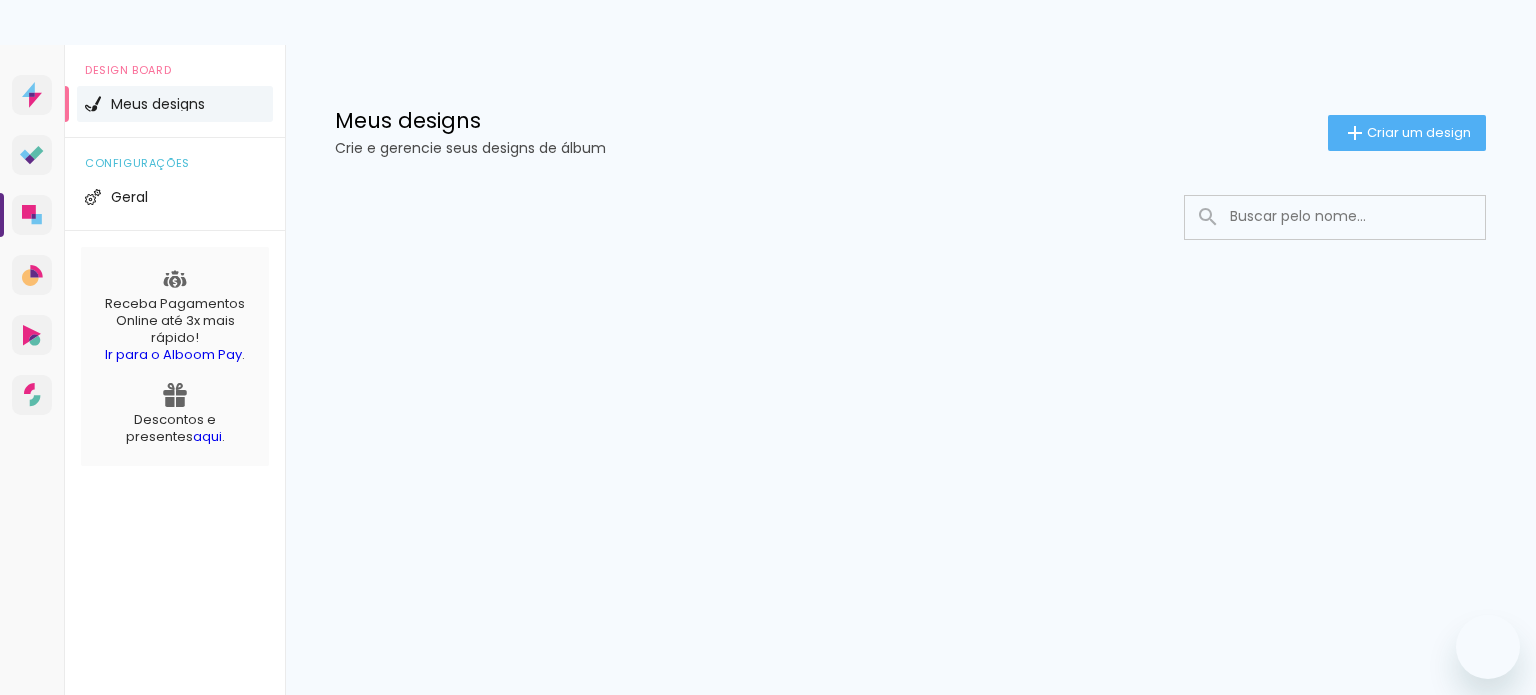 scroll, scrollTop: 0, scrollLeft: 0, axis: both 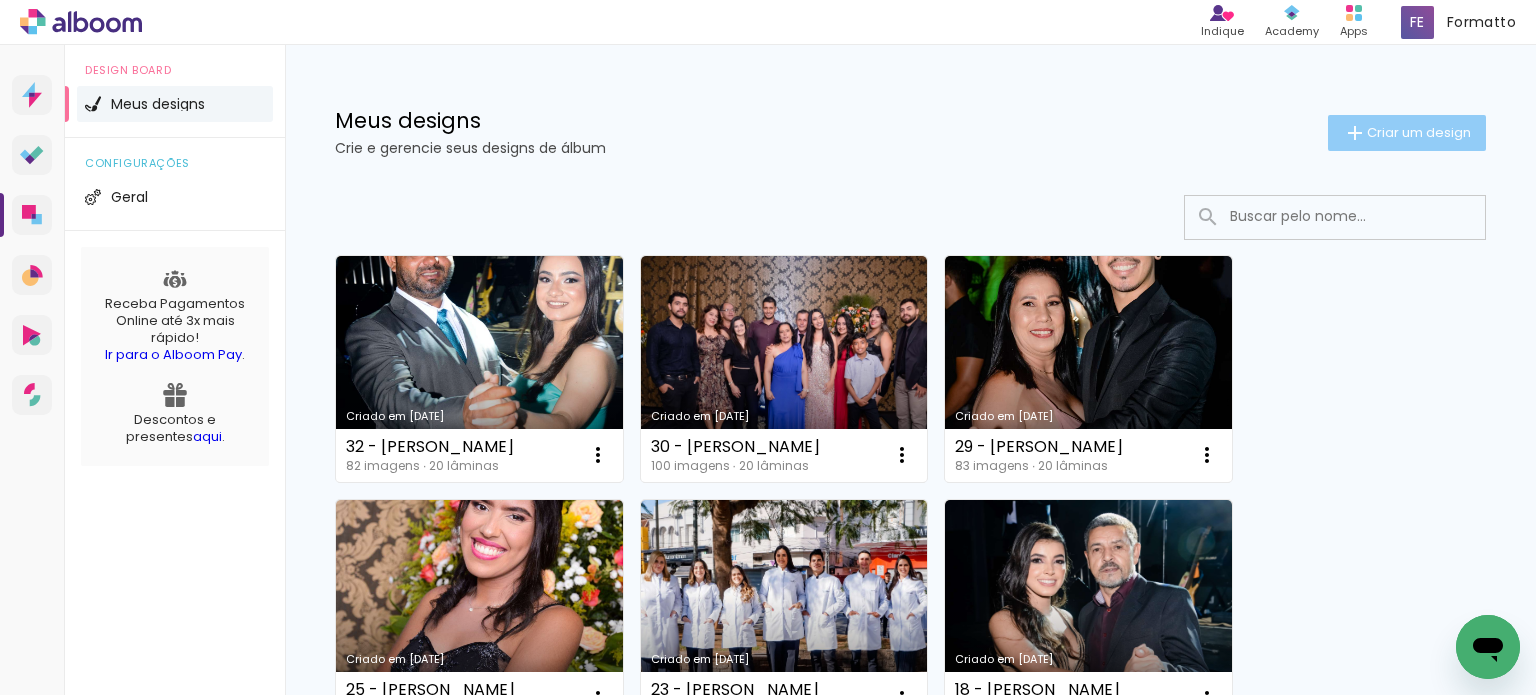 click on "Criar um design" 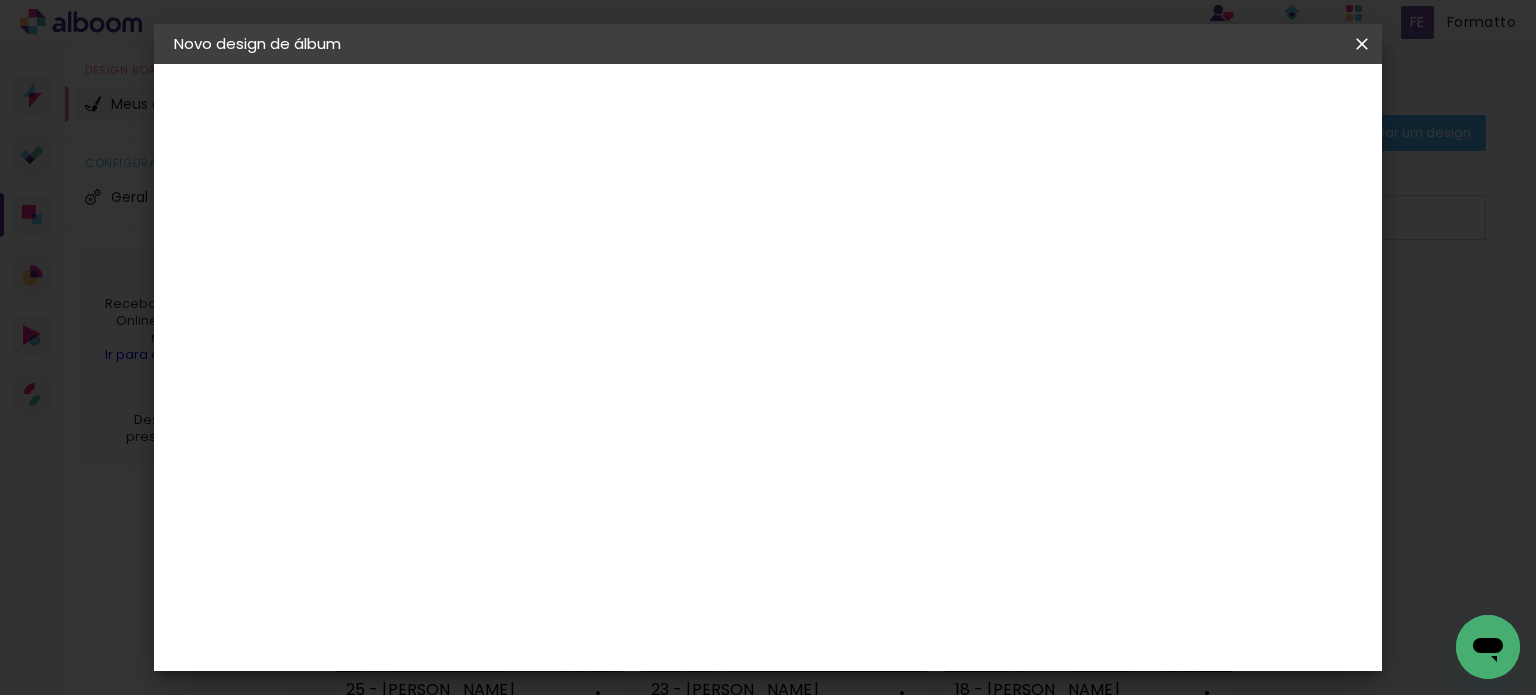 click at bounding box center [501, 268] 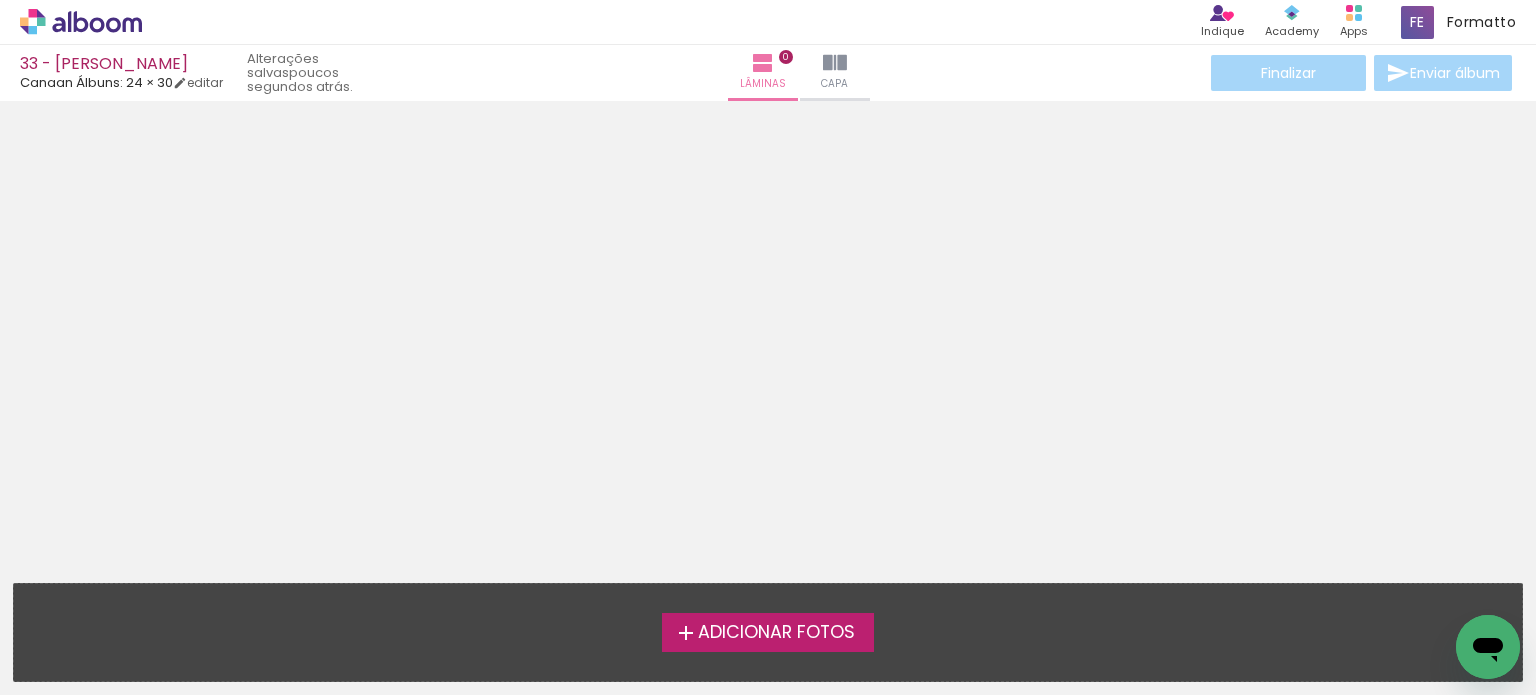 click on "Adicionar Fotos" at bounding box center (776, 633) 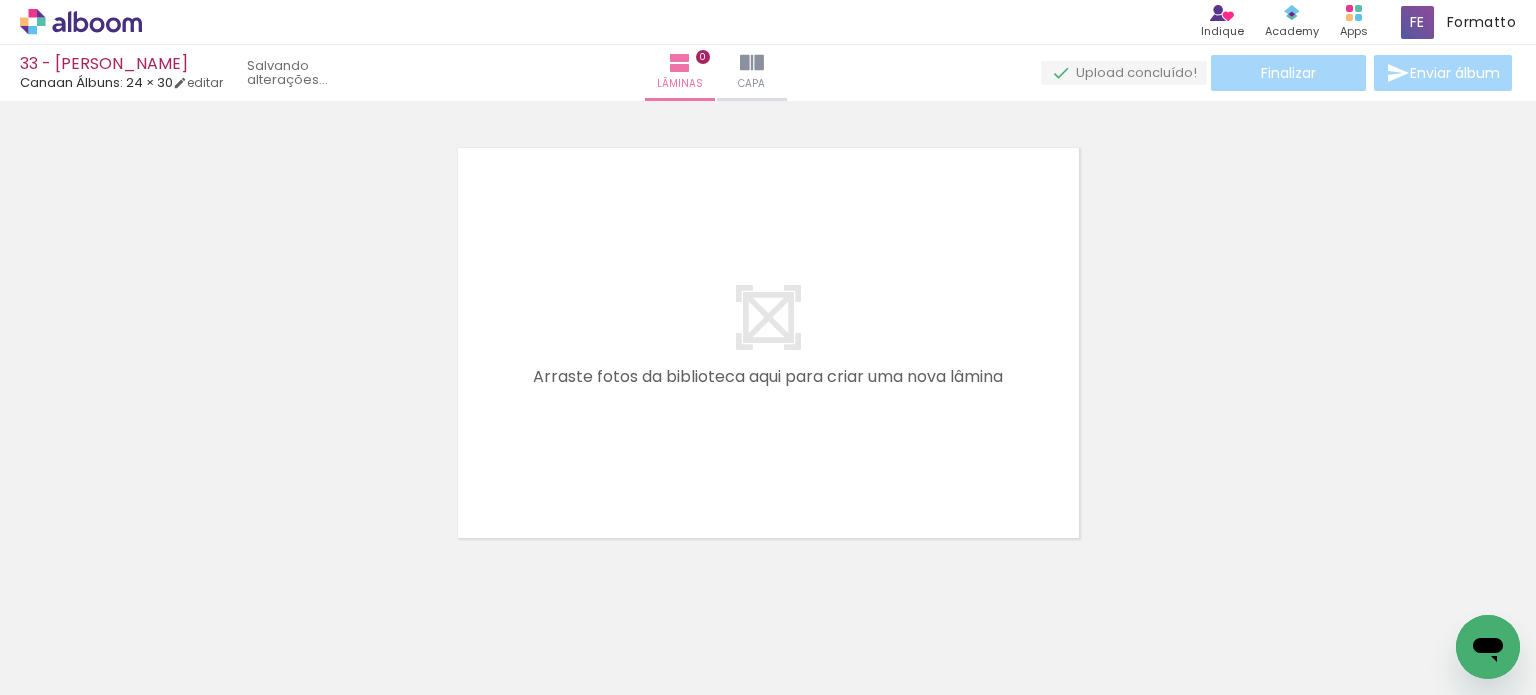 scroll, scrollTop: 25, scrollLeft: 0, axis: vertical 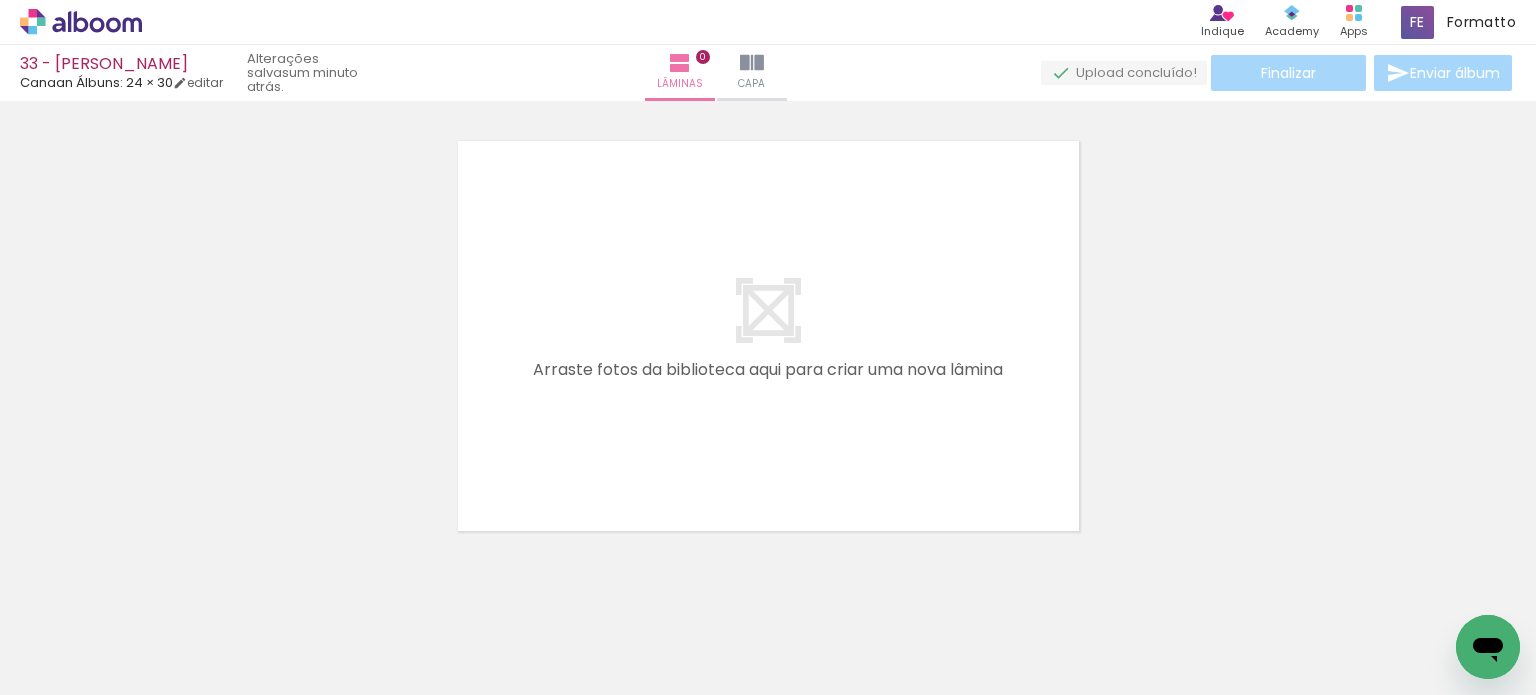 click on "Adicionar
Fotos" at bounding box center [71, 668] 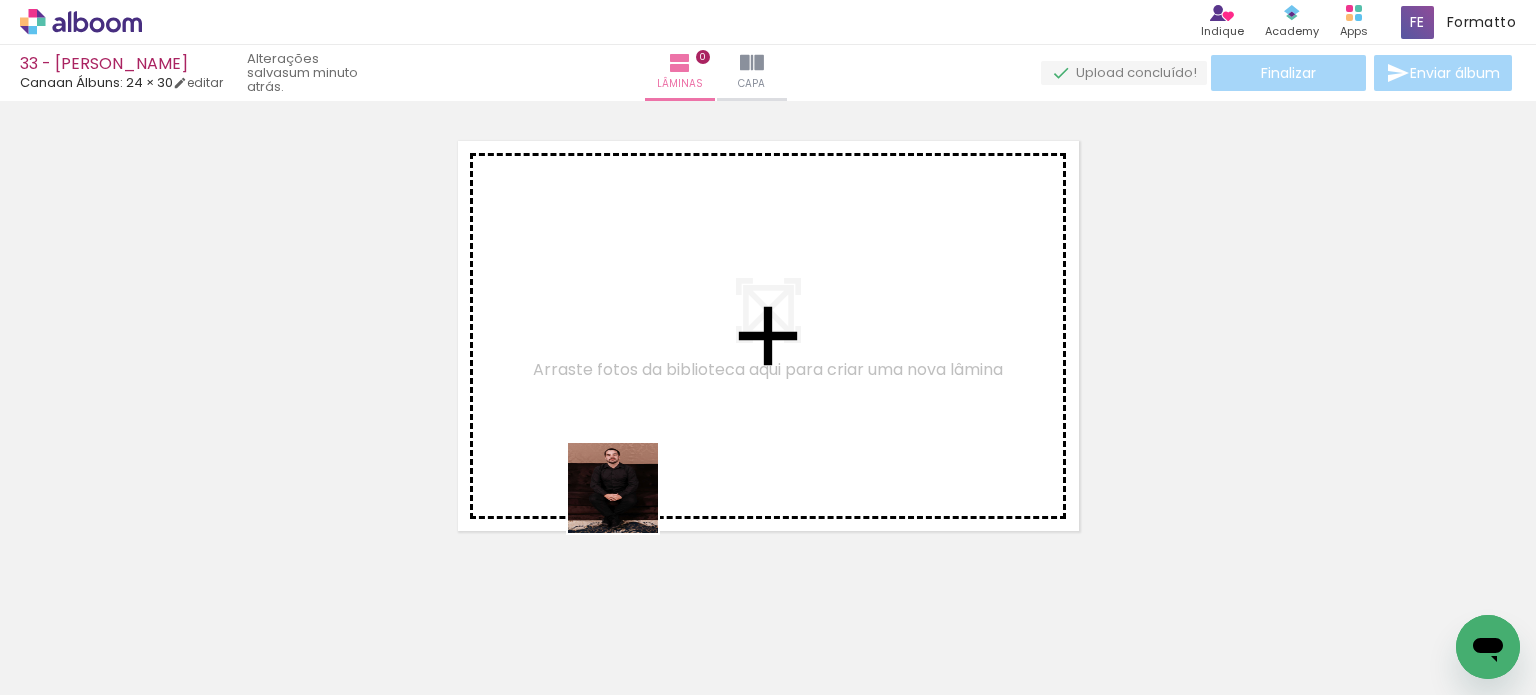 drag, startPoint x: 592, startPoint y: 625, endPoint x: 643, endPoint y: 396, distance: 234.61032 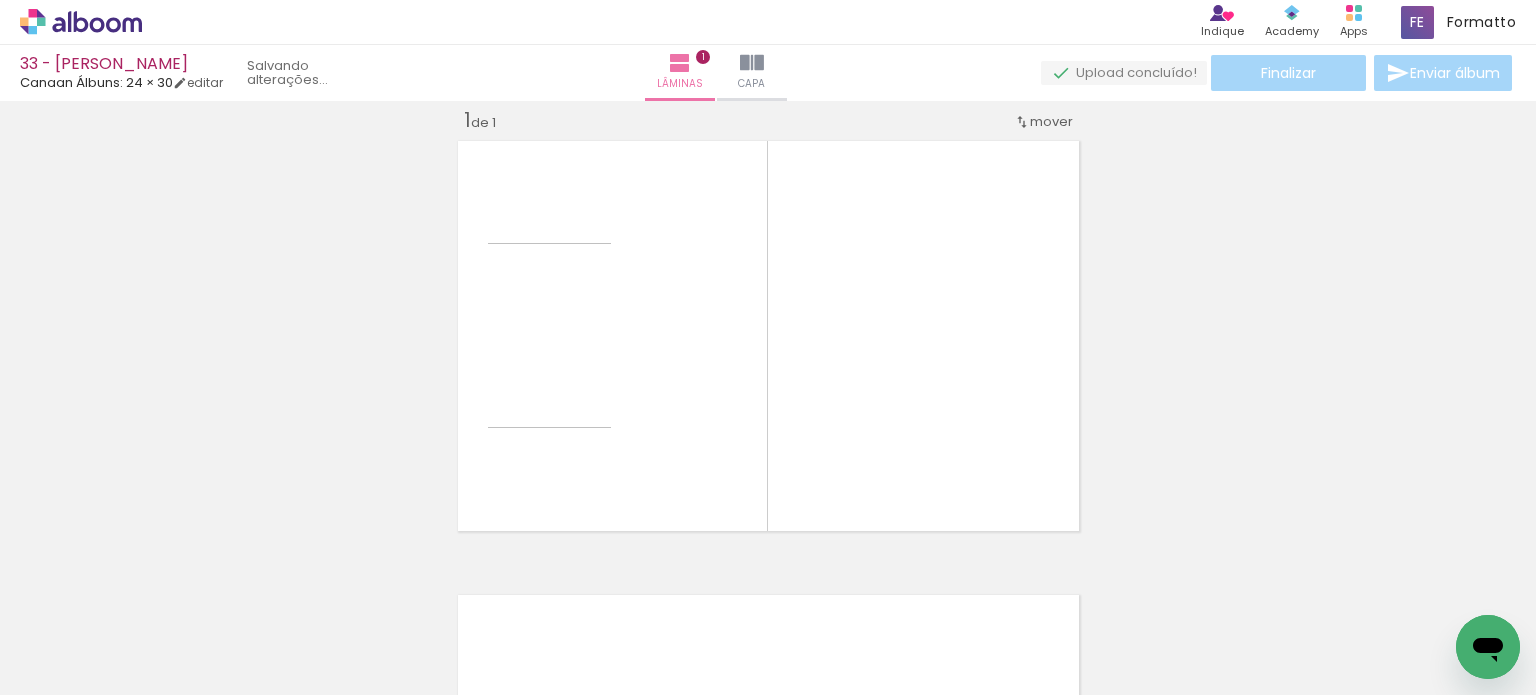 scroll, scrollTop: 25, scrollLeft: 0, axis: vertical 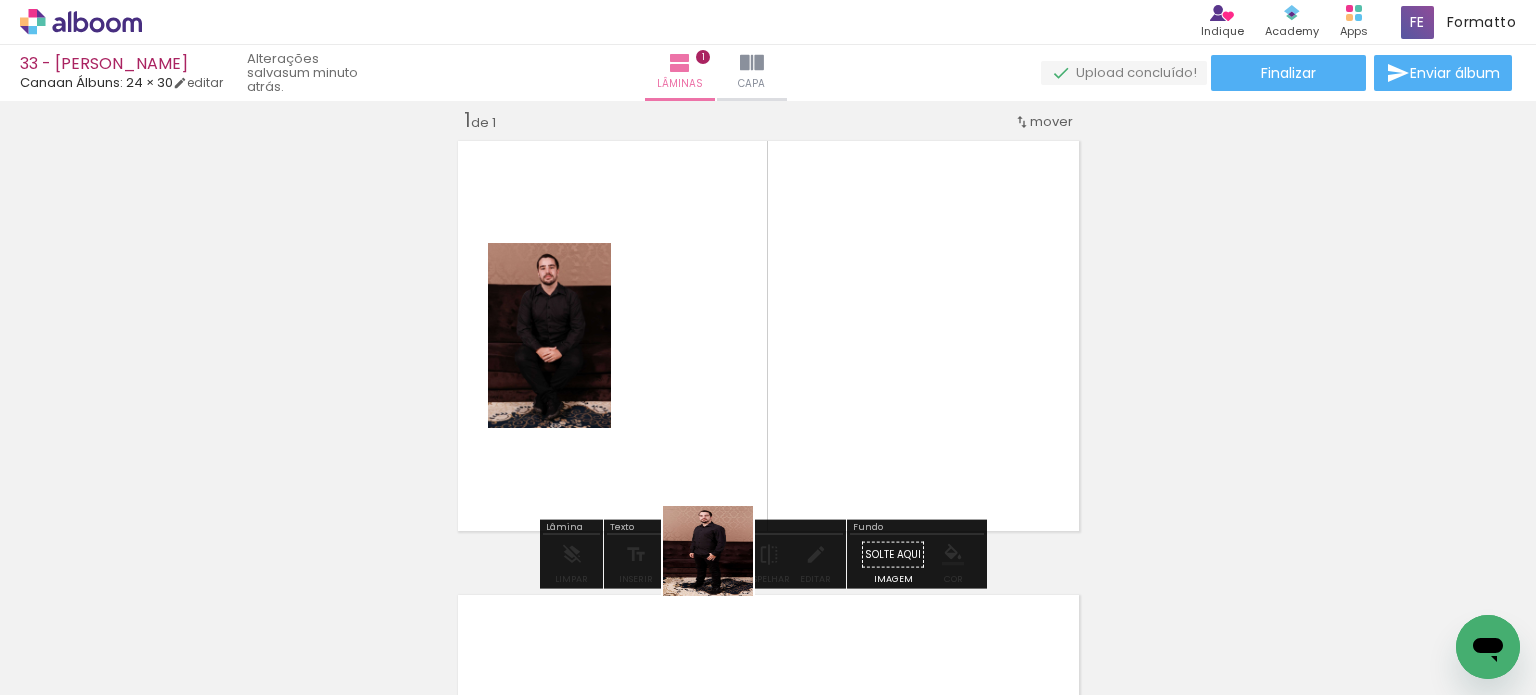 drag, startPoint x: 701, startPoint y: 610, endPoint x: 748, endPoint y: 449, distance: 167.72 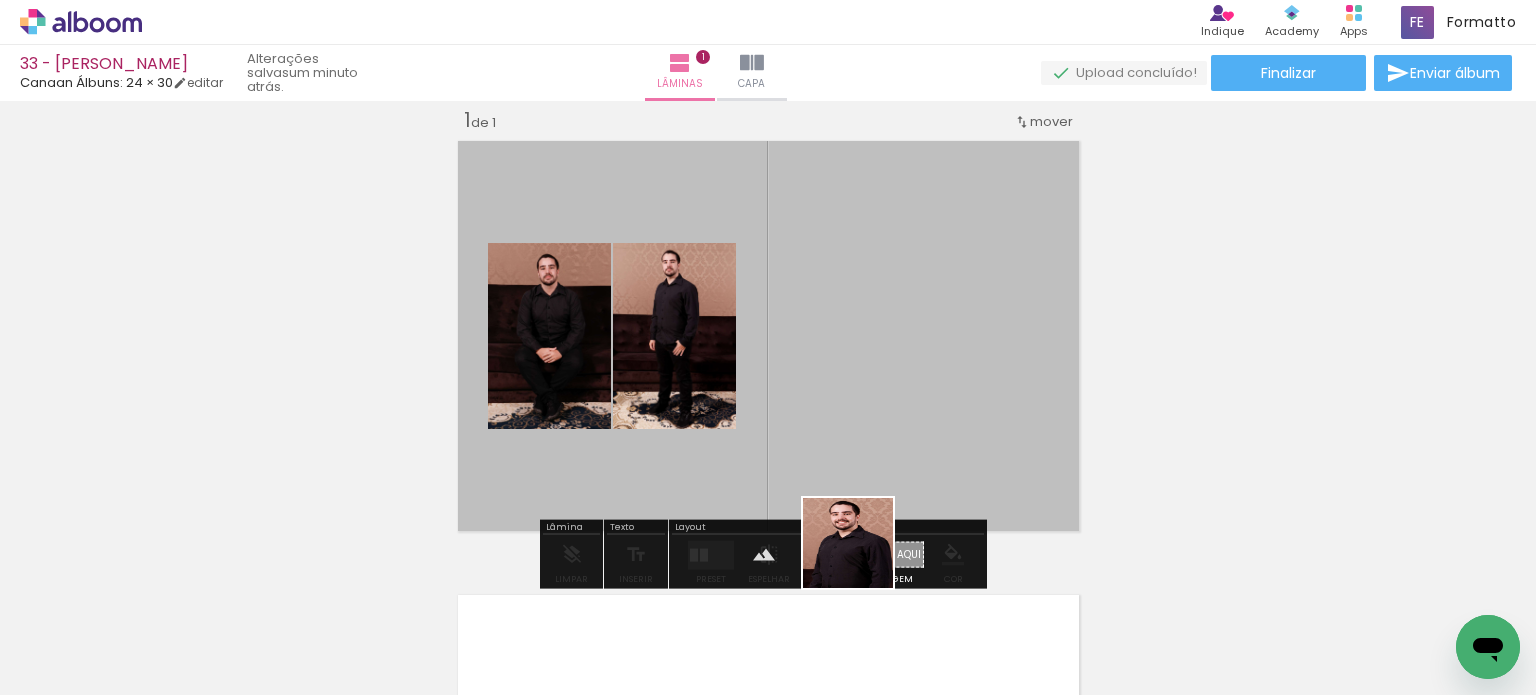 drag, startPoint x: 849, startPoint y: 579, endPoint x: 911, endPoint y: 461, distance: 133.29666 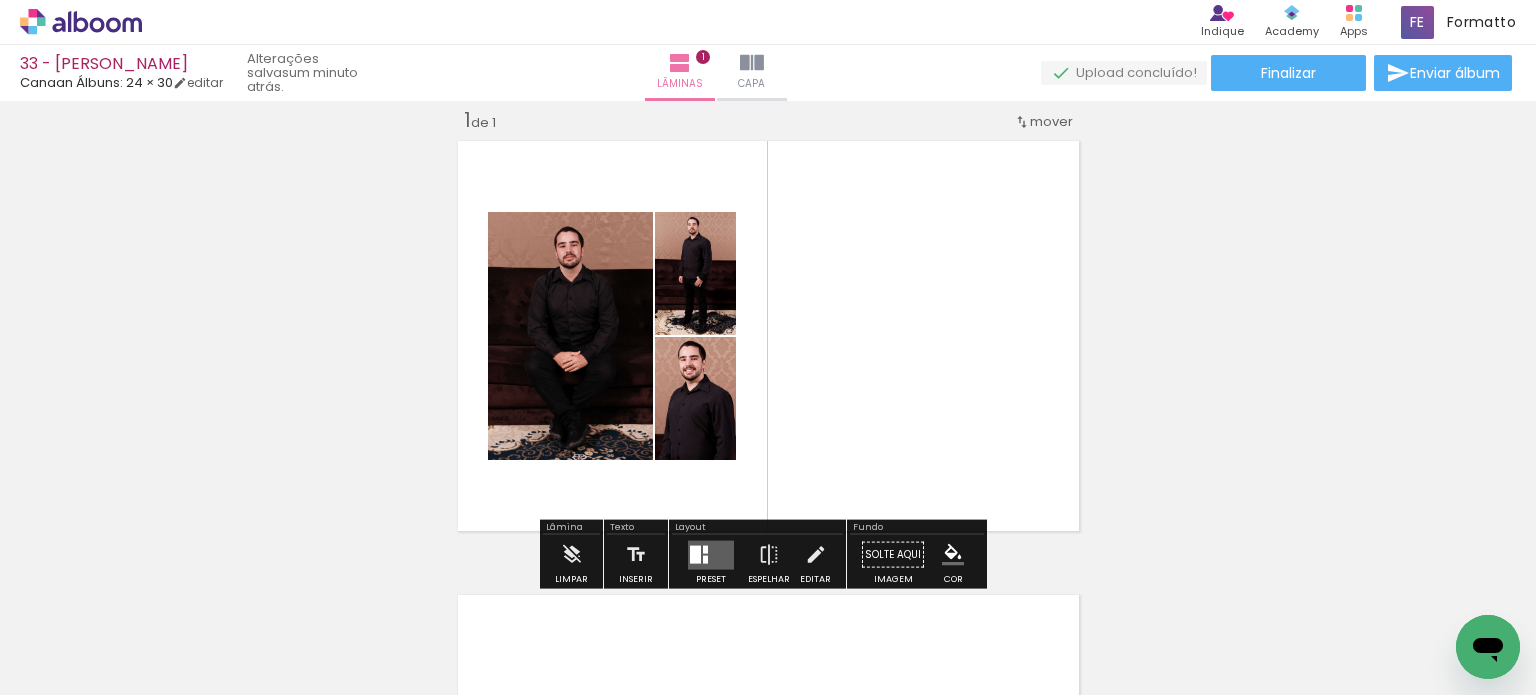 click at bounding box center [711, 554] 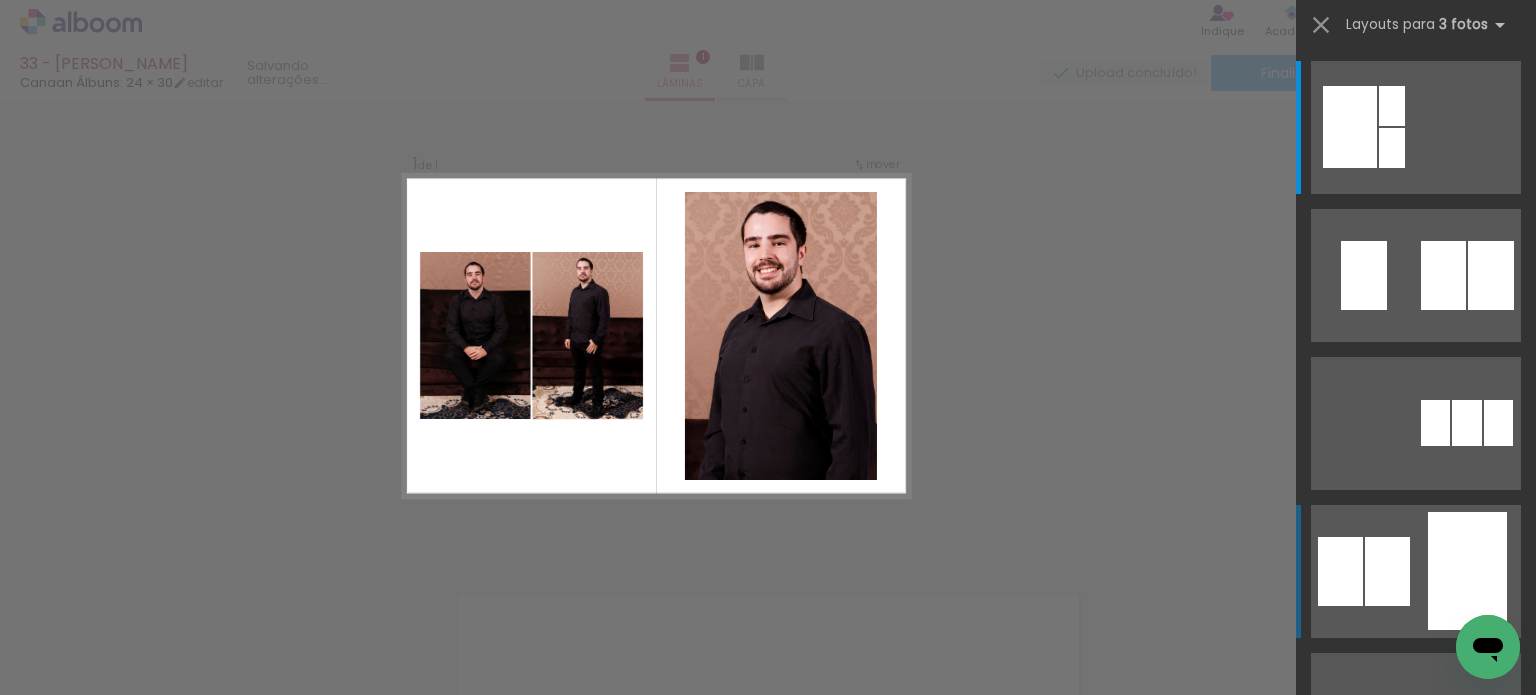 click at bounding box center [1392, 148] 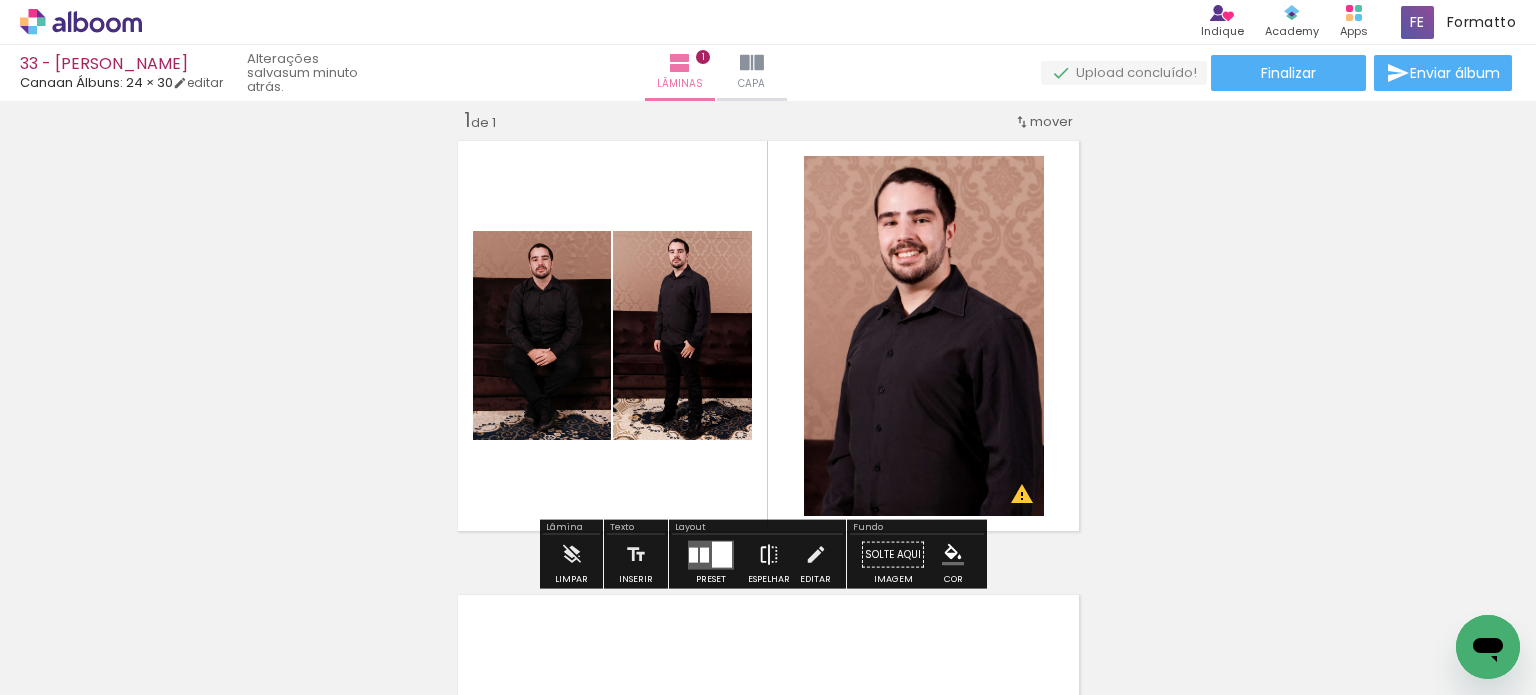 click at bounding box center [769, 555] 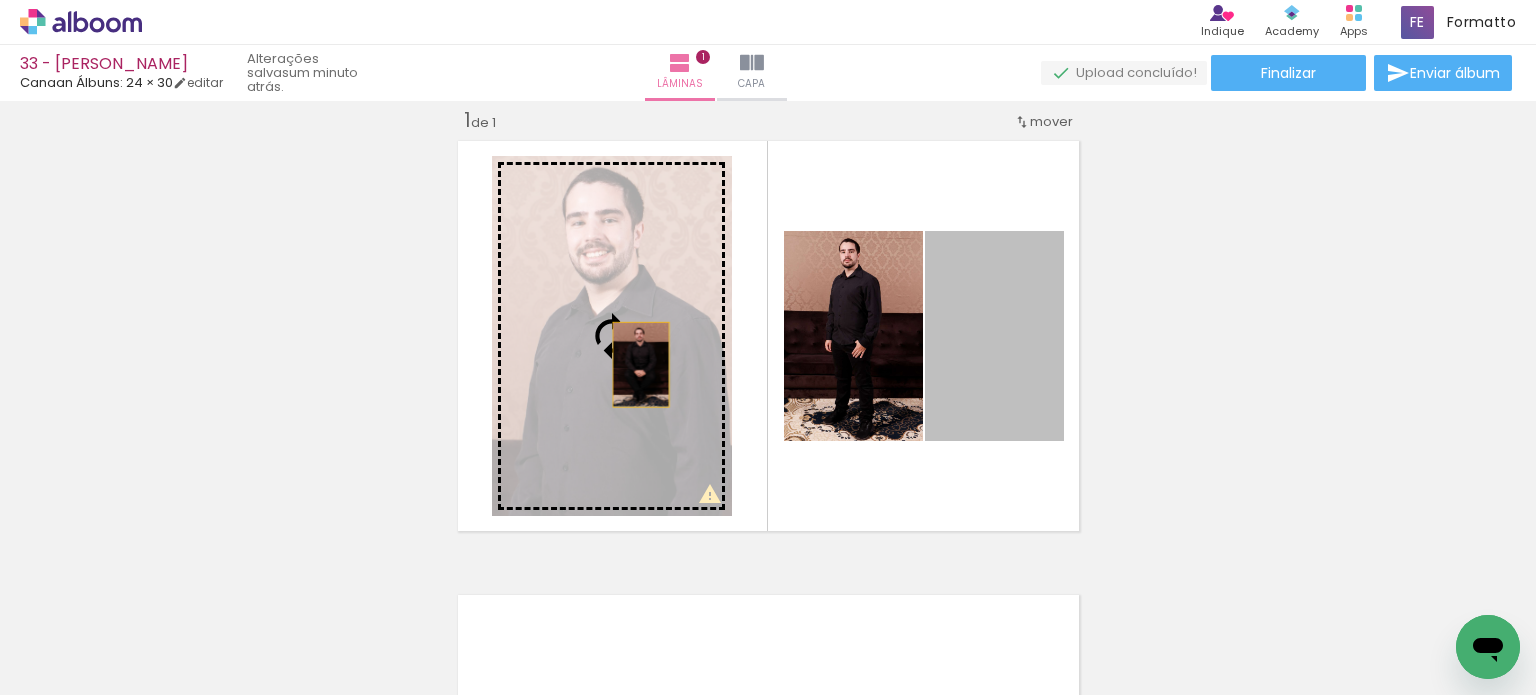 drag, startPoint x: 1024, startPoint y: 364, endPoint x: 577, endPoint y: 364, distance: 447 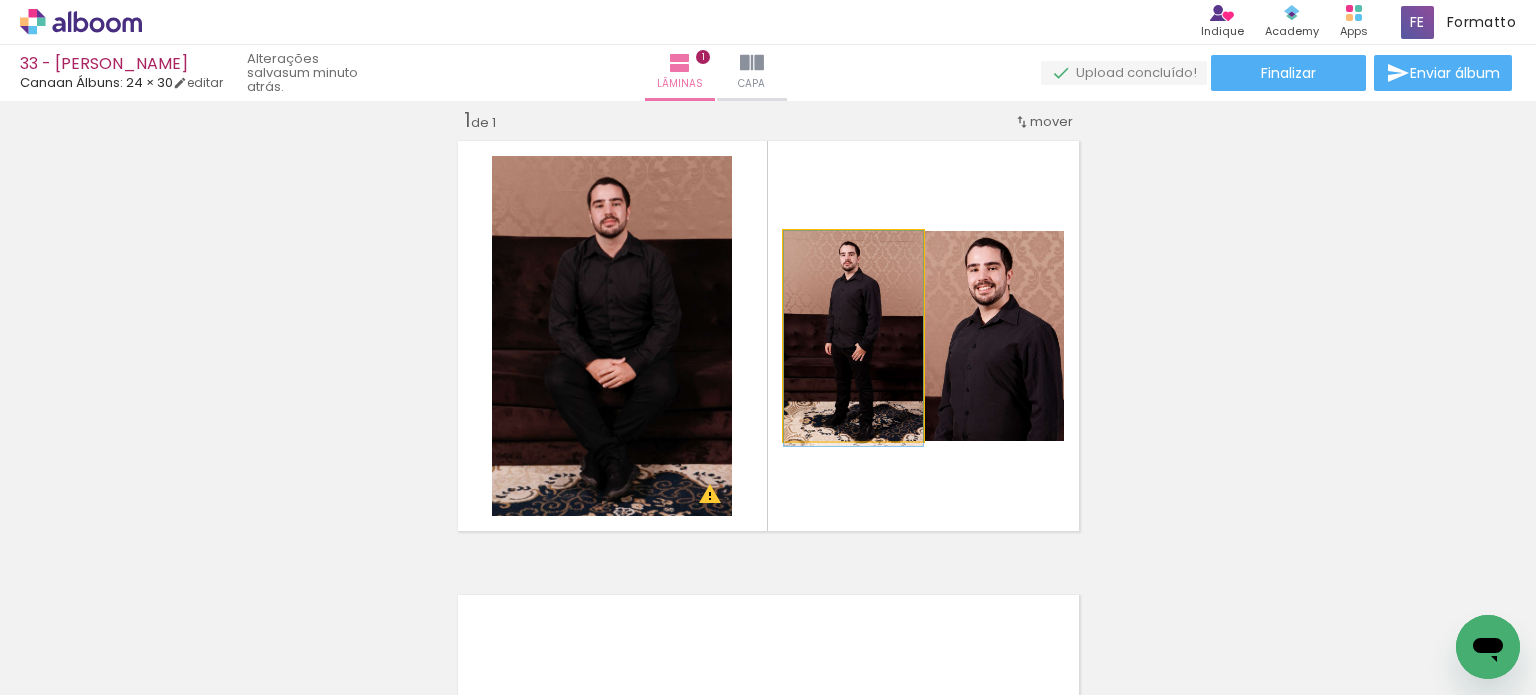 drag, startPoint x: 872, startPoint y: 383, endPoint x: 868, endPoint y: 396, distance: 13.601471 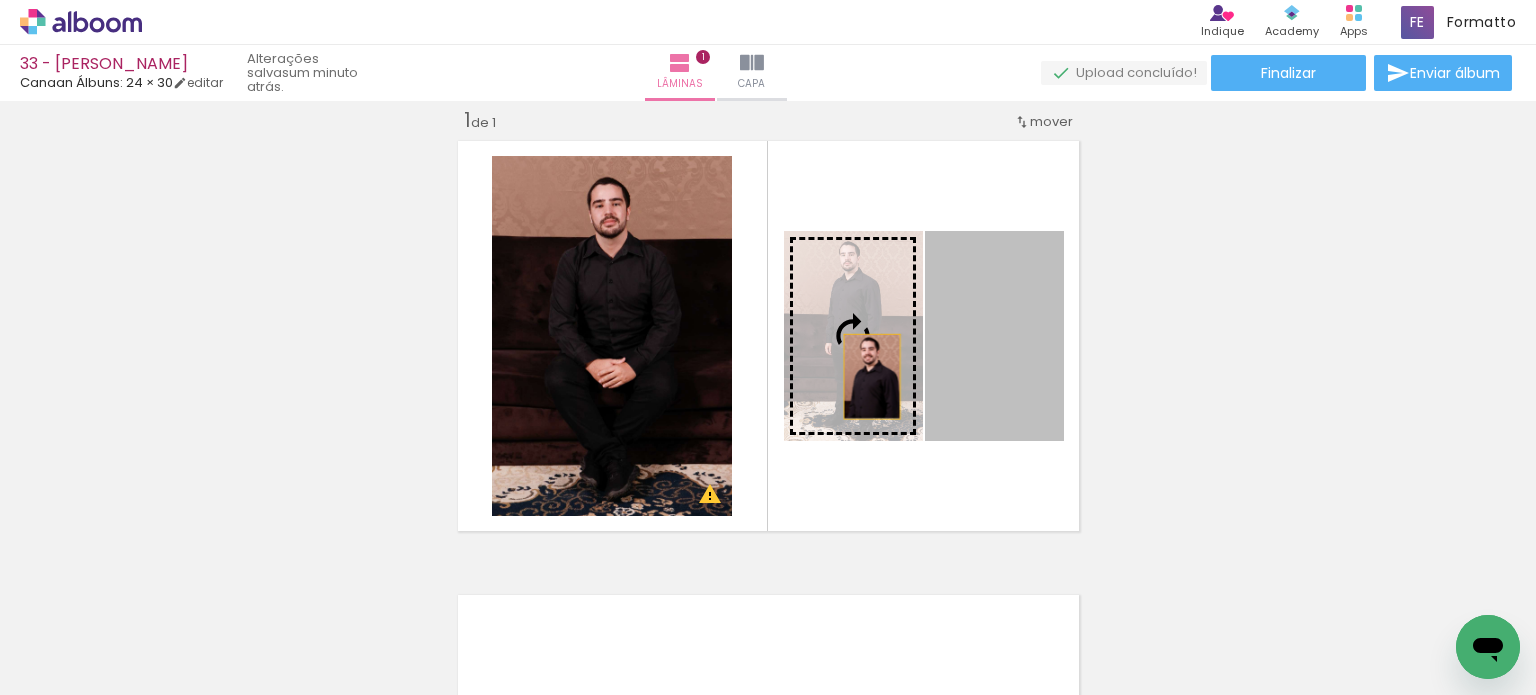 drag, startPoint x: 953, startPoint y: 381, endPoint x: 856, endPoint y: 373, distance: 97.32934 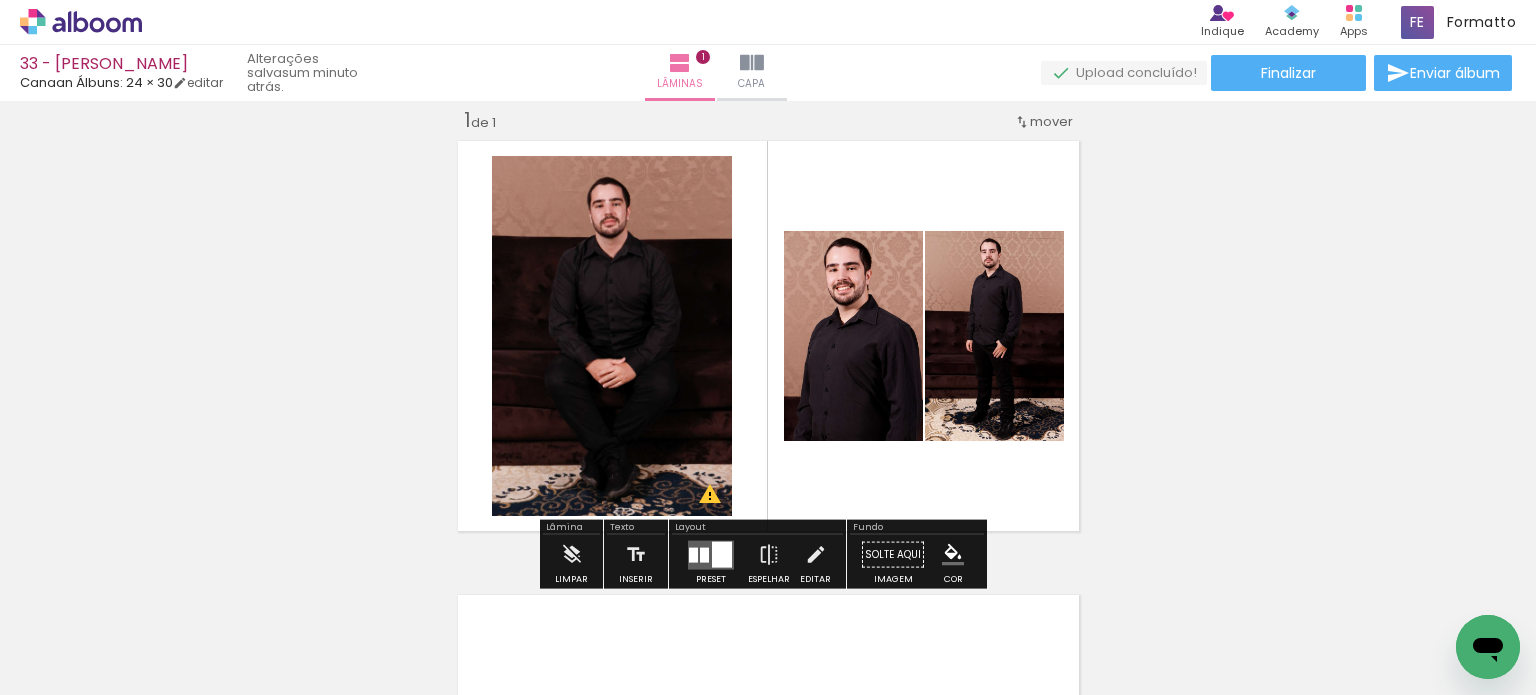 click on "Inserir lâmina 1  de 1 O Designbox precisará aumentar a sua imagem em 157% para exportar para impressão." at bounding box center [768, 537] 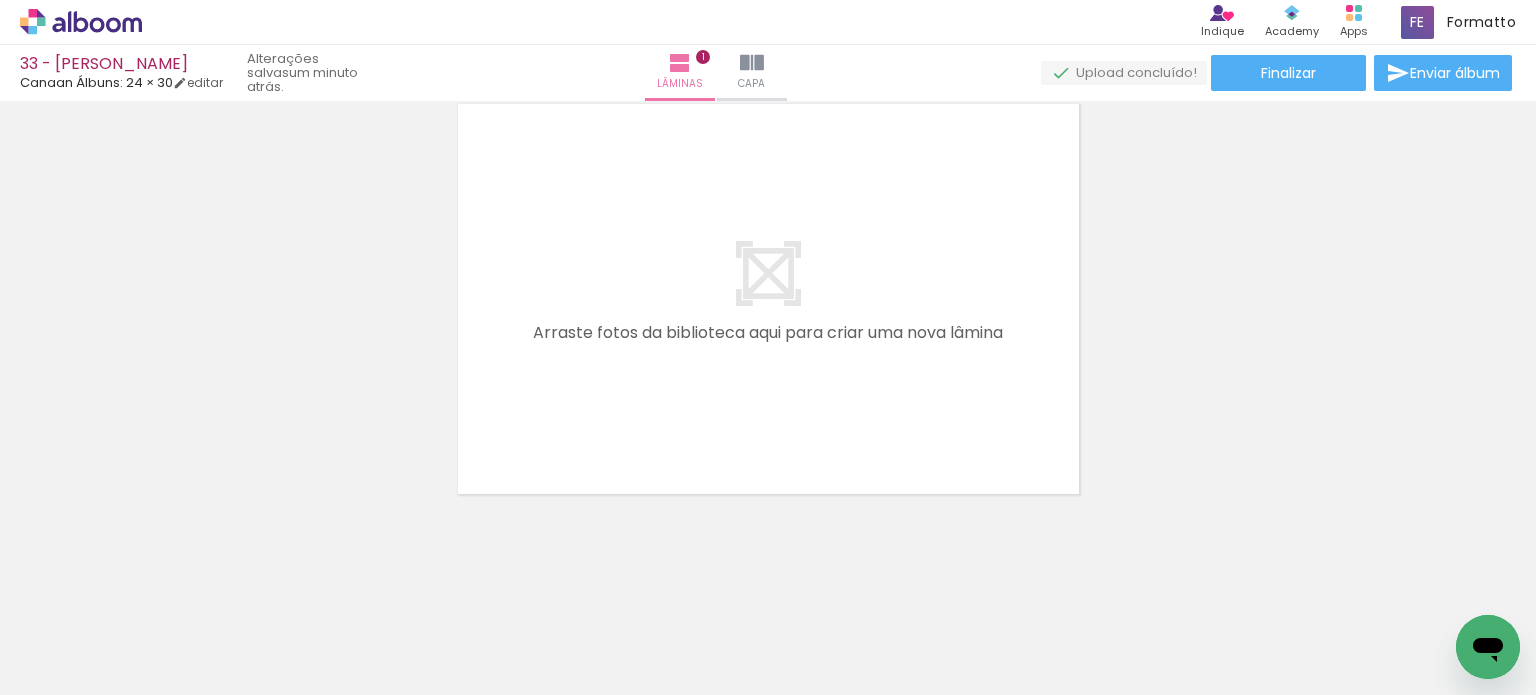 scroll, scrollTop: 416, scrollLeft: 0, axis: vertical 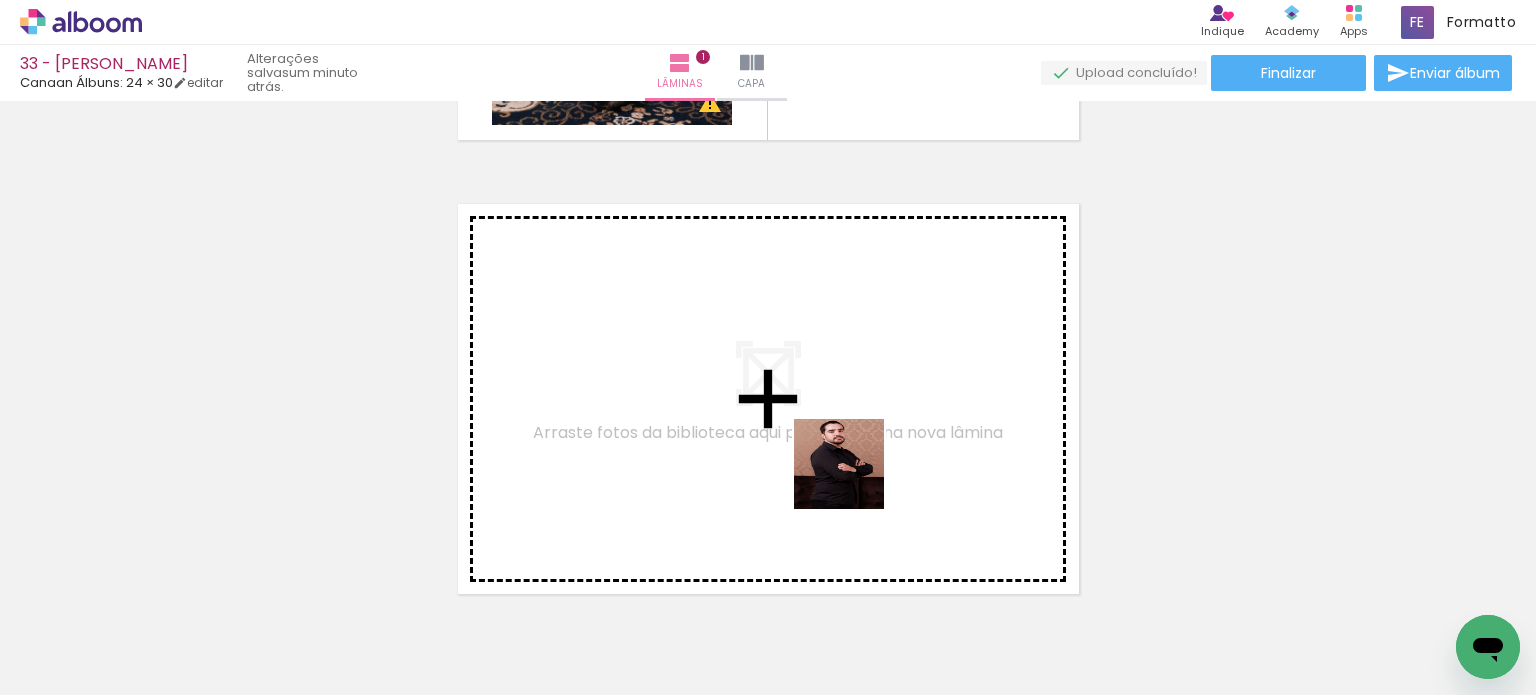 click at bounding box center (768, 347) 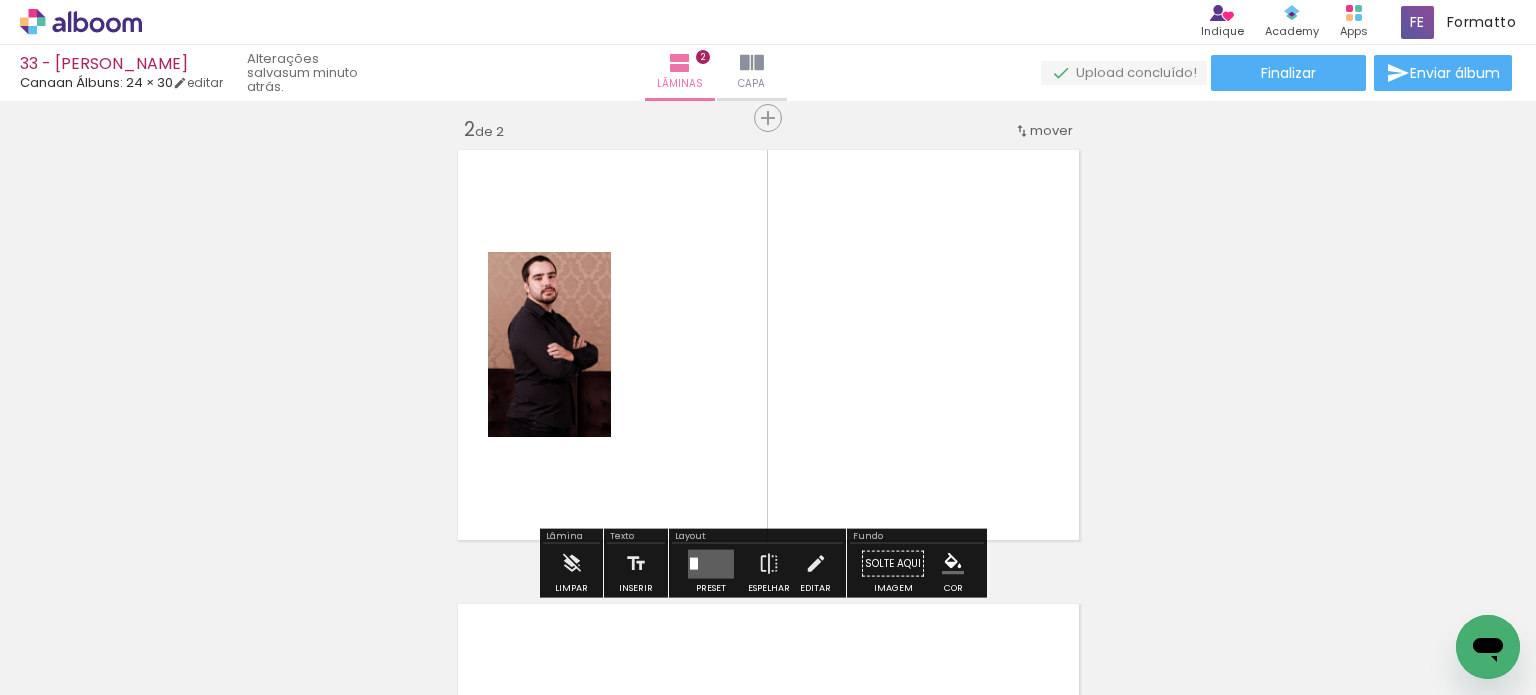 scroll, scrollTop: 479, scrollLeft: 0, axis: vertical 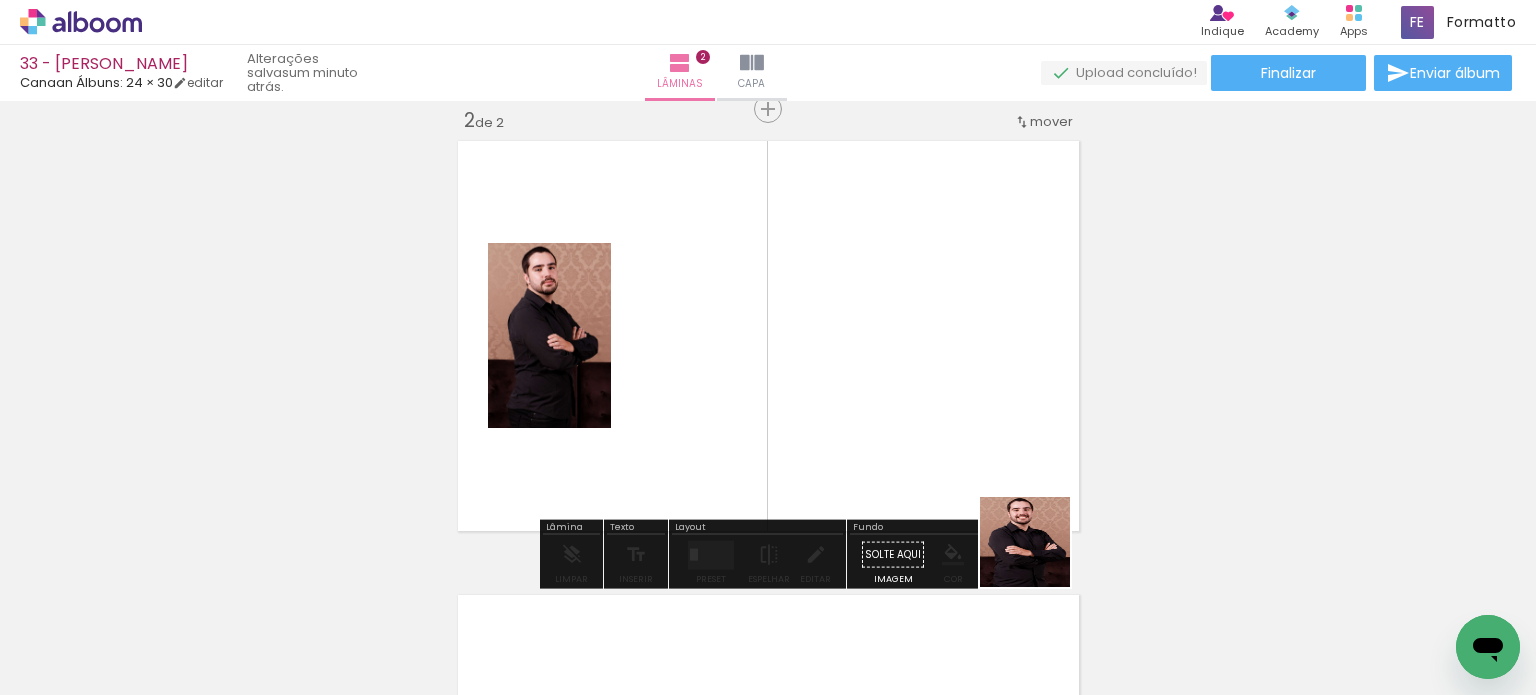 drag, startPoint x: 1040, startPoint y: 557, endPoint x: 1008, endPoint y: 431, distance: 130 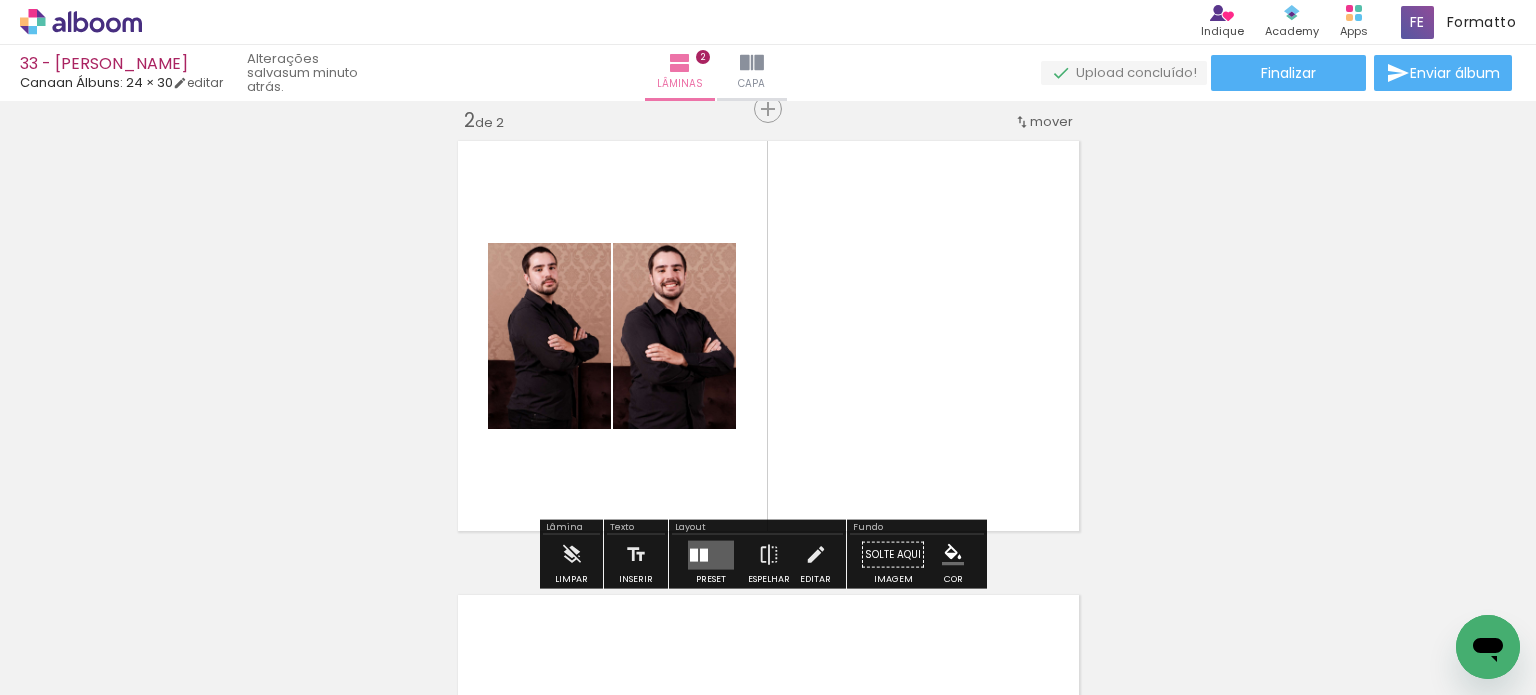 click at bounding box center (711, 554) 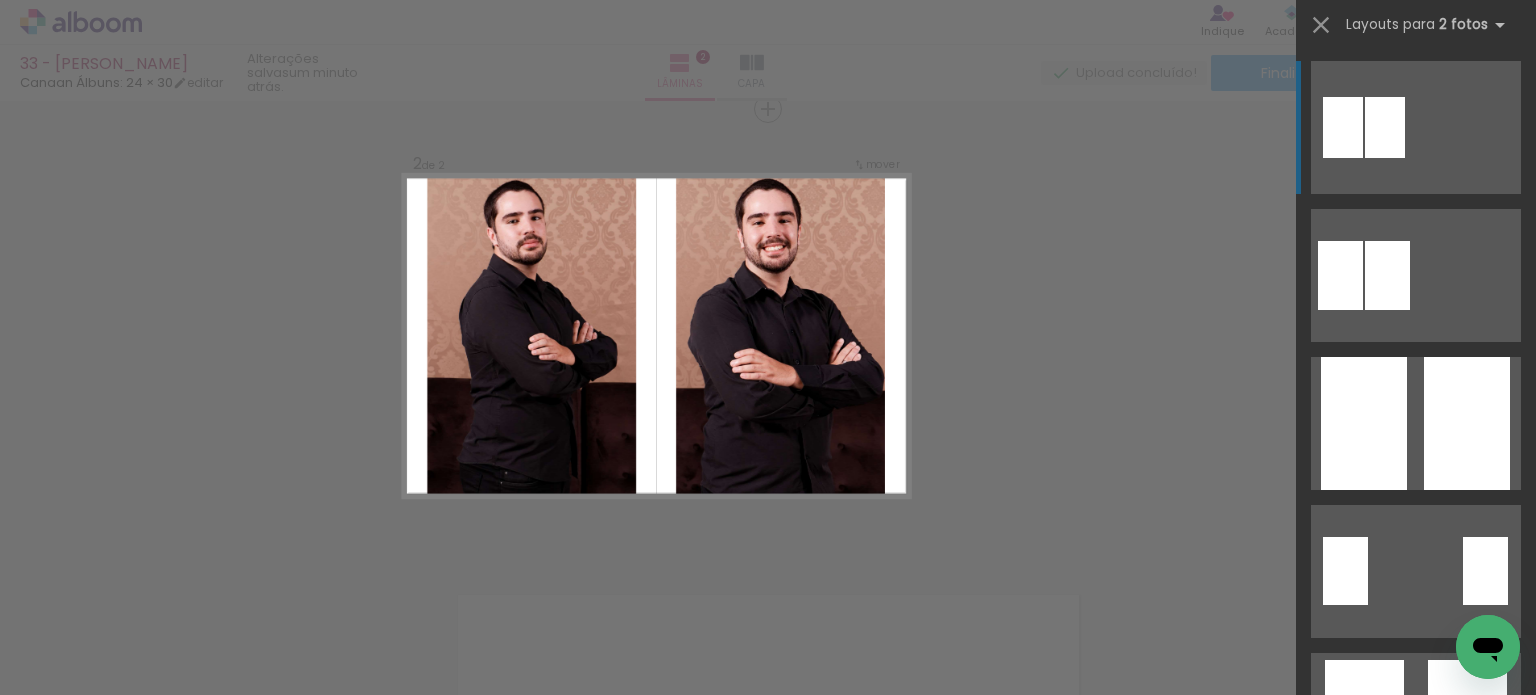 drag, startPoint x: 1443, startPoint y: 402, endPoint x: 1432, endPoint y: 402, distance: 11 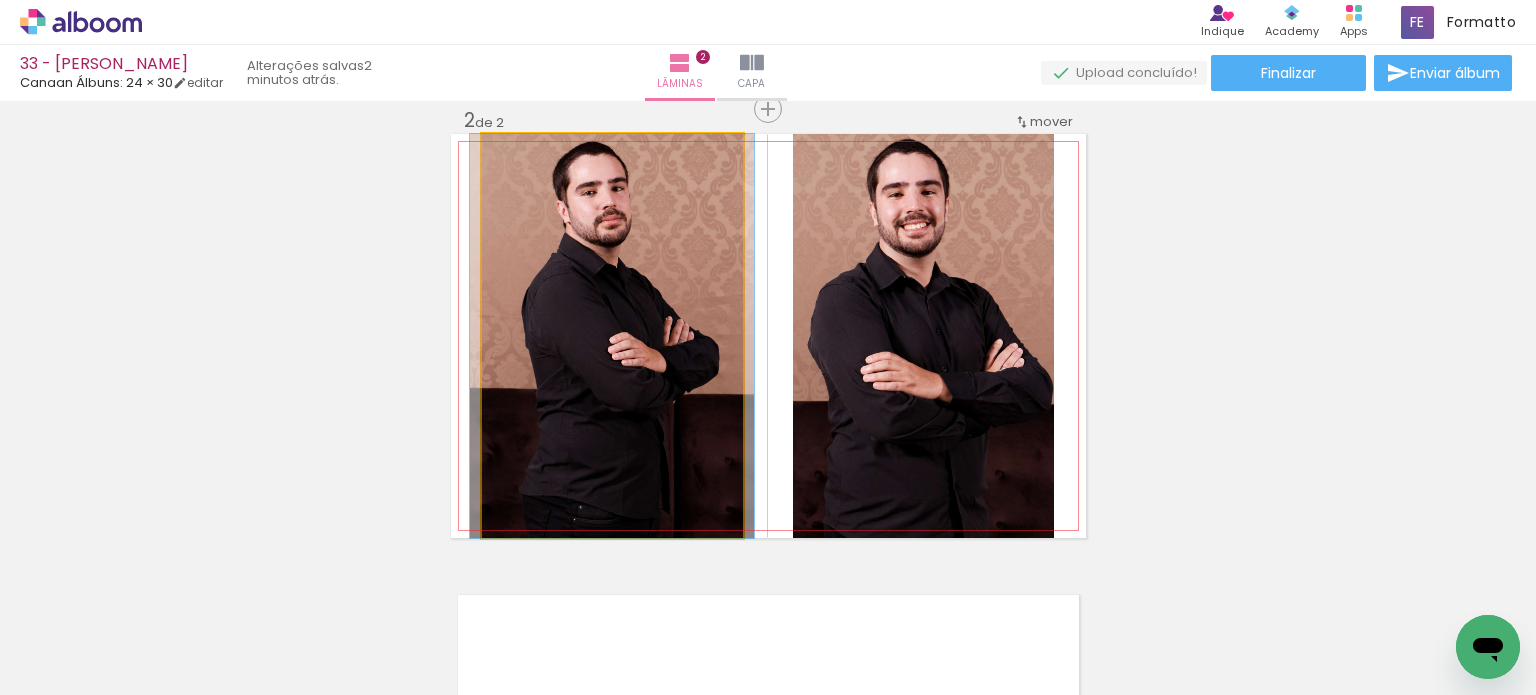 drag, startPoint x: 616, startPoint y: 365, endPoint x: 616, endPoint y: 399, distance: 34 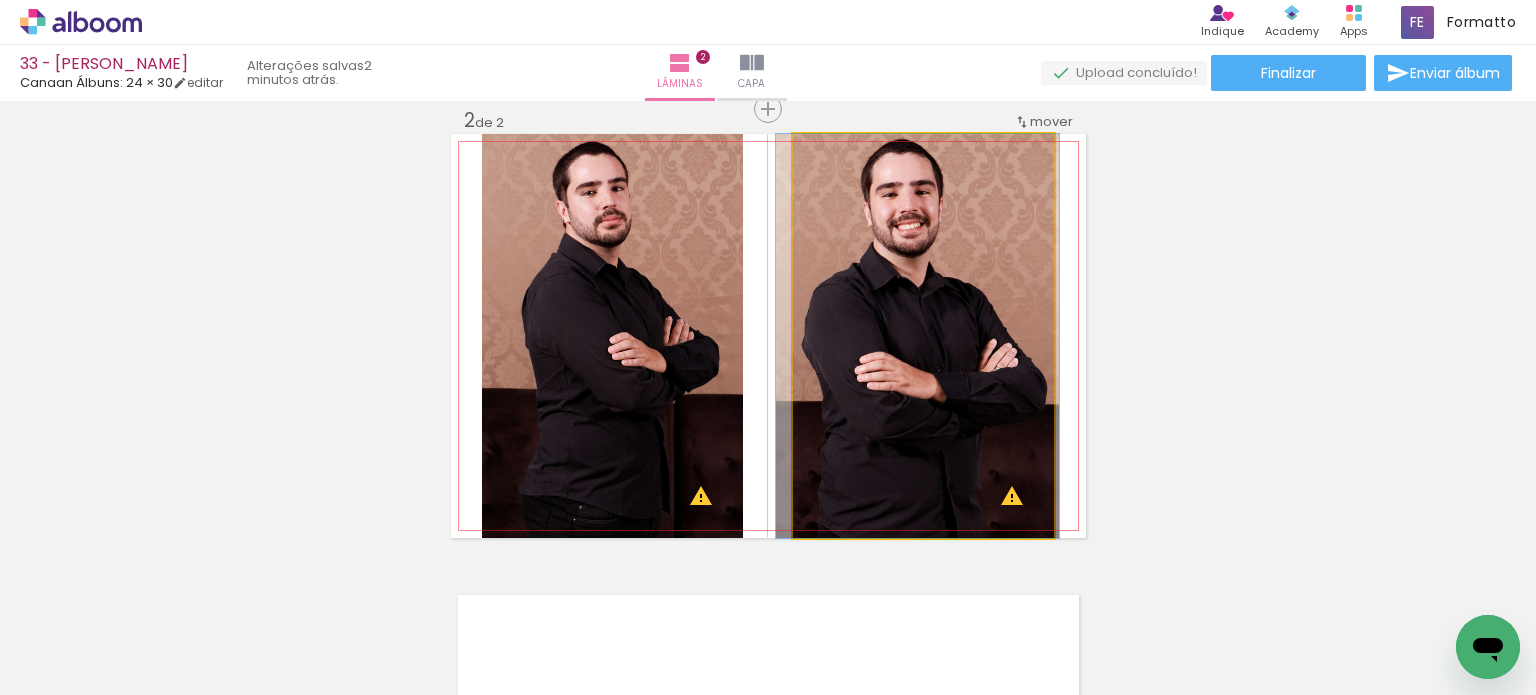 drag, startPoint x: 940, startPoint y: 350, endPoint x: 934, endPoint y: 405, distance: 55.326305 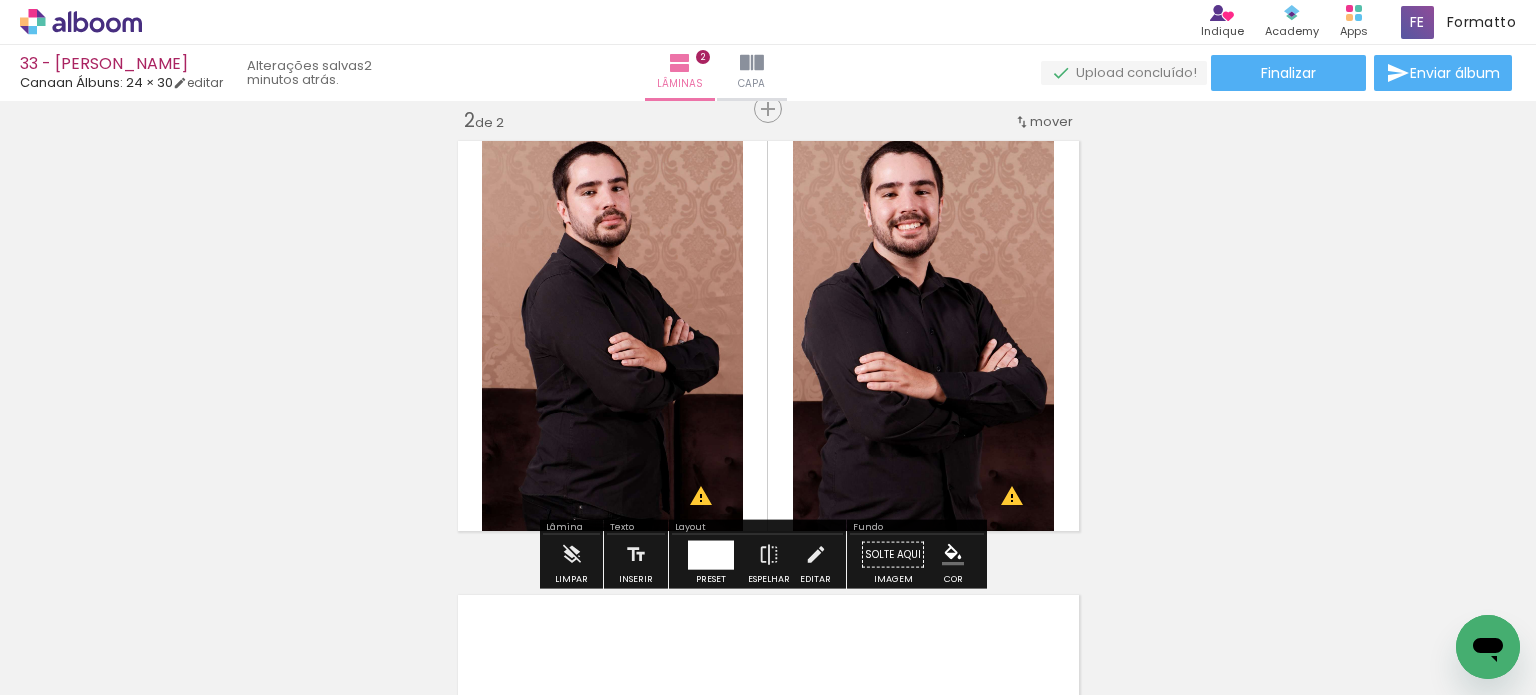 click on "Inserir lâmina 1  de 2  Inserir lâmina 2  de 2 O Designbox precisará aumentar a sua imagem em 157% para exportar para impressão. O Designbox precisará aumentar a sua imagem em 176% para exportar para impressão. O Designbox precisará aumentar a sua imagem em 176% para exportar para impressão." at bounding box center (768, 310) 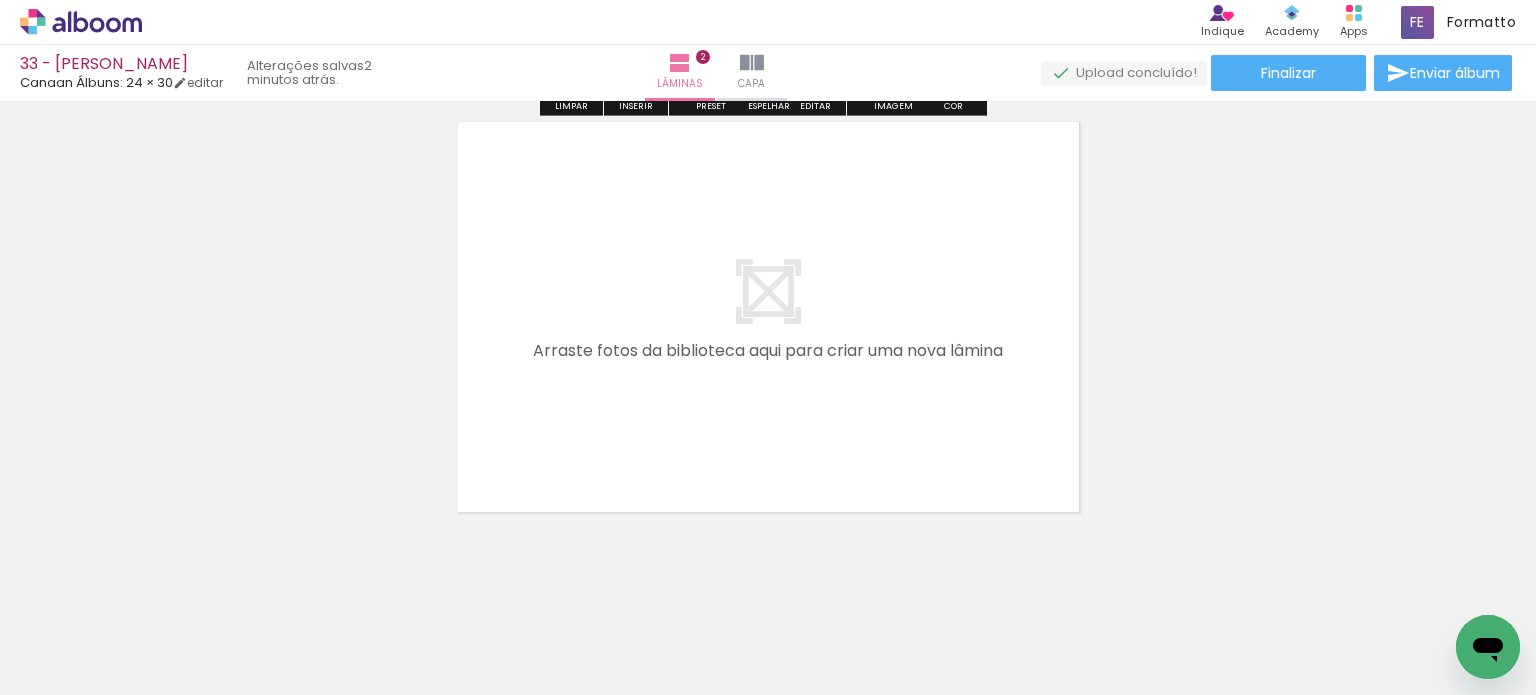 scroll, scrollTop: 970, scrollLeft: 0, axis: vertical 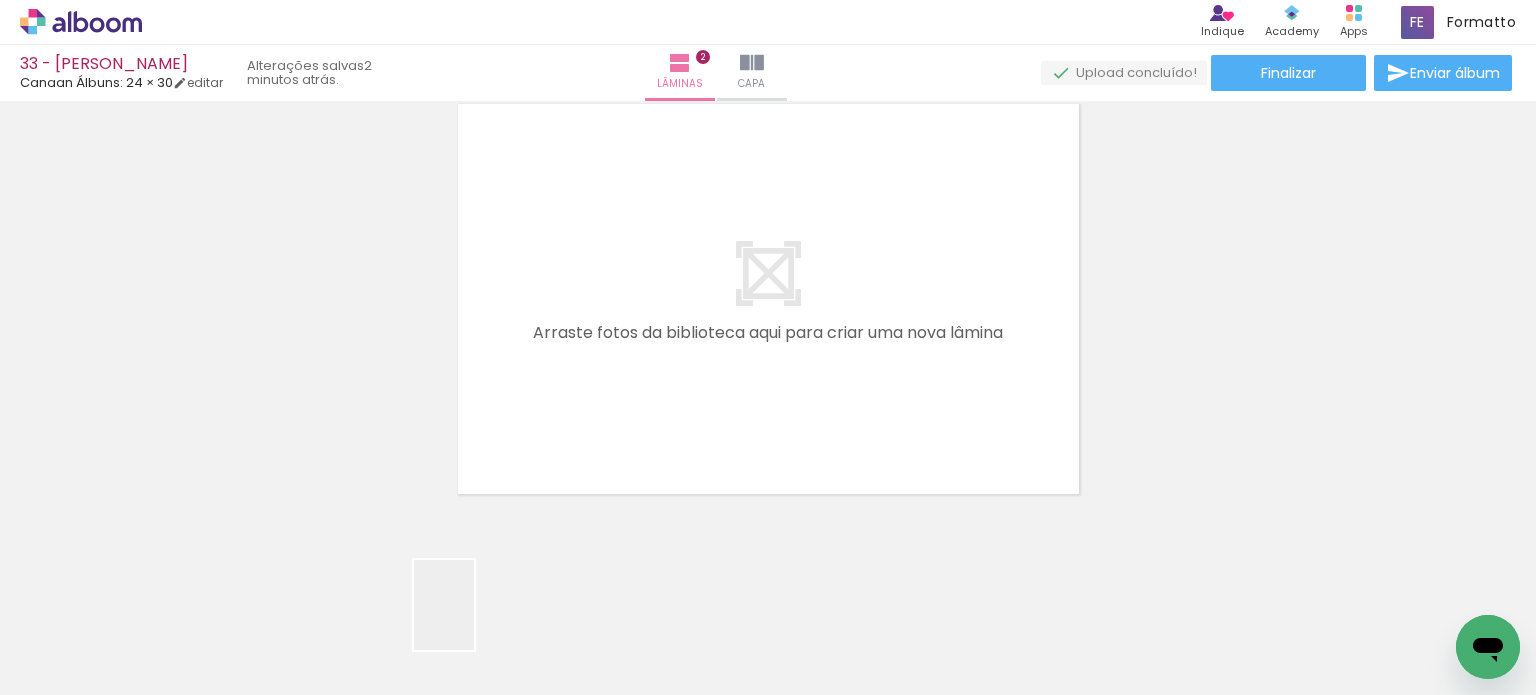 drag, startPoint x: 474, startPoint y: 620, endPoint x: 605, endPoint y: 415, distance: 243.28172 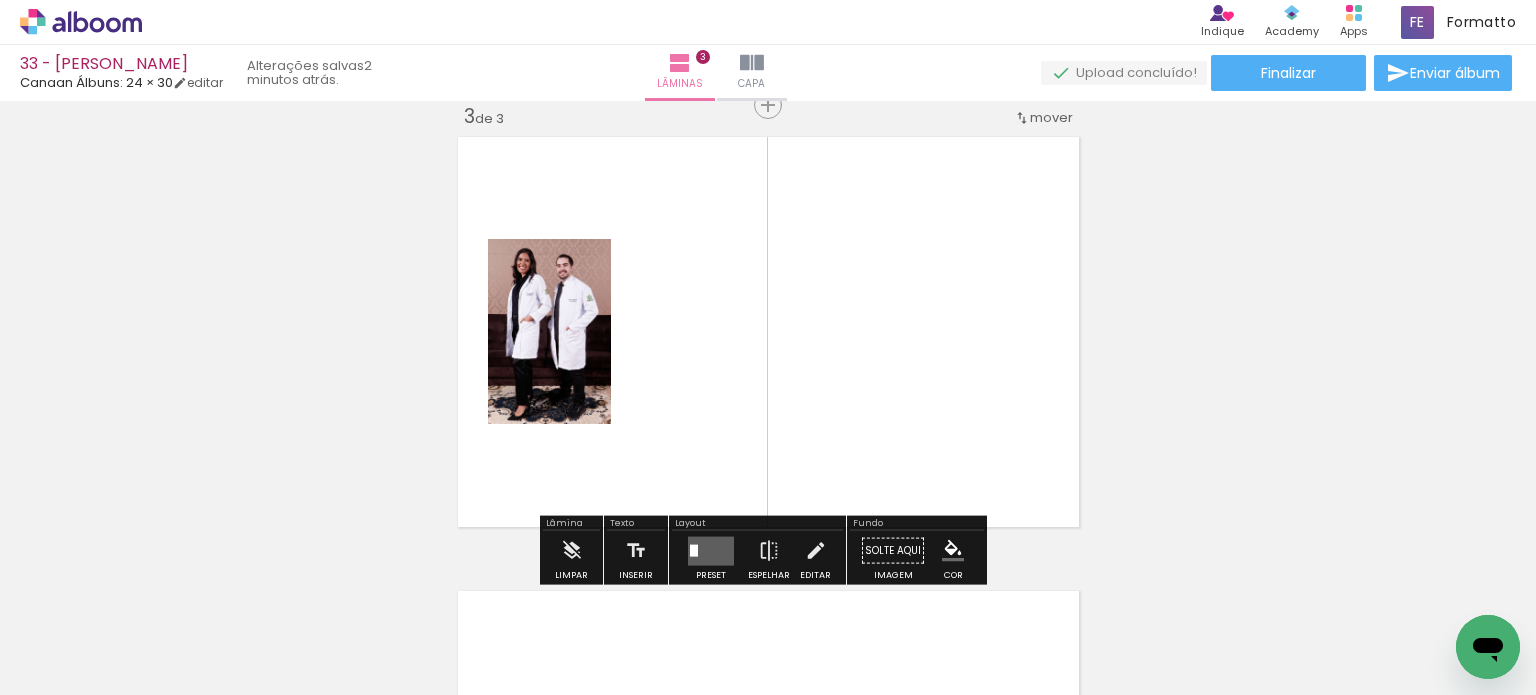 scroll, scrollTop: 933, scrollLeft: 0, axis: vertical 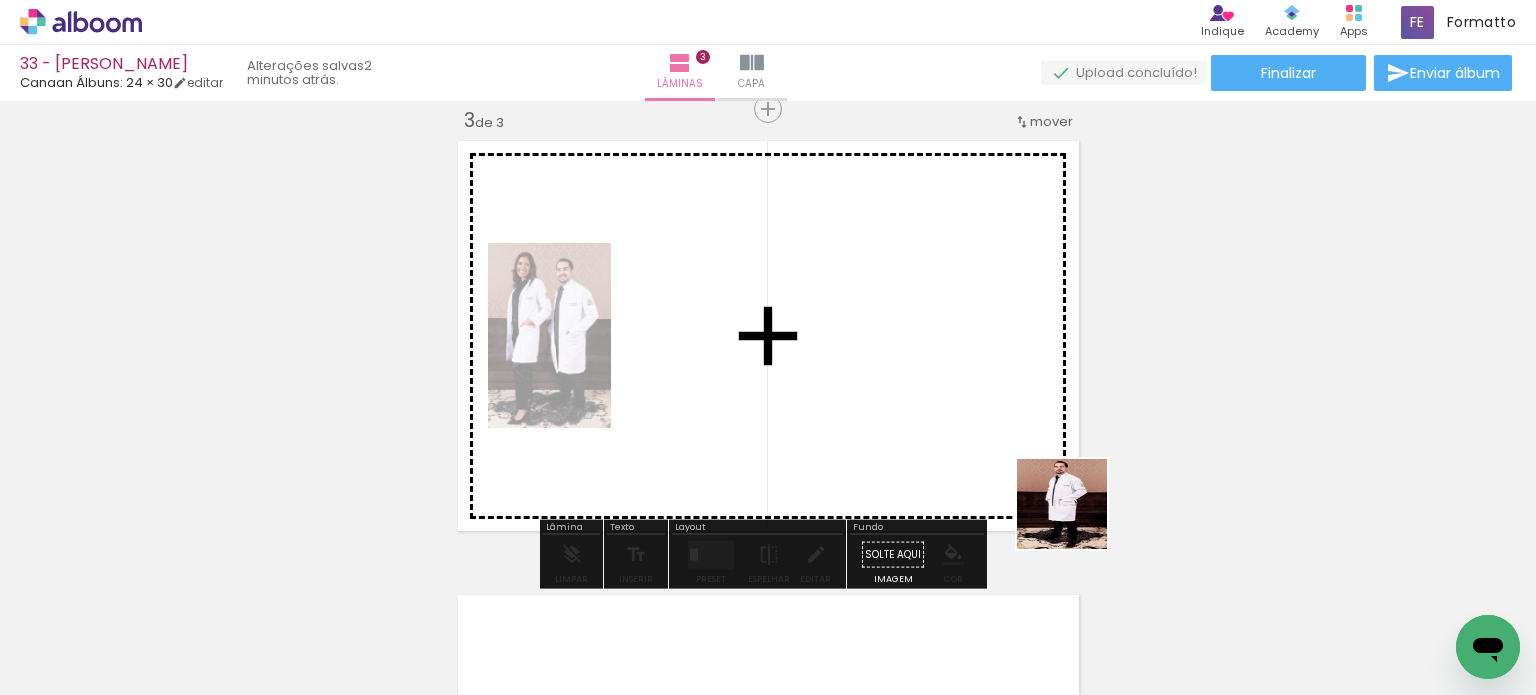 drag, startPoint x: 1139, startPoint y: 619, endPoint x: 984, endPoint y: 447, distance: 231.53618 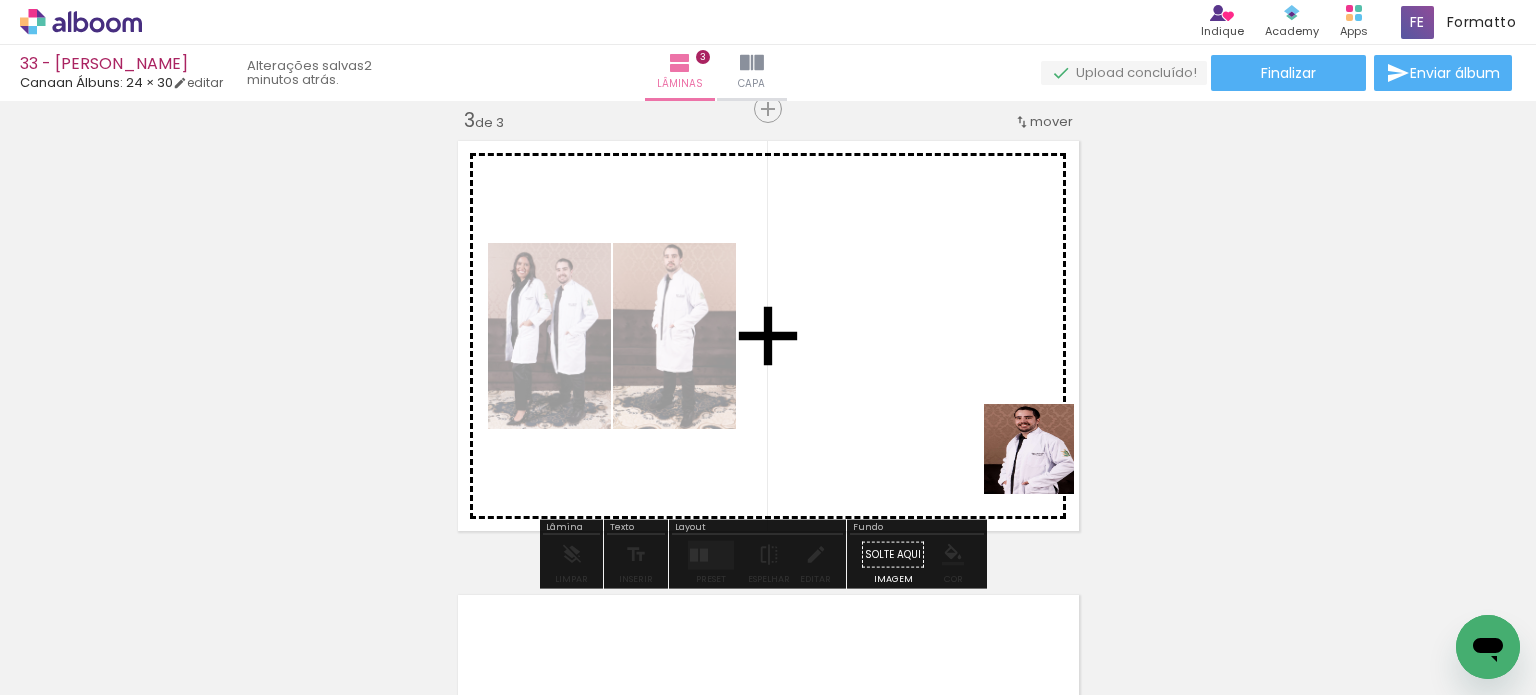 drag, startPoint x: 1186, startPoint y: 570, endPoint x: 984, endPoint y: 412, distance: 256.45273 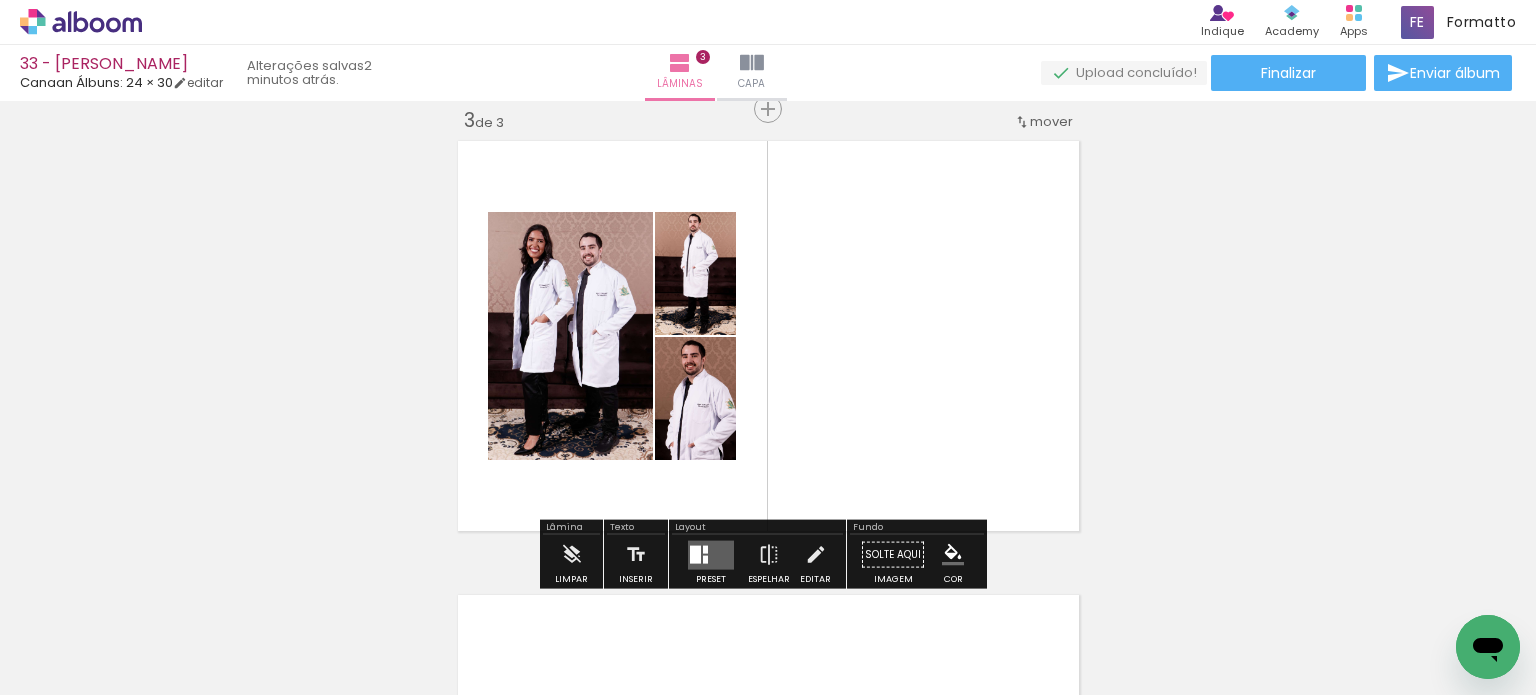 click at bounding box center (711, 554) 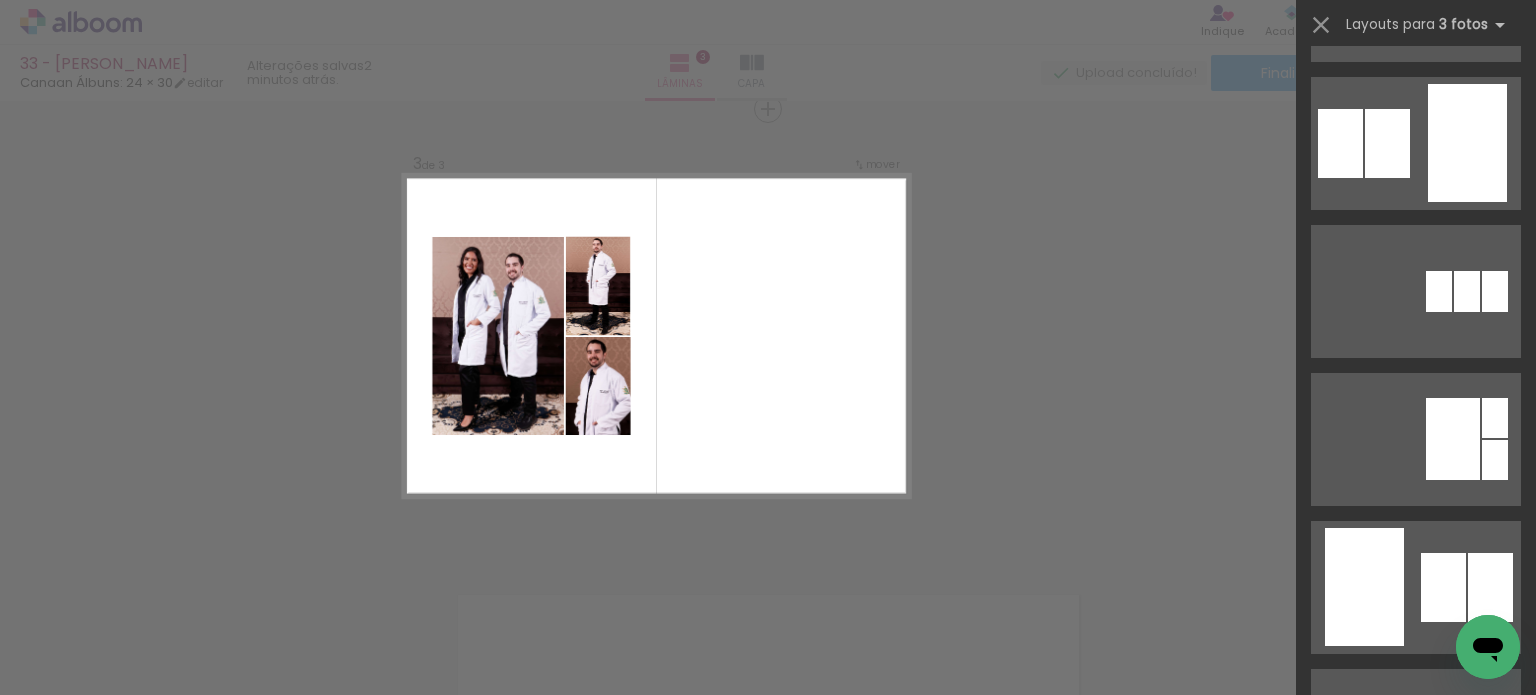 scroll, scrollTop: 400, scrollLeft: 0, axis: vertical 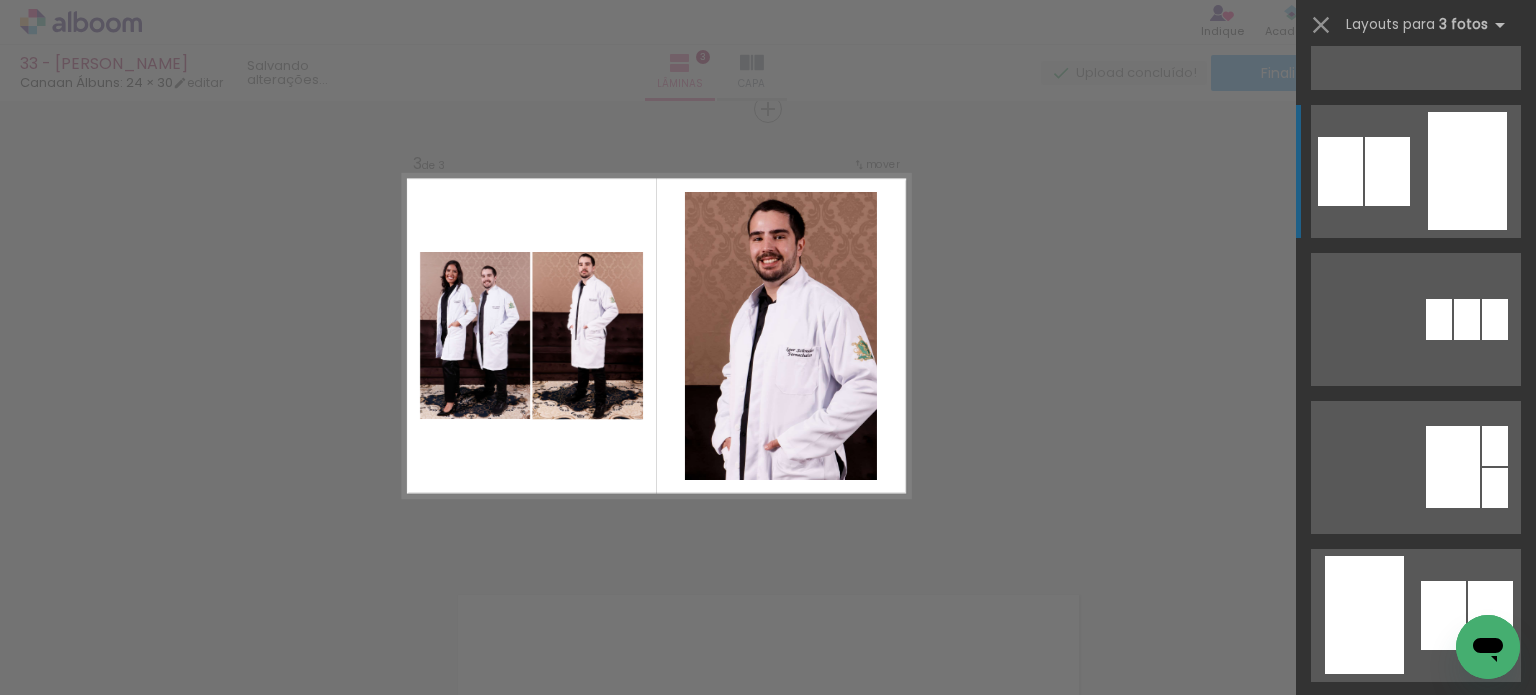 click at bounding box center (1392, -252) 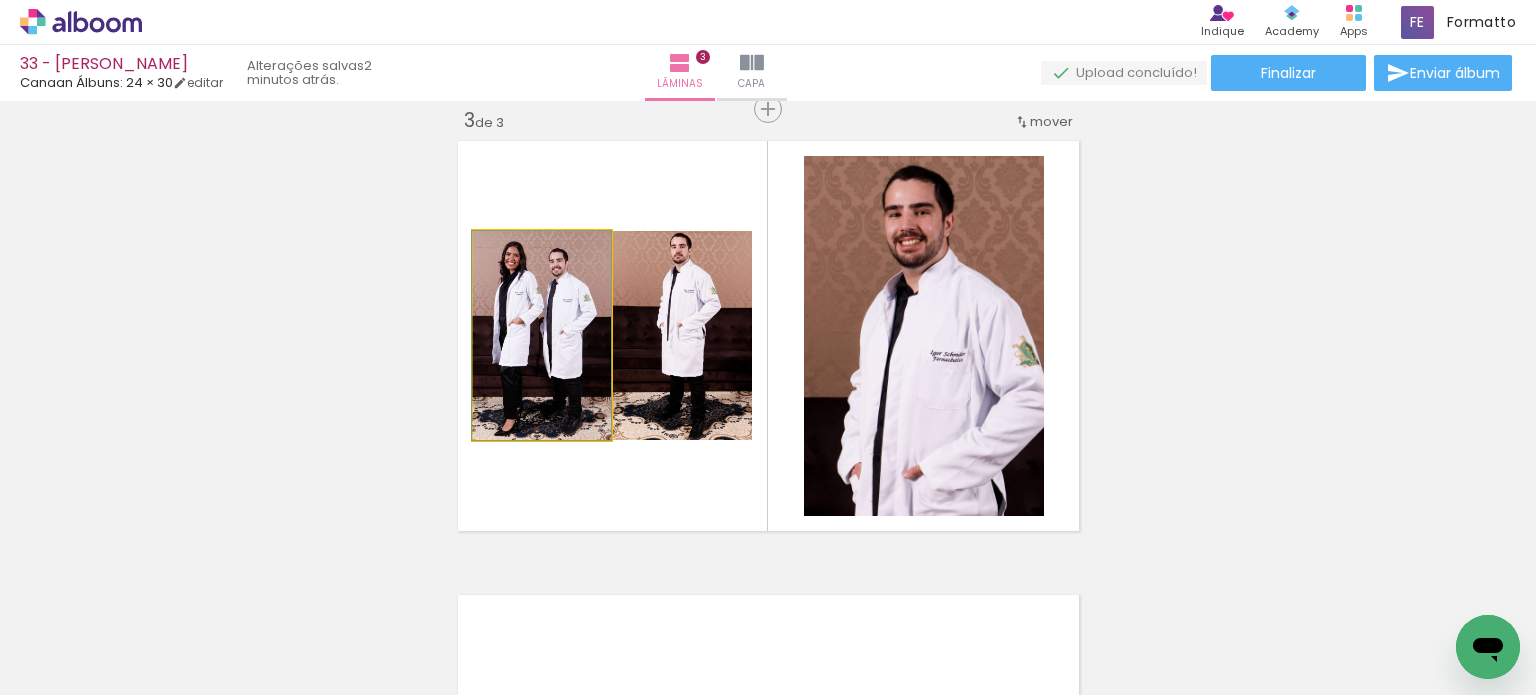 drag, startPoint x: 514, startPoint y: 319, endPoint x: 976, endPoint y: 319, distance: 462 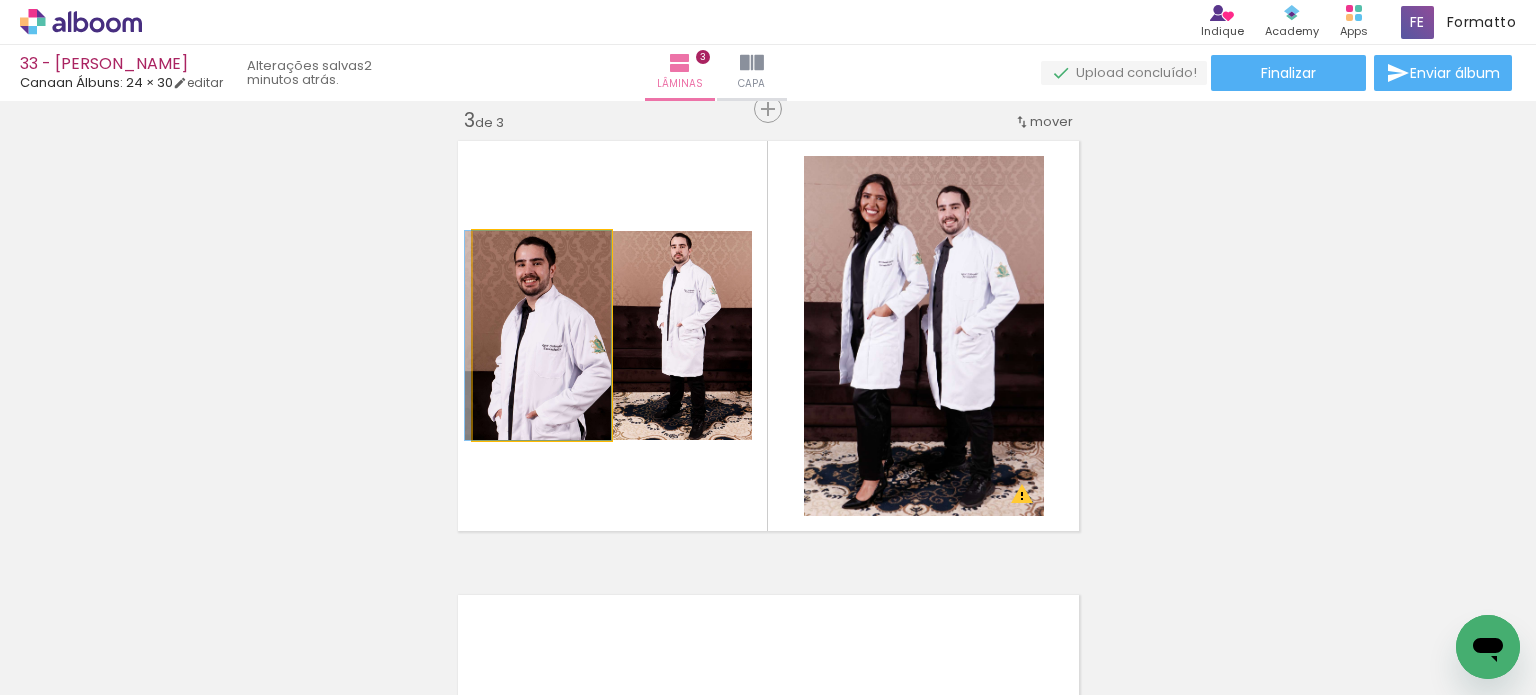 drag, startPoint x: 565, startPoint y: 355, endPoint x: 552, endPoint y: 346, distance: 15.811388 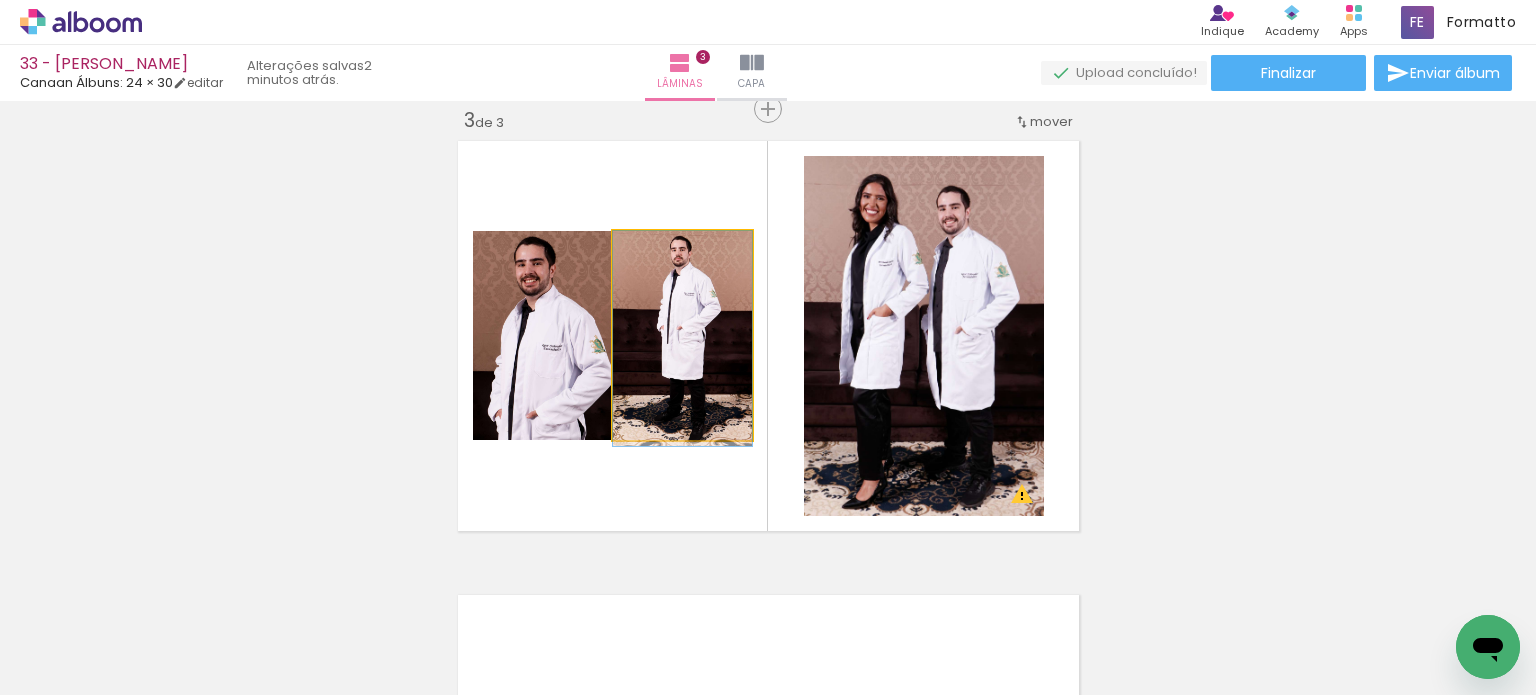 drag, startPoint x: 667, startPoint y: 359, endPoint x: 668, endPoint y: 383, distance: 24.020824 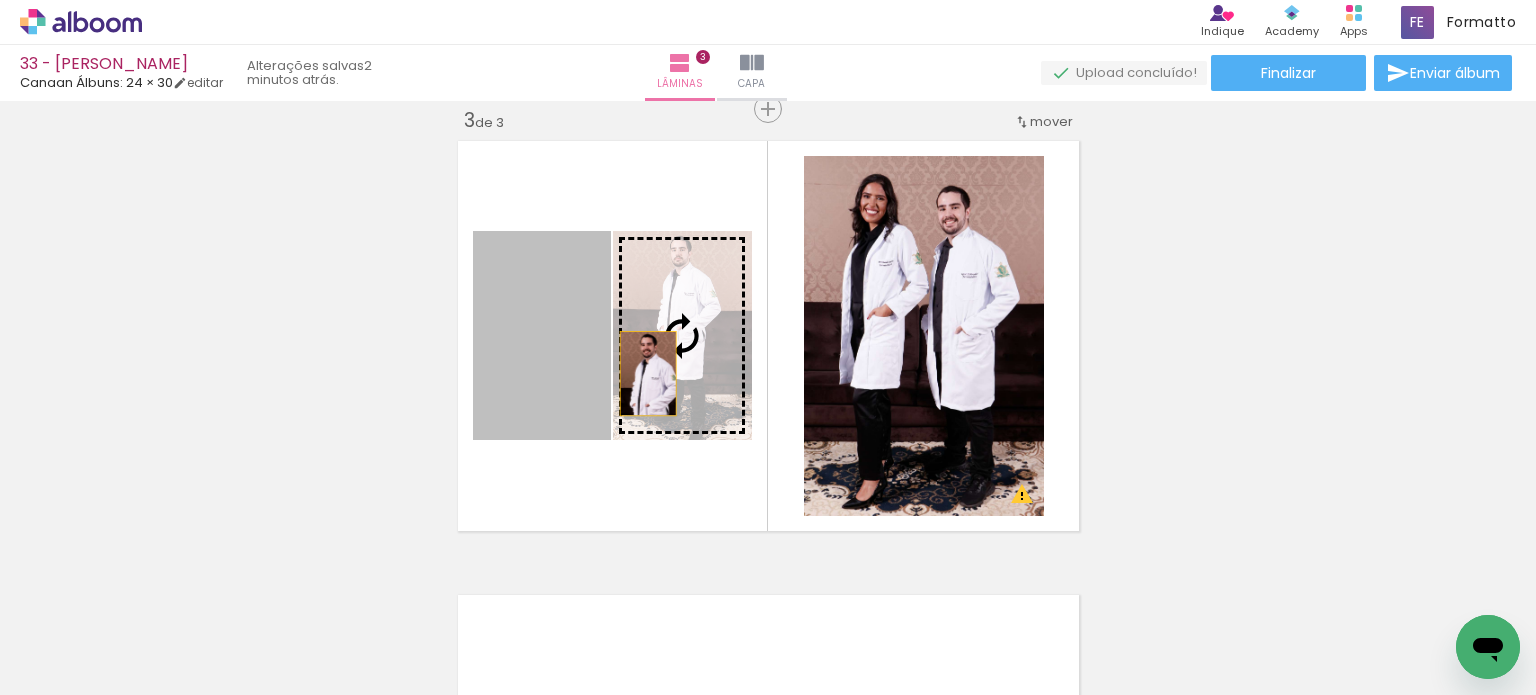 drag, startPoint x: 565, startPoint y: 369, endPoint x: 644, endPoint y: 372, distance: 79.05694 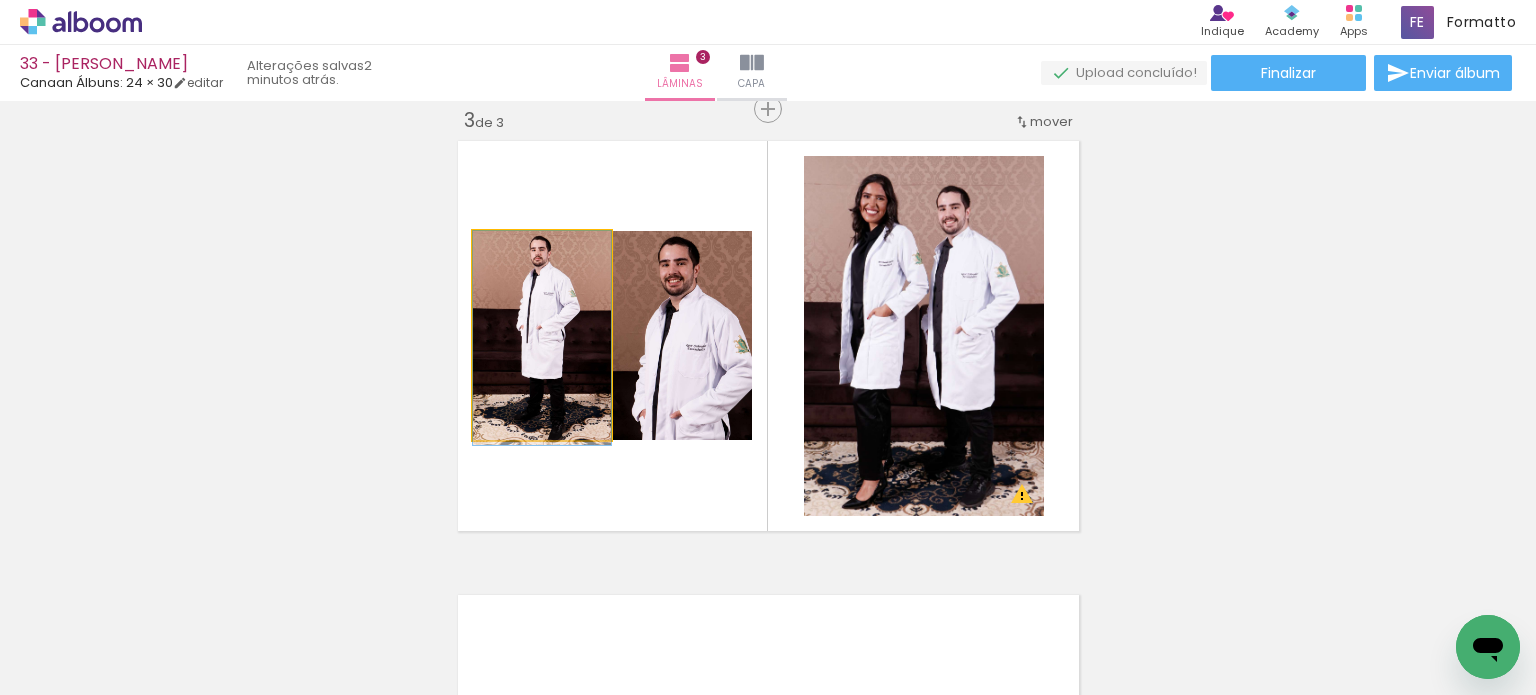 drag, startPoint x: 564, startPoint y: 371, endPoint x: 562, endPoint y: 384, distance: 13.152946 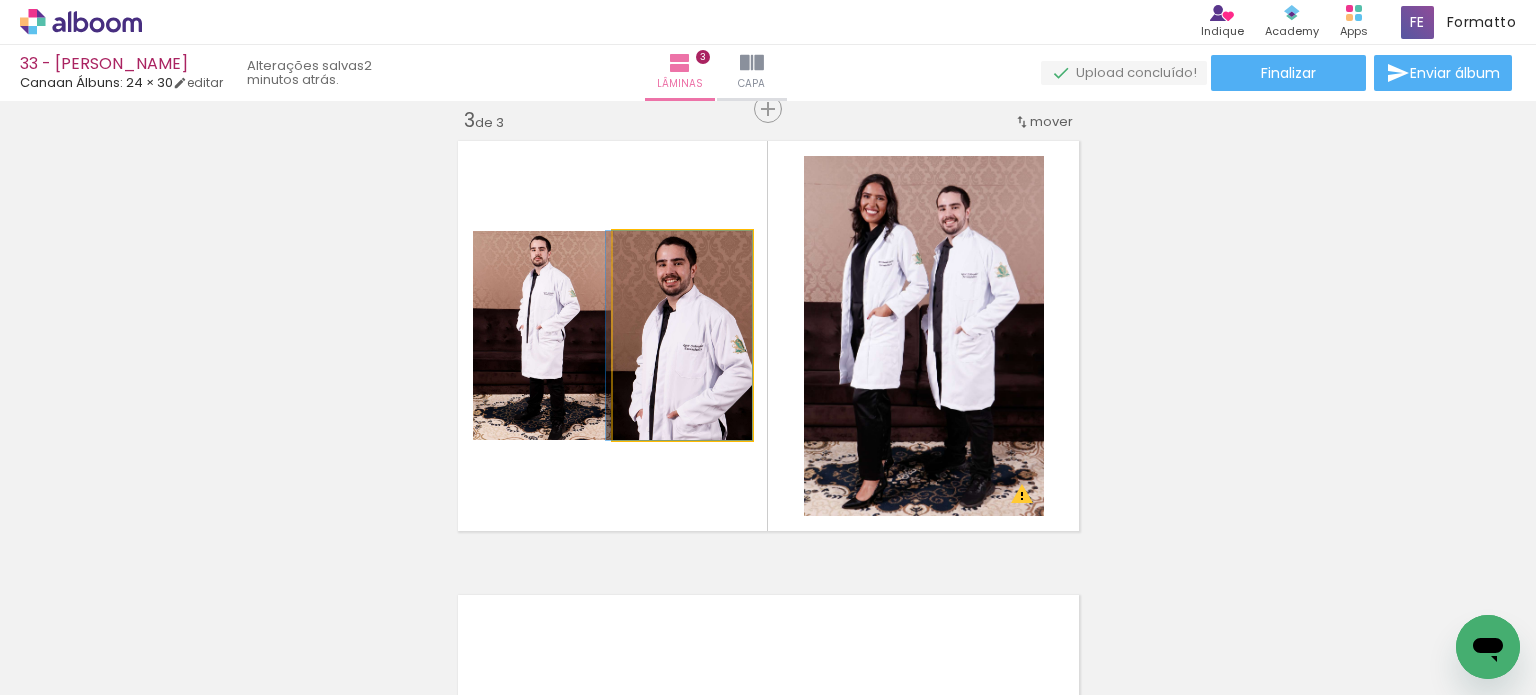 drag, startPoint x: 683, startPoint y: 379, endPoint x: 668, endPoint y: 380, distance: 15.033297 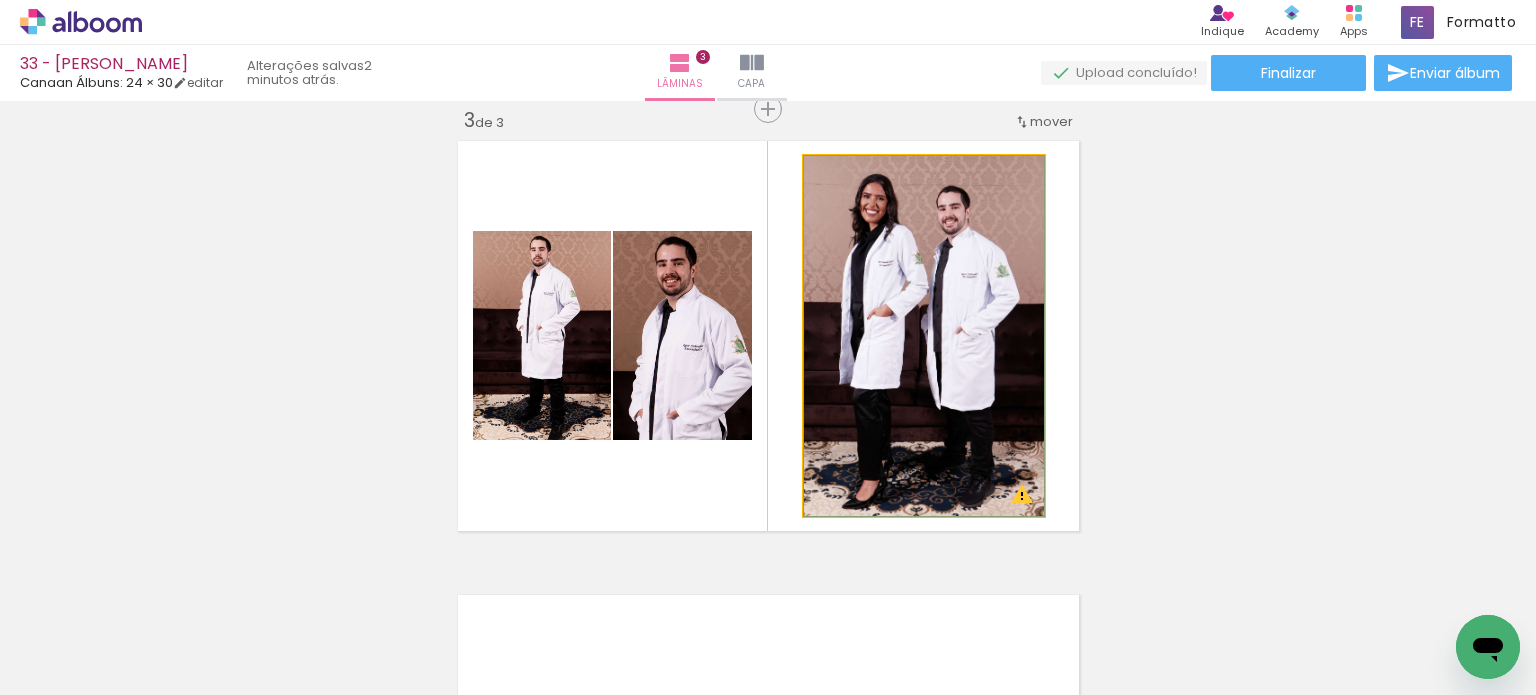 drag, startPoint x: 937, startPoint y: 351, endPoint x: 936, endPoint y: 341, distance: 10.049875 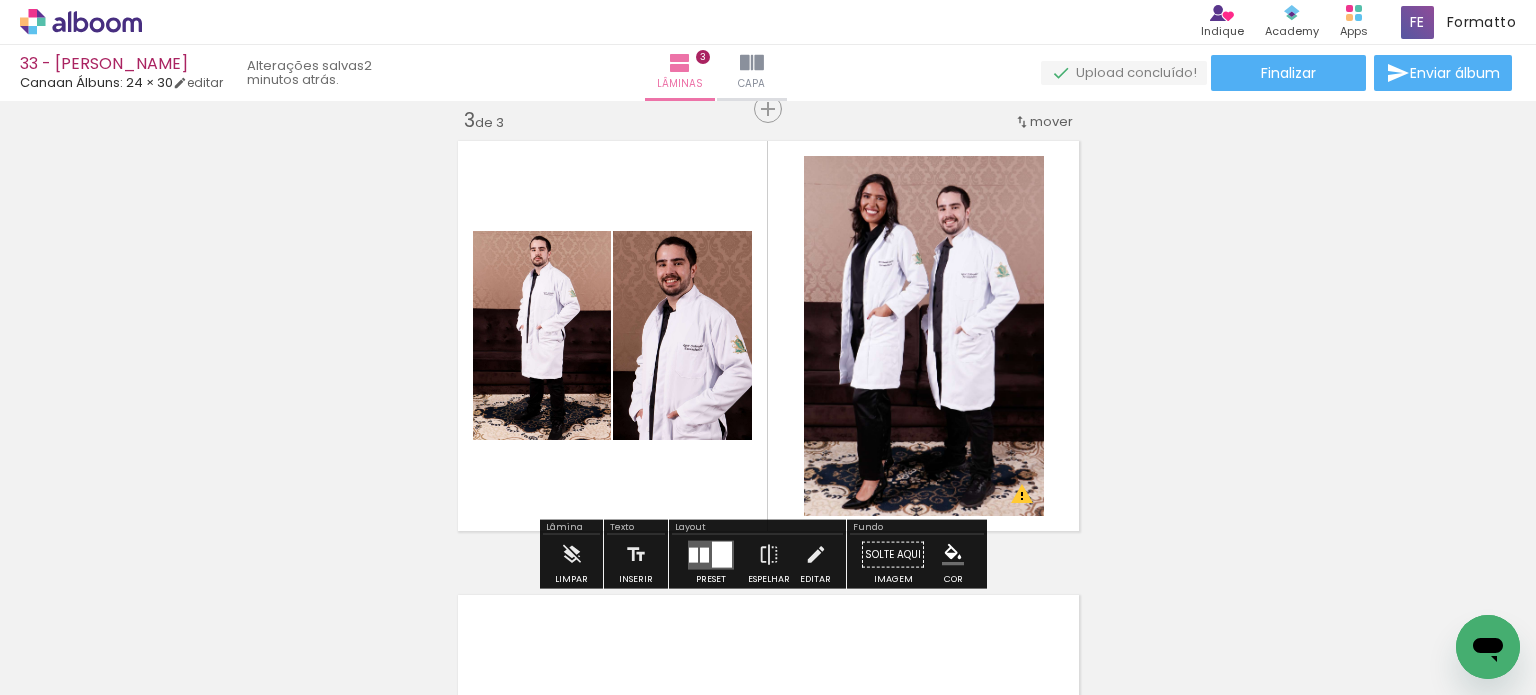 click on "Inserir lâmina 1  de 3  Inserir lâmina 2  de 3  Inserir lâmina 3  de 3 O Designbox precisará aumentar a sua imagem em 157% para exportar para impressão. O Designbox precisará aumentar a sua imagem em 176% para exportar para impressão. O Designbox precisará aumentar a sua imagem em 176% para exportar para impressão. O Designbox precisará aumentar a sua imagem em 157% para exportar para impressão." at bounding box center (768, 83) 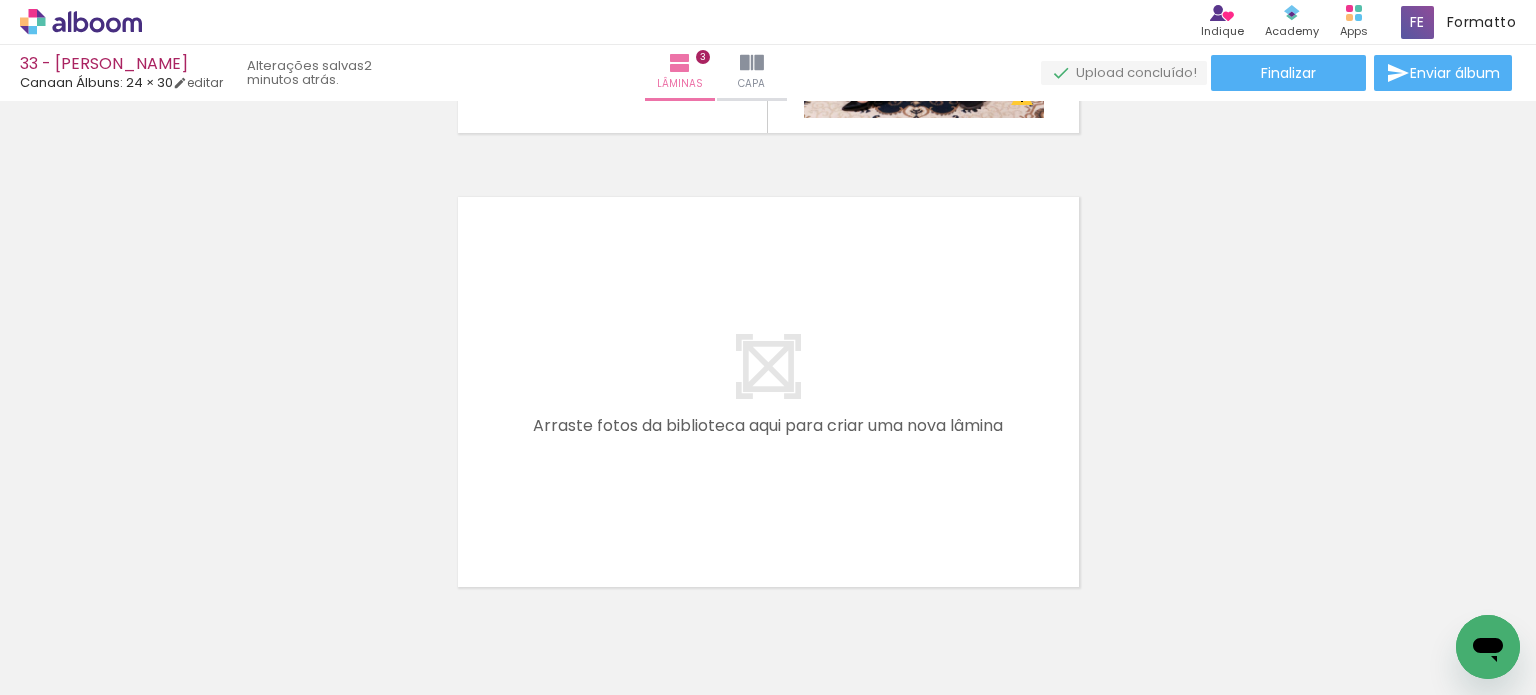 scroll, scrollTop: 1333, scrollLeft: 0, axis: vertical 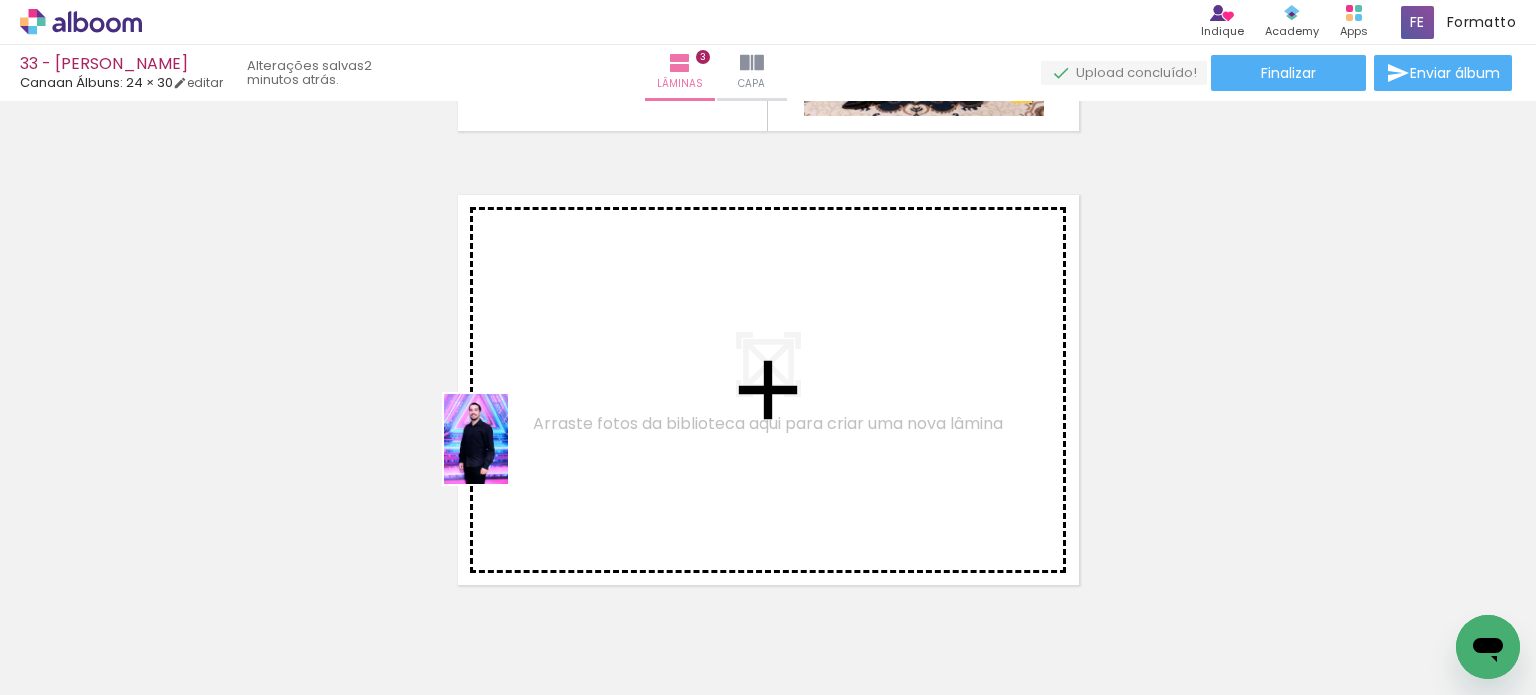 drag, startPoint x: 391, startPoint y: 626, endPoint x: 504, endPoint y: 454, distance: 205.79845 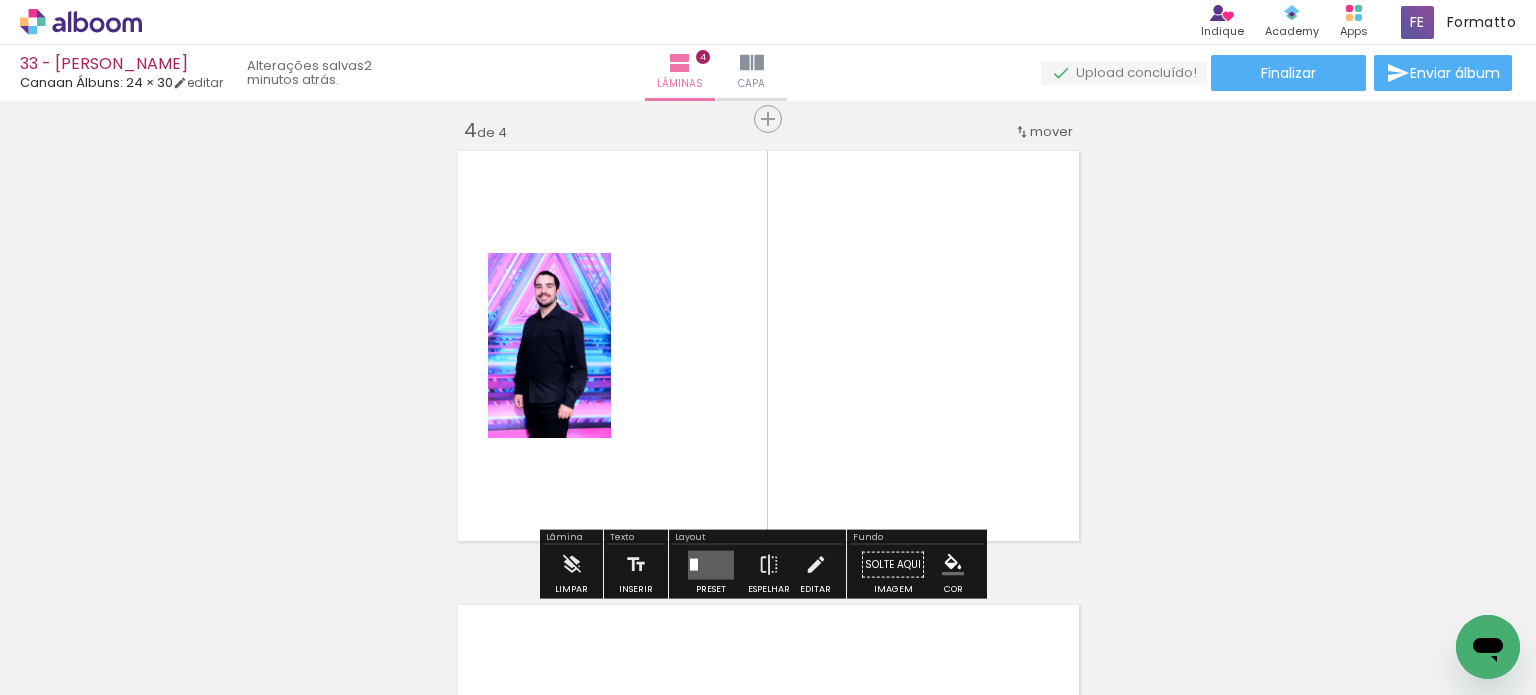 scroll, scrollTop: 1387, scrollLeft: 0, axis: vertical 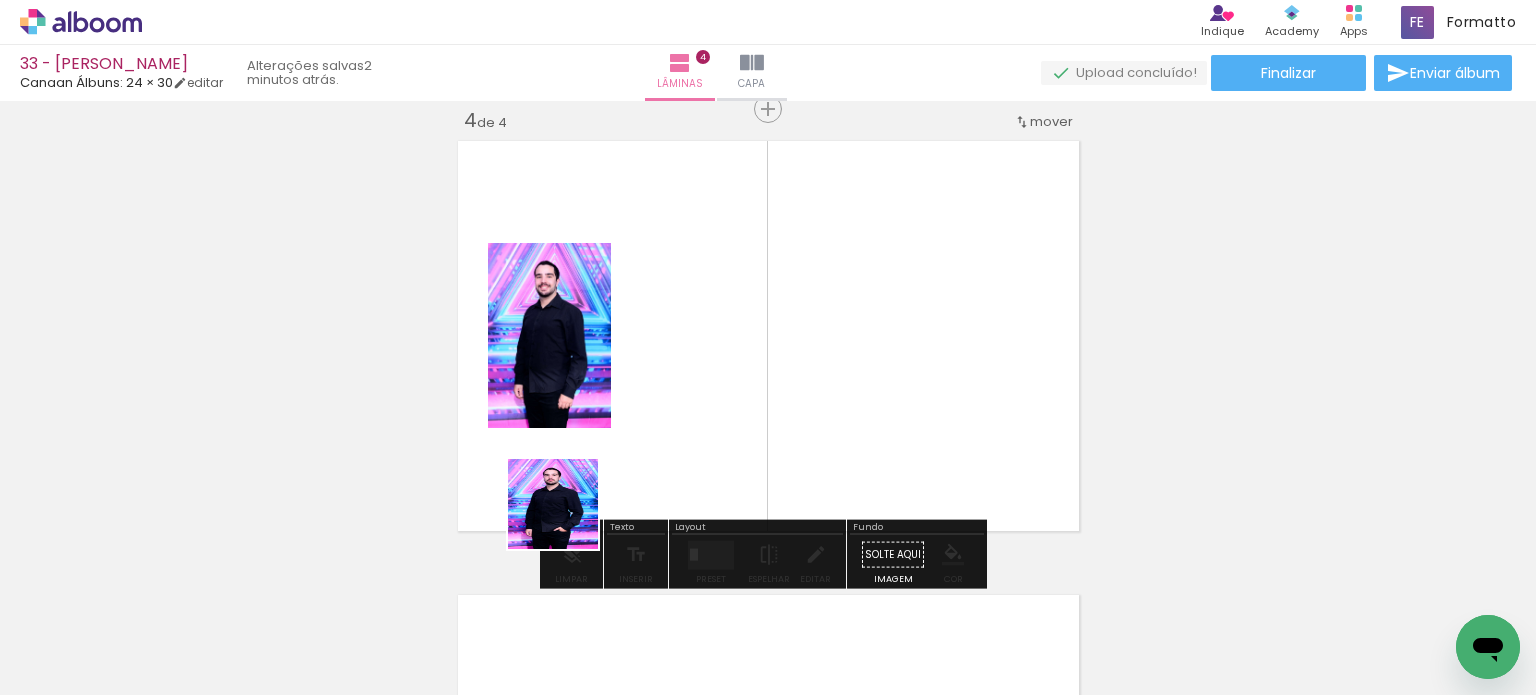 drag, startPoint x: 465, startPoint y: 624, endPoint x: 614, endPoint y: 462, distance: 220.10225 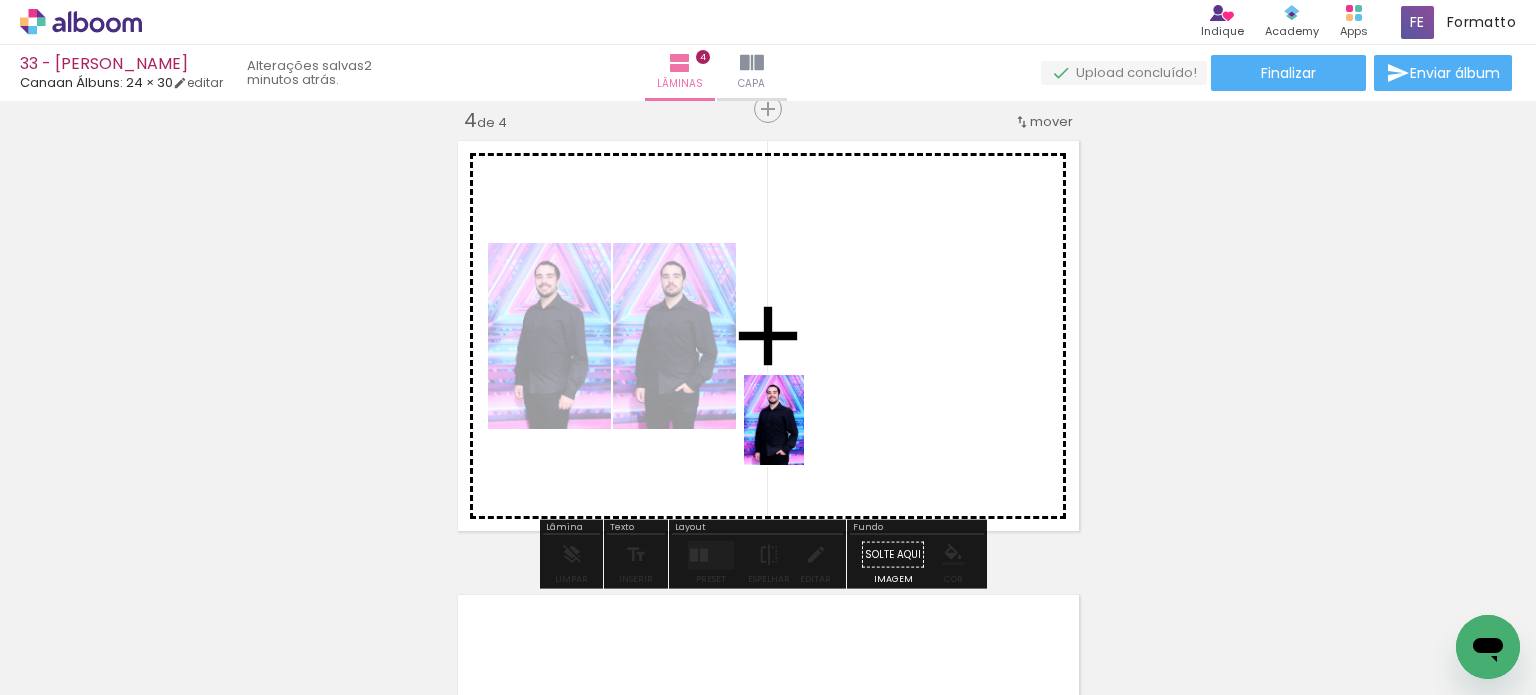 drag, startPoint x: 602, startPoint y: 627, endPoint x: 804, endPoint y: 435, distance: 278.6898 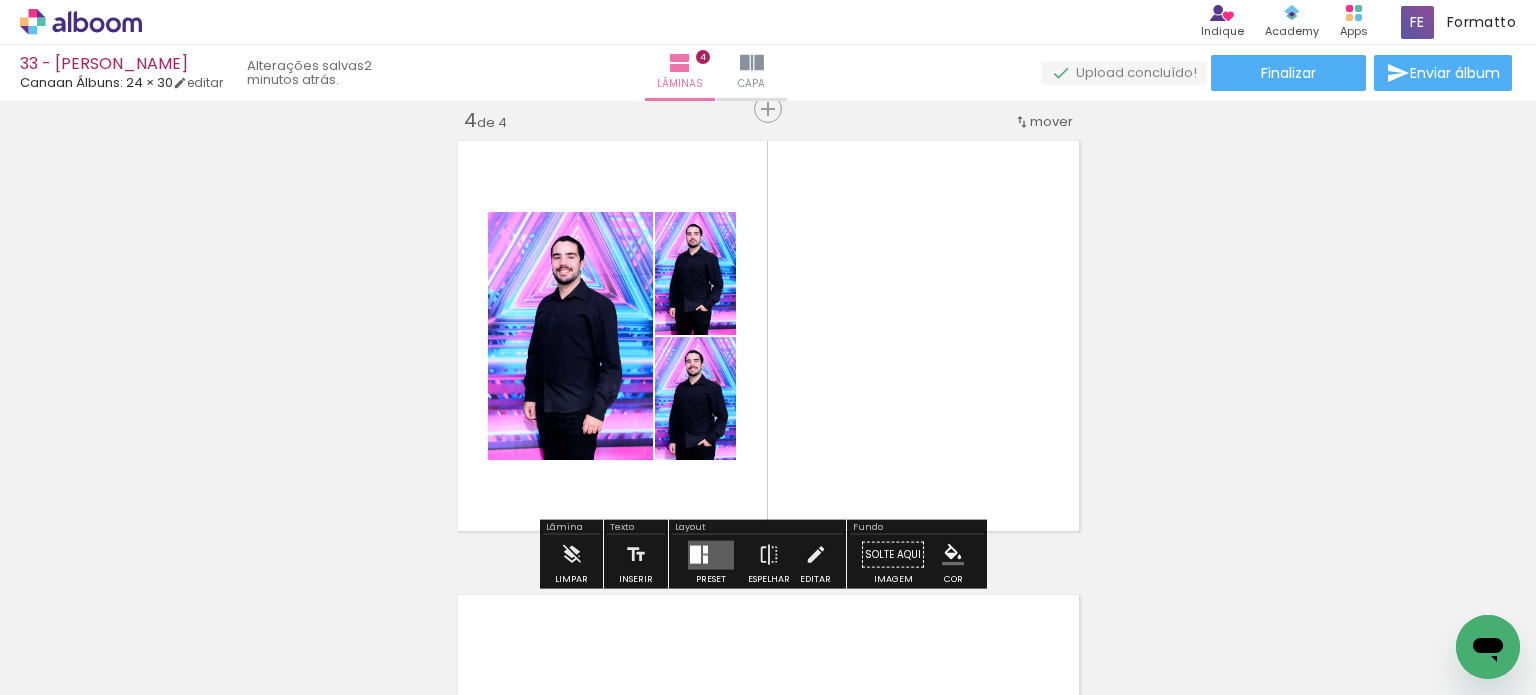 click at bounding box center [705, 559] 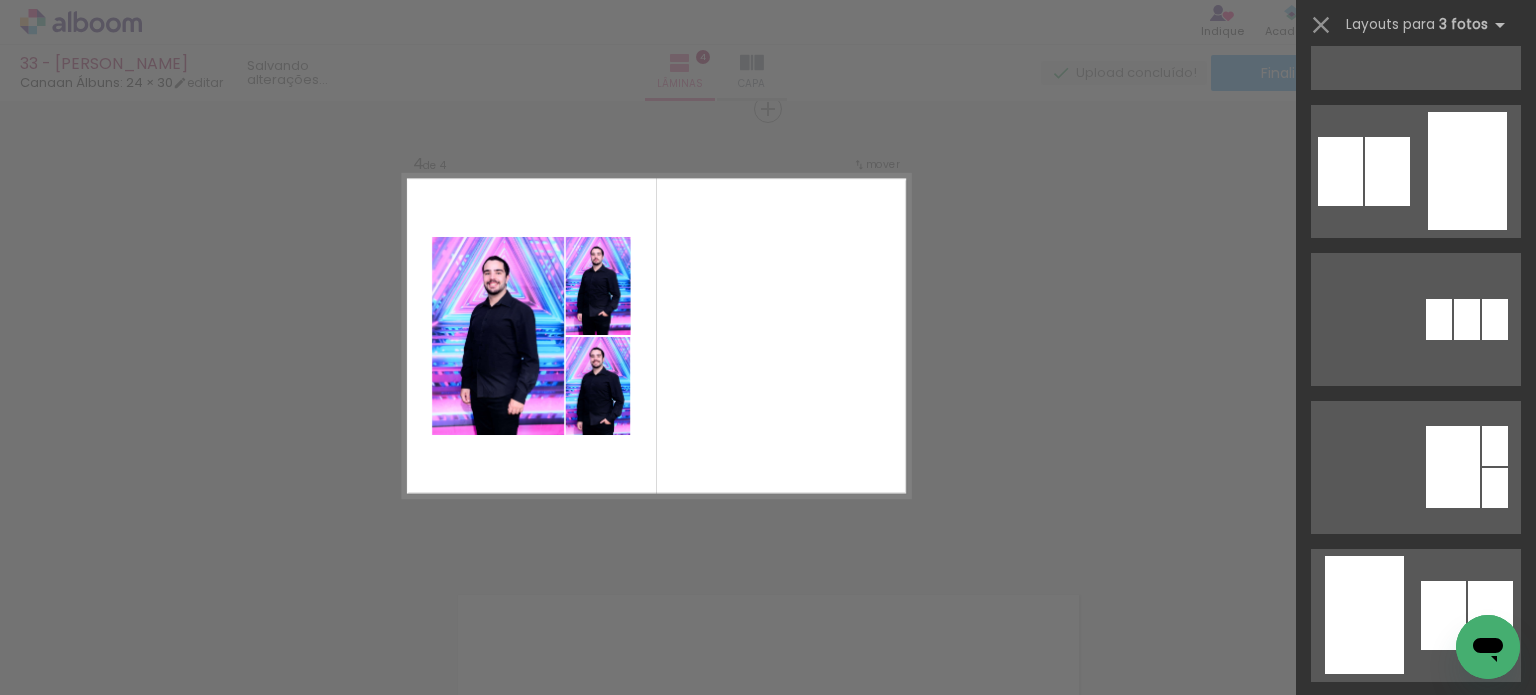 scroll, scrollTop: 0, scrollLeft: 0, axis: both 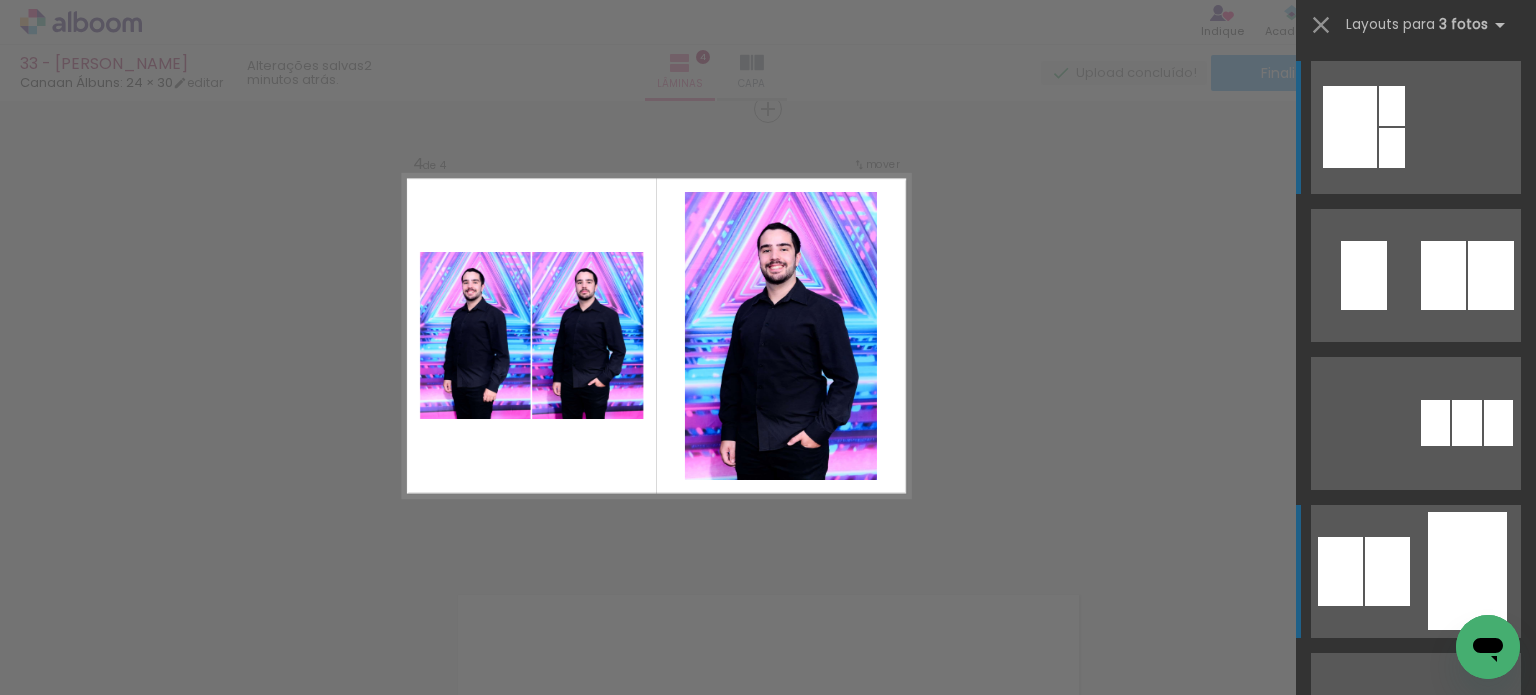 click at bounding box center (1392, 148) 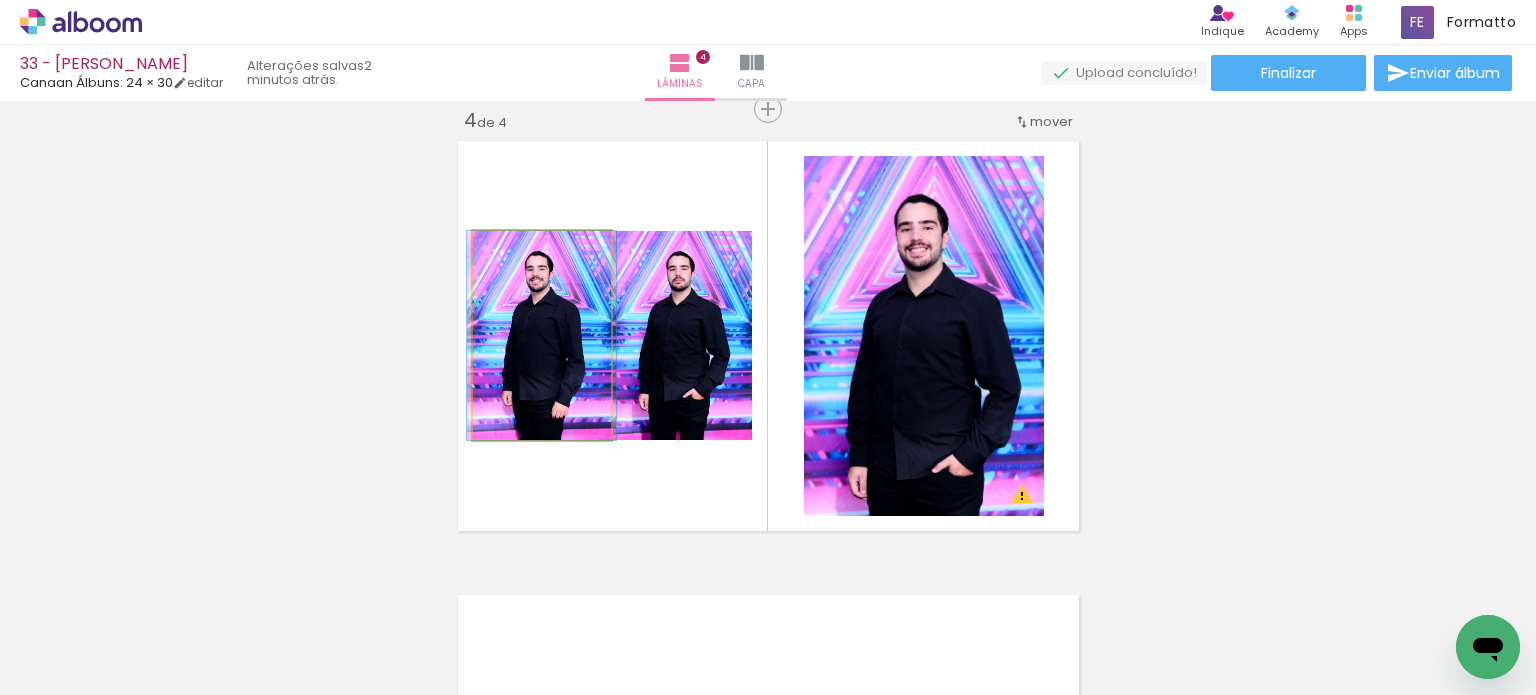 drag, startPoint x: 576, startPoint y: 337, endPoint x: 567, endPoint y: 331, distance: 10.816654 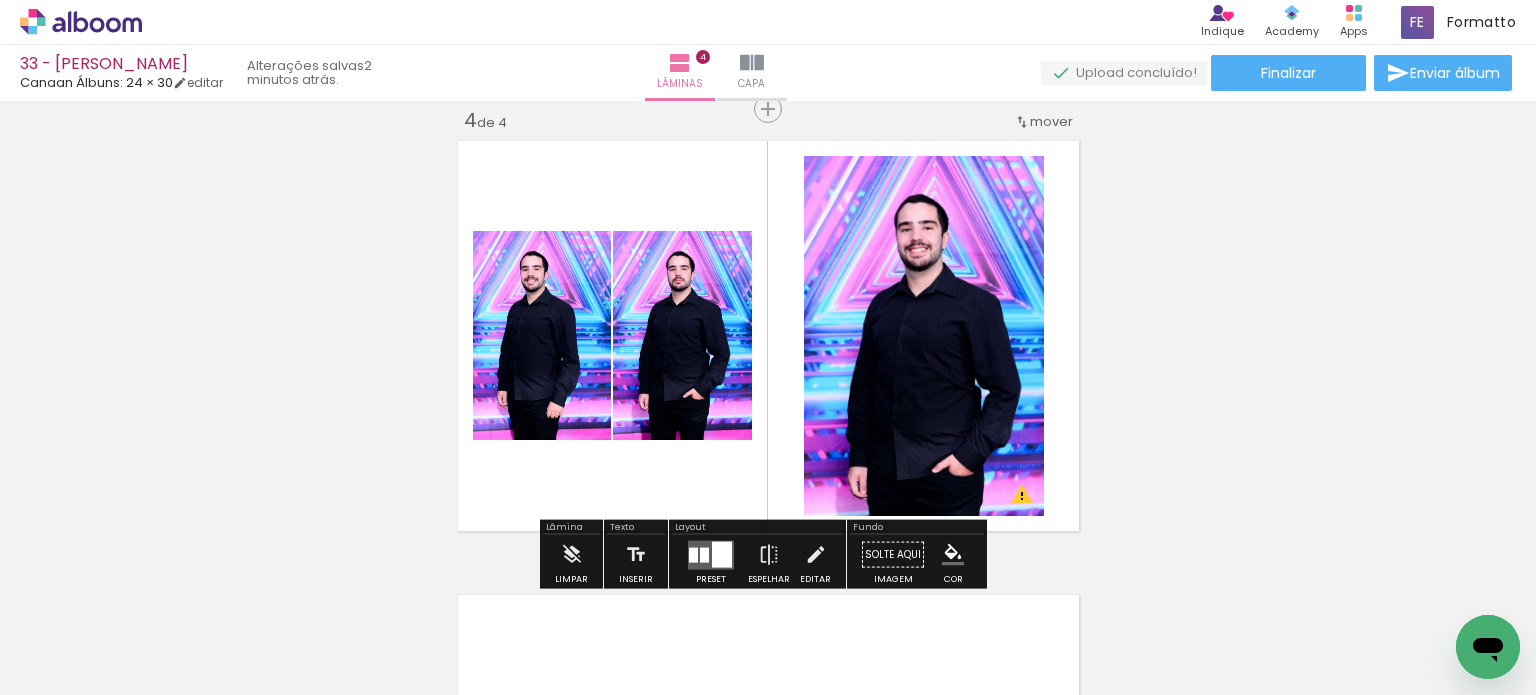 click on "Inserir lâmina 1  de 4  Inserir lâmina 2  de 4  Inserir lâmina 3  de 4  Inserir lâmina 4  de 4 O Designbox precisará aumentar a sua imagem em 157% para exportar para impressão. O Designbox precisará aumentar a sua imagem em 176% para exportar para impressão. O Designbox precisará aumentar a sua imagem em 176% para exportar para impressão. O Designbox precisará aumentar a sua imagem em 157% para exportar para impressão. O Designbox precisará aumentar a sua imagem em 157% para exportar para impressão." at bounding box center [768, -144] 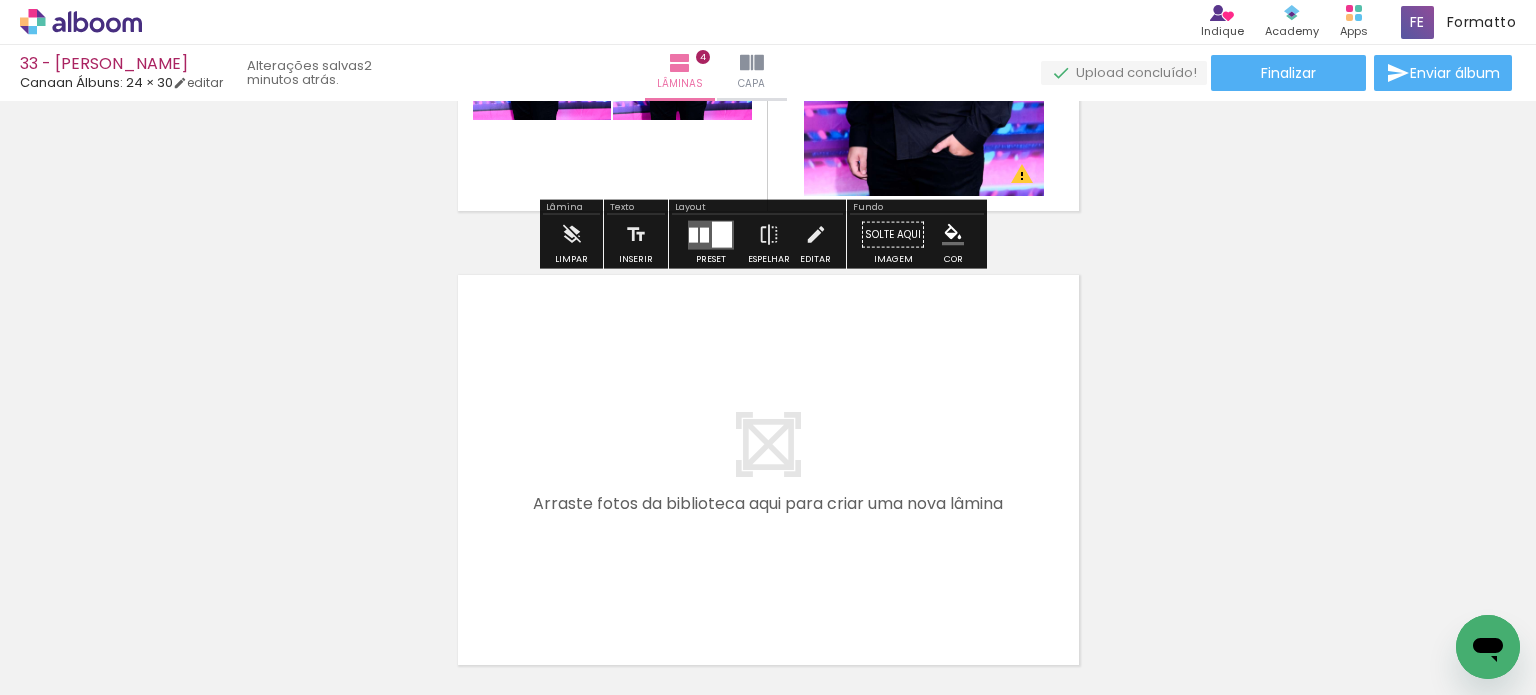 scroll, scrollTop: 1787, scrollLeft: 0, axis: vertical 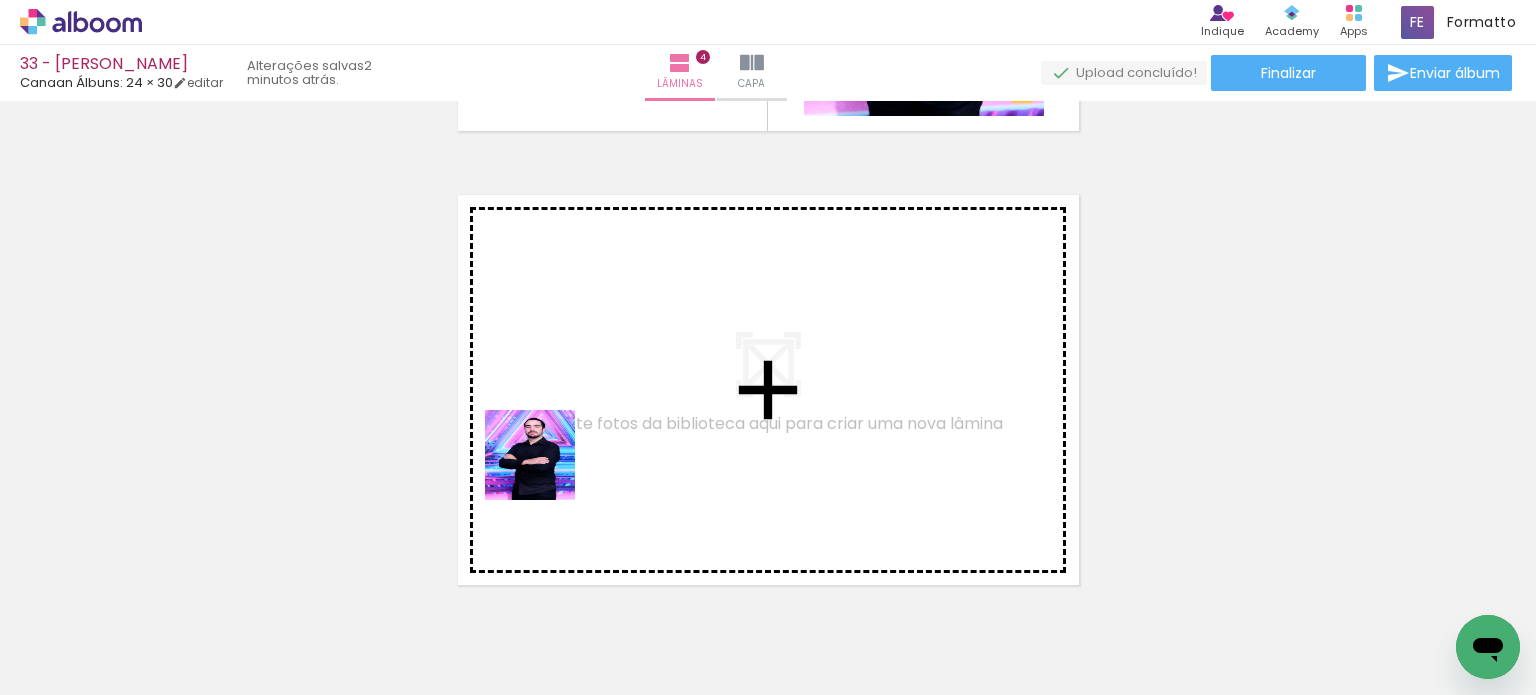 drag, startPoint x: 425, startPoint y: 624, endPoint x: 545, endPoint y: 469, distance: 196.02296 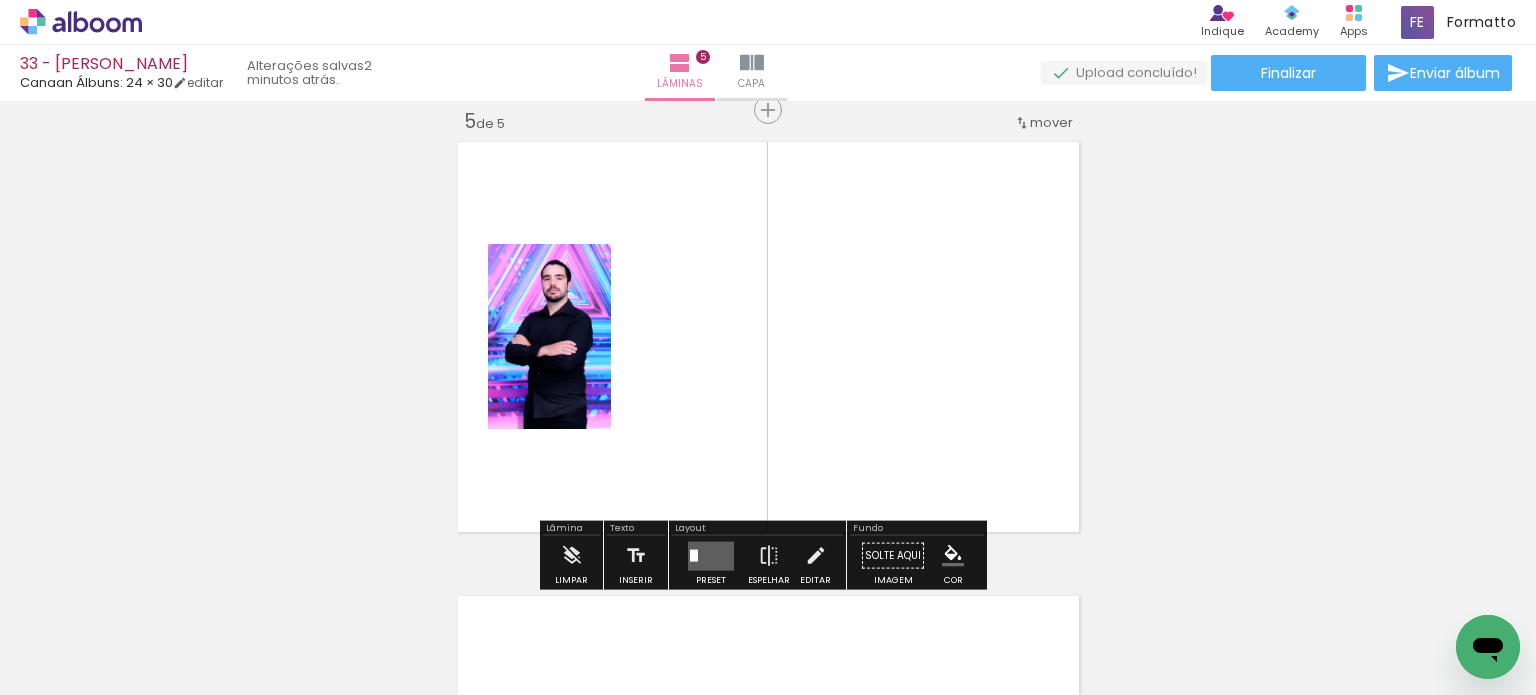 scroll, scrollTop: 1841, scrollLeft: 0, axis: vertical 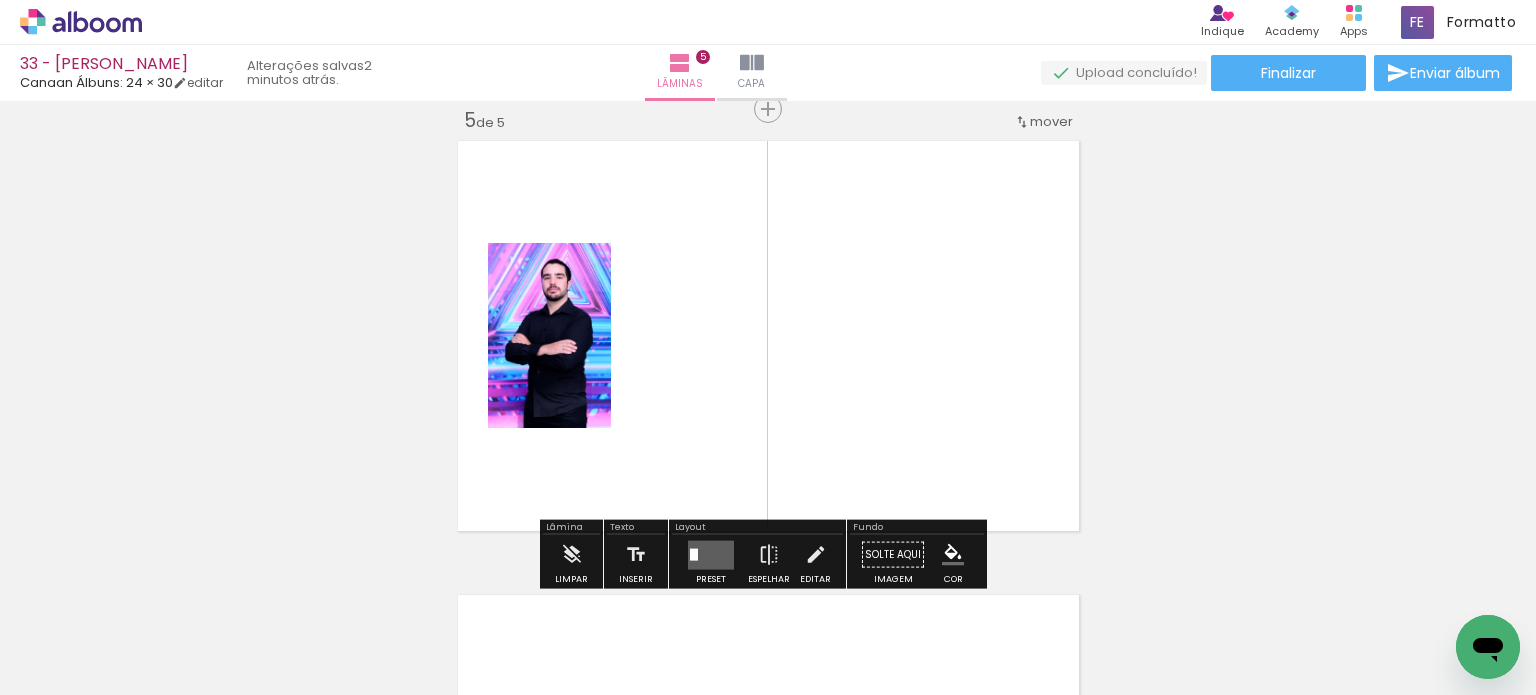 drag, startPoint x: 536, startPoint y: 638, endPoint x: 691, endPoint y: 397, distance: 286.54144 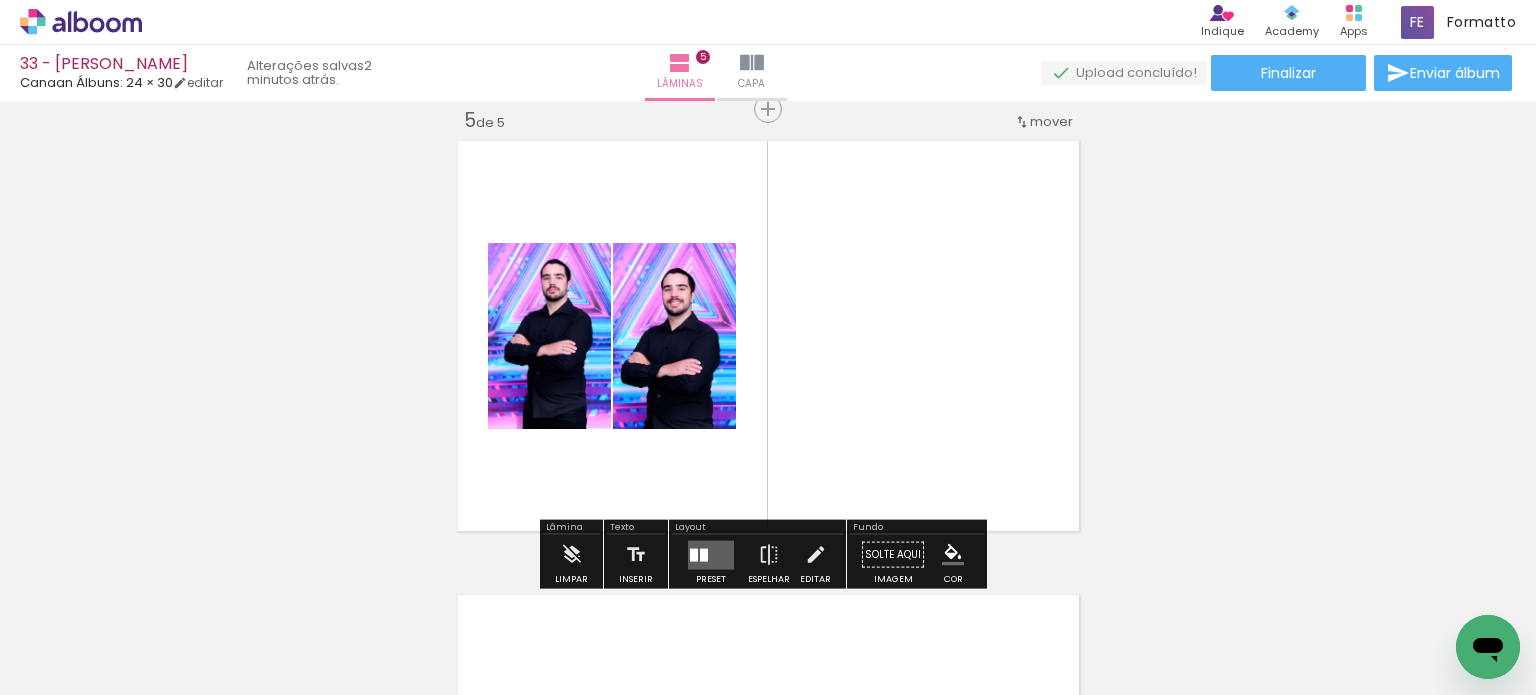 click 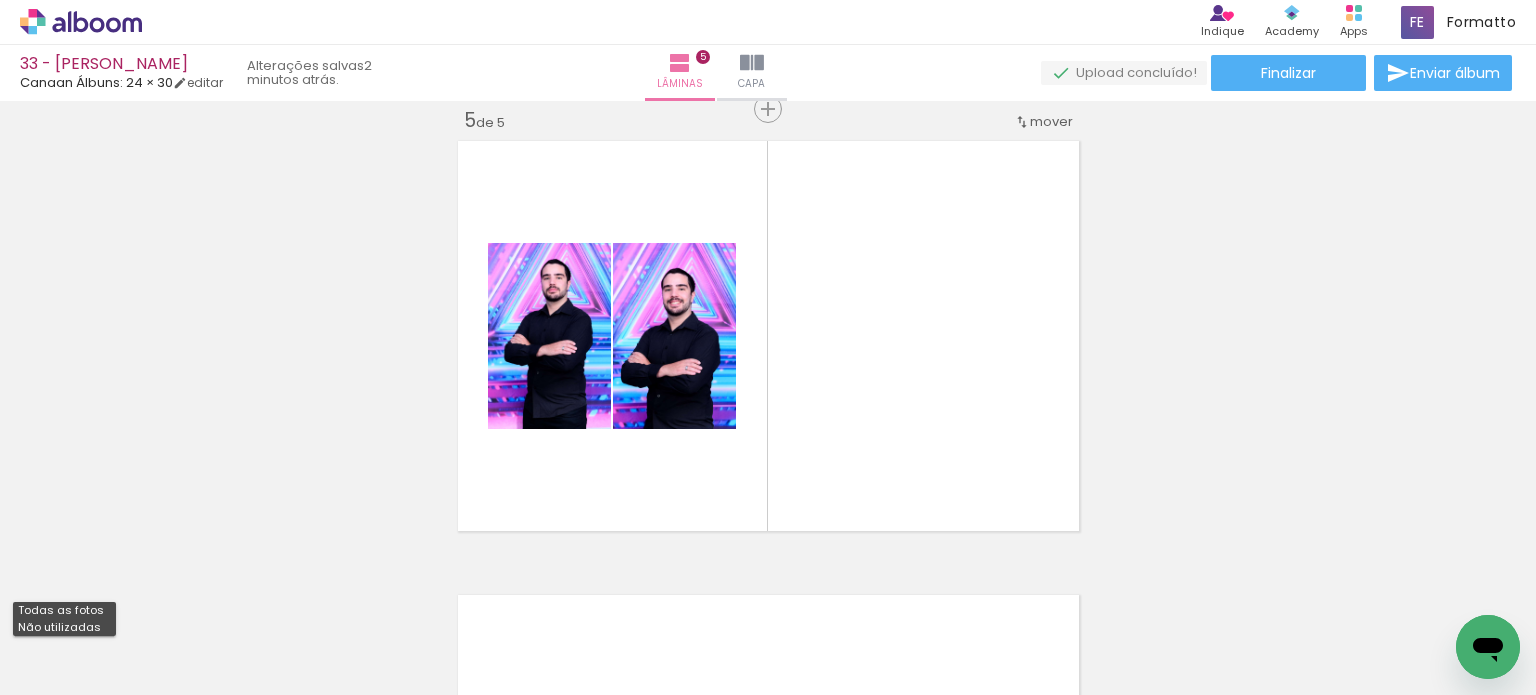 click on "Não utilizadas" at bounding box center (0, 0) 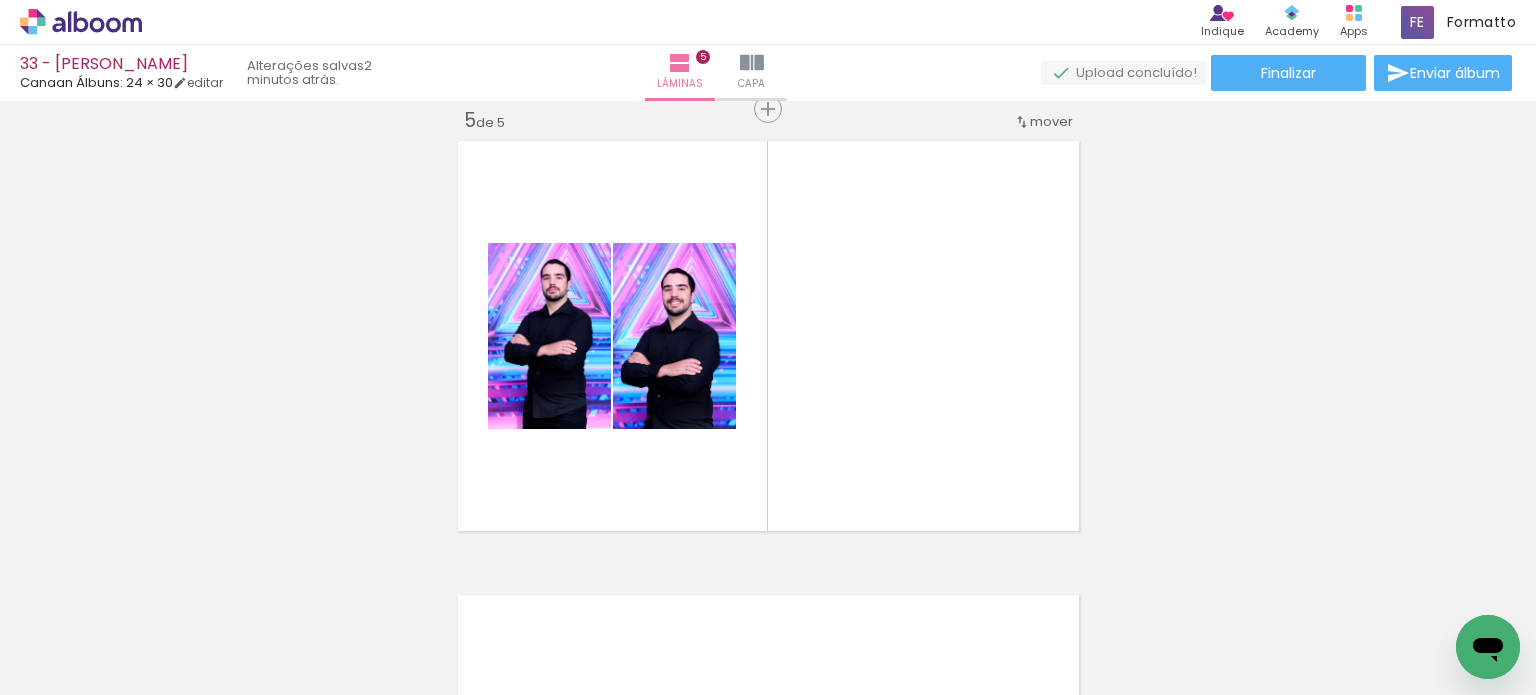scroll, scrollTop: 0, scrollLeft: 1105, axis: horizontal 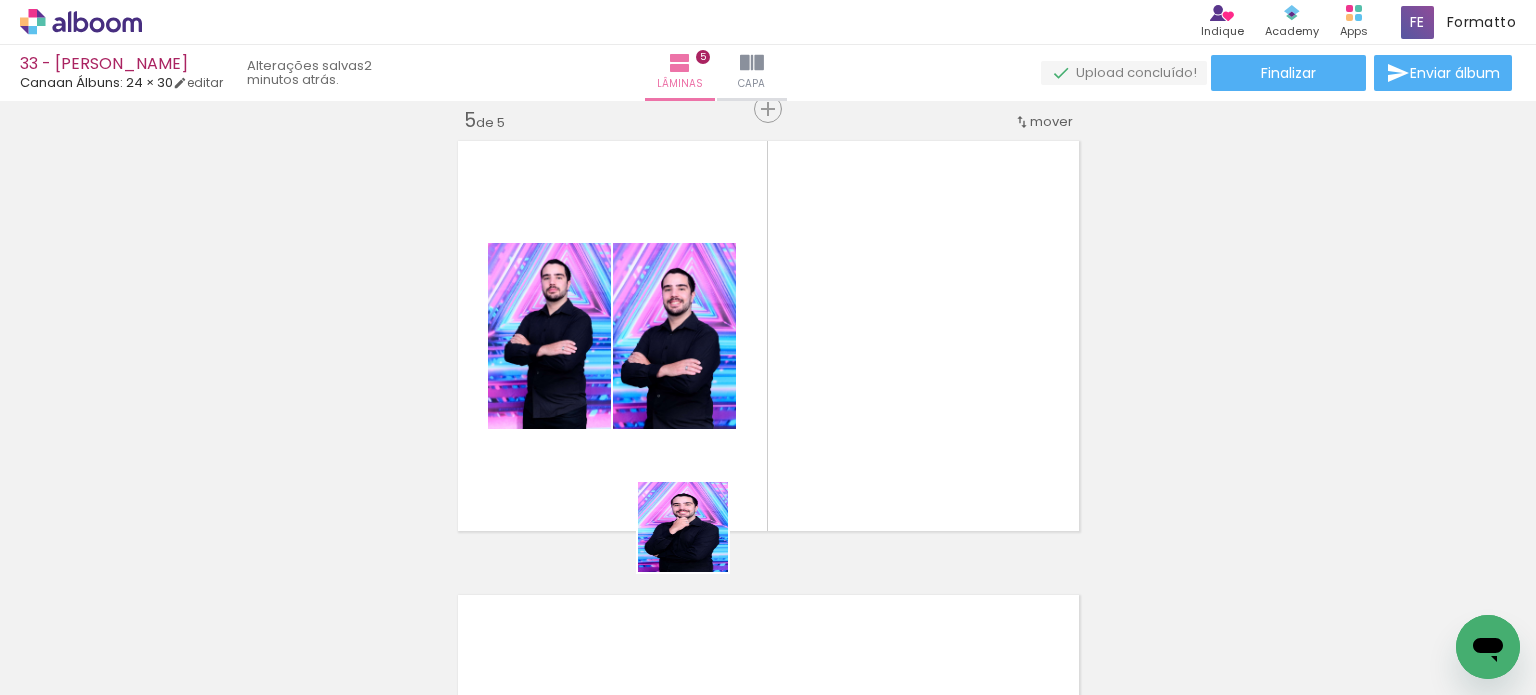 drag, startPoint x: 569, startPoint y: 627, endPoint x: 764, endPoint y: 547, distance: 210.77238 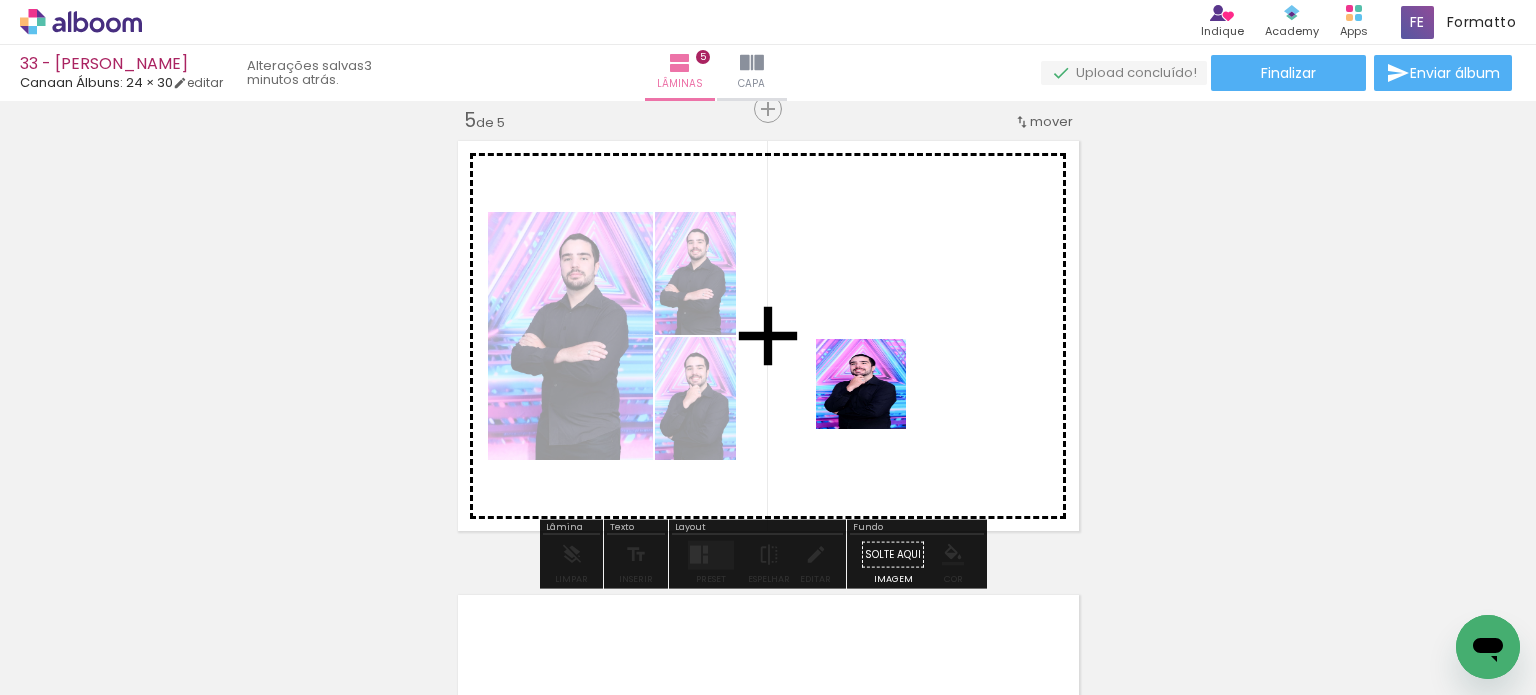 drag, startPoint x: 566, startPoint y: 640, endPoint x: 878, endPoint y: 398, distance: 394.85187 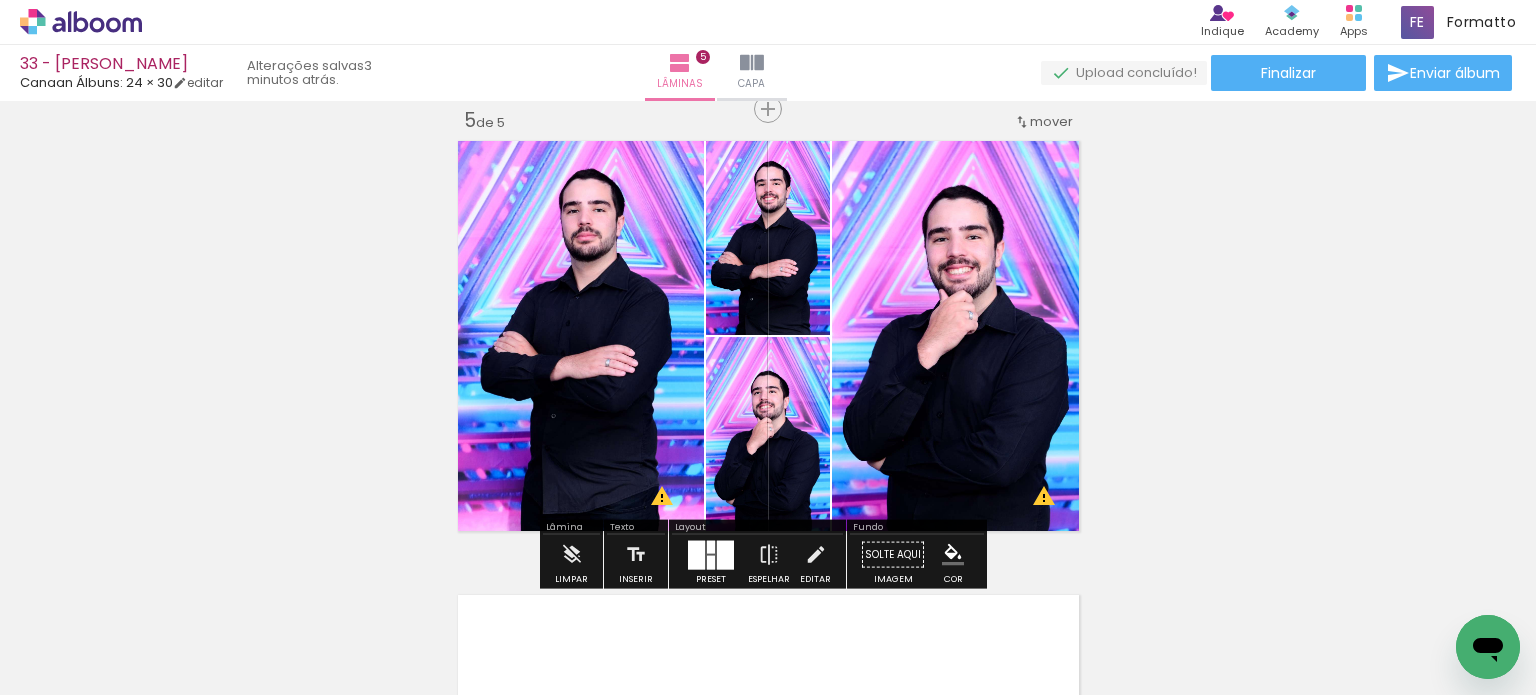 click at bounding box center (725, 554) 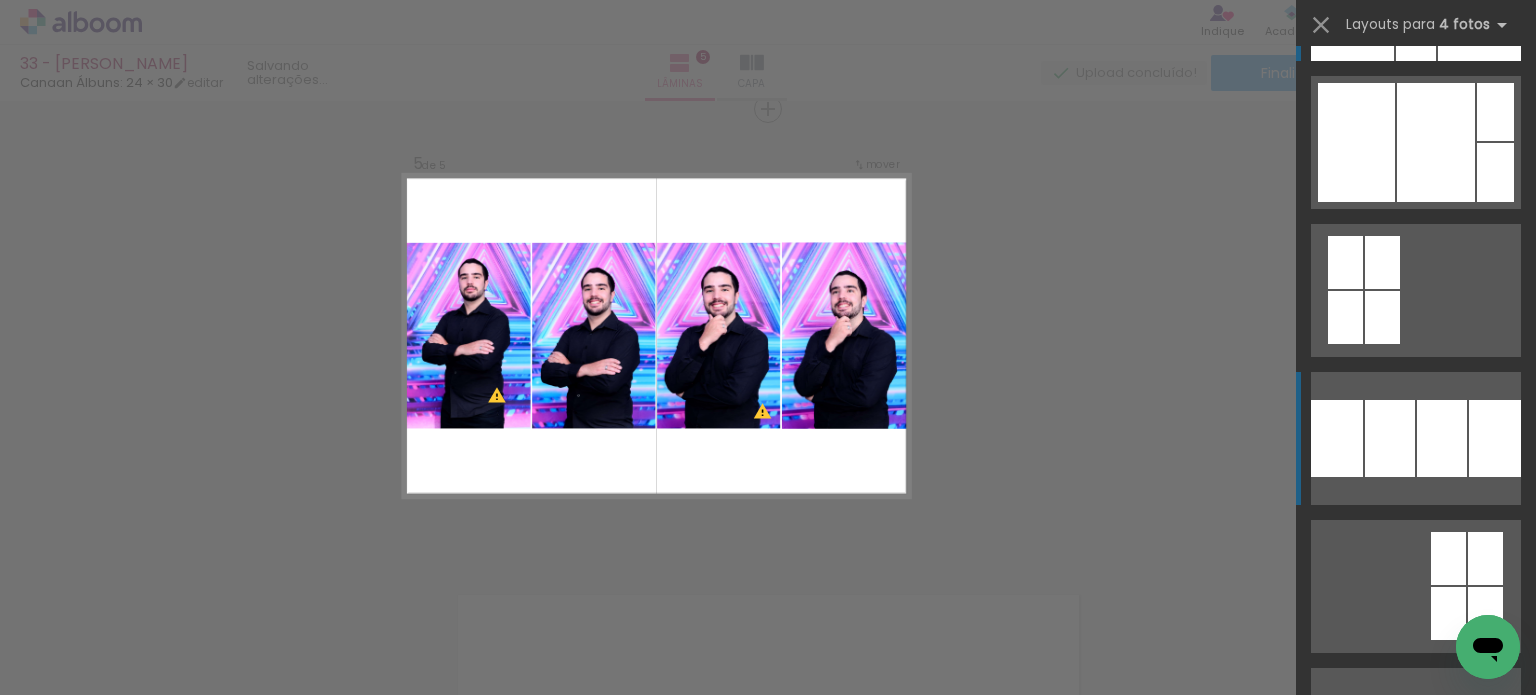 scroll, scrollTop: 200, scrollLeft: 0, axis: vertical 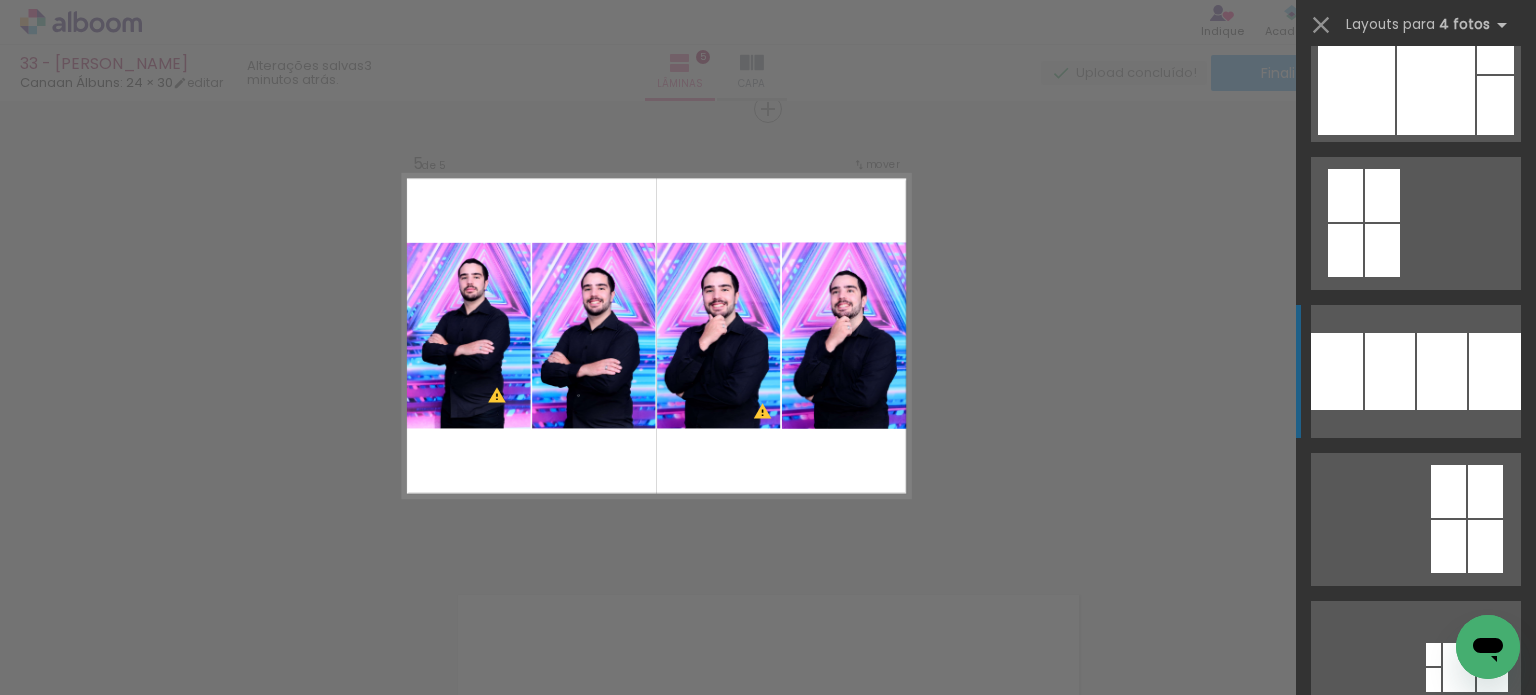 drag, startPoint x: 1502, startPoint y: 391, endPoint x: 1482, endPoint y: 379, distance: 23.323807 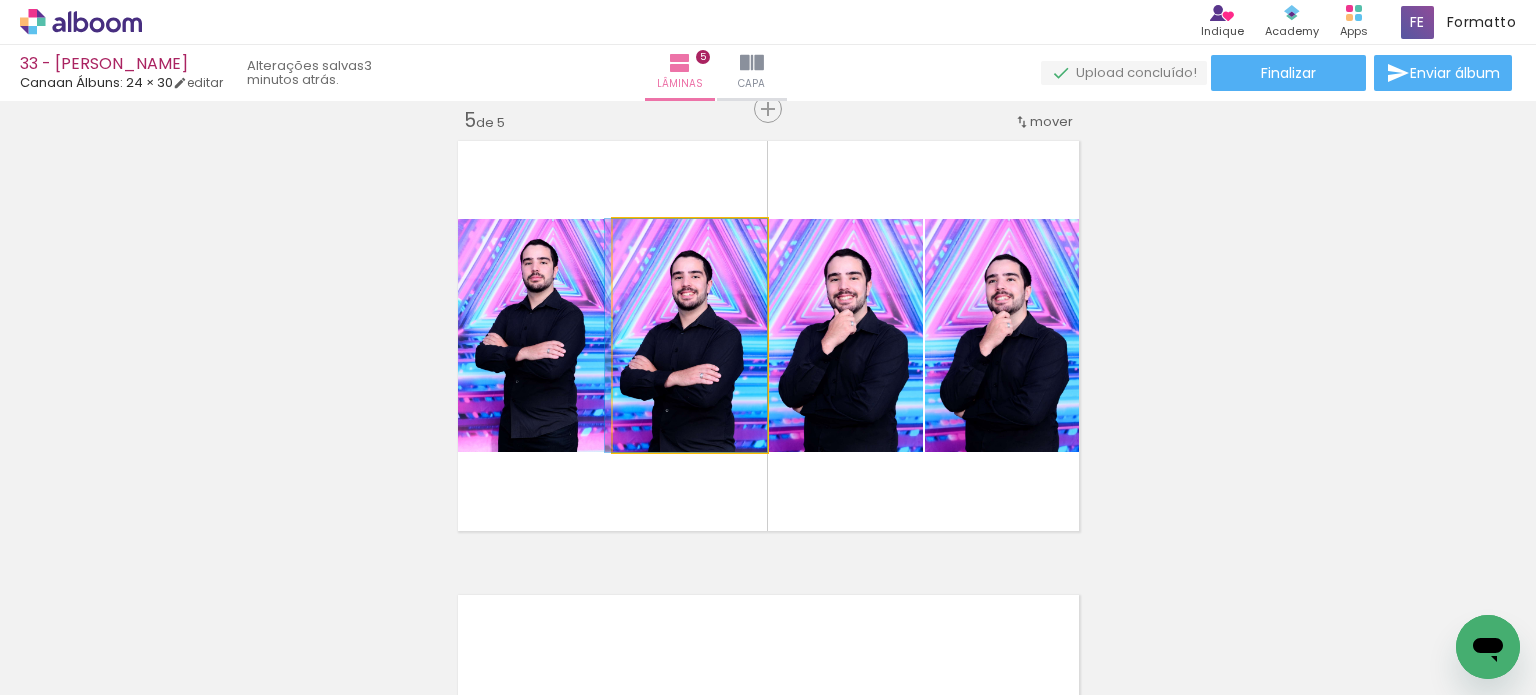 drag, startPoint x: 720, startPoint y: 363, endPoint x: 664, endPoint y: 353, distance: 56.88585 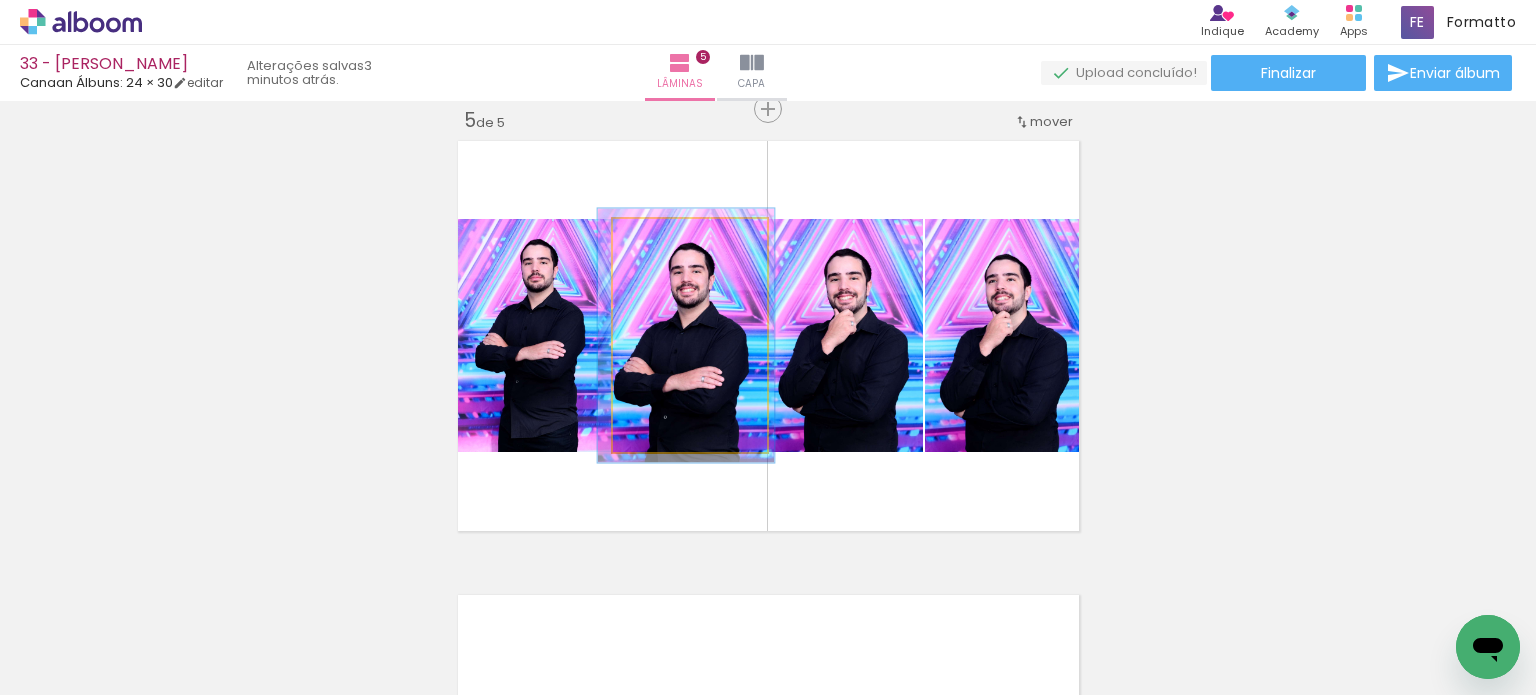 type on "109" 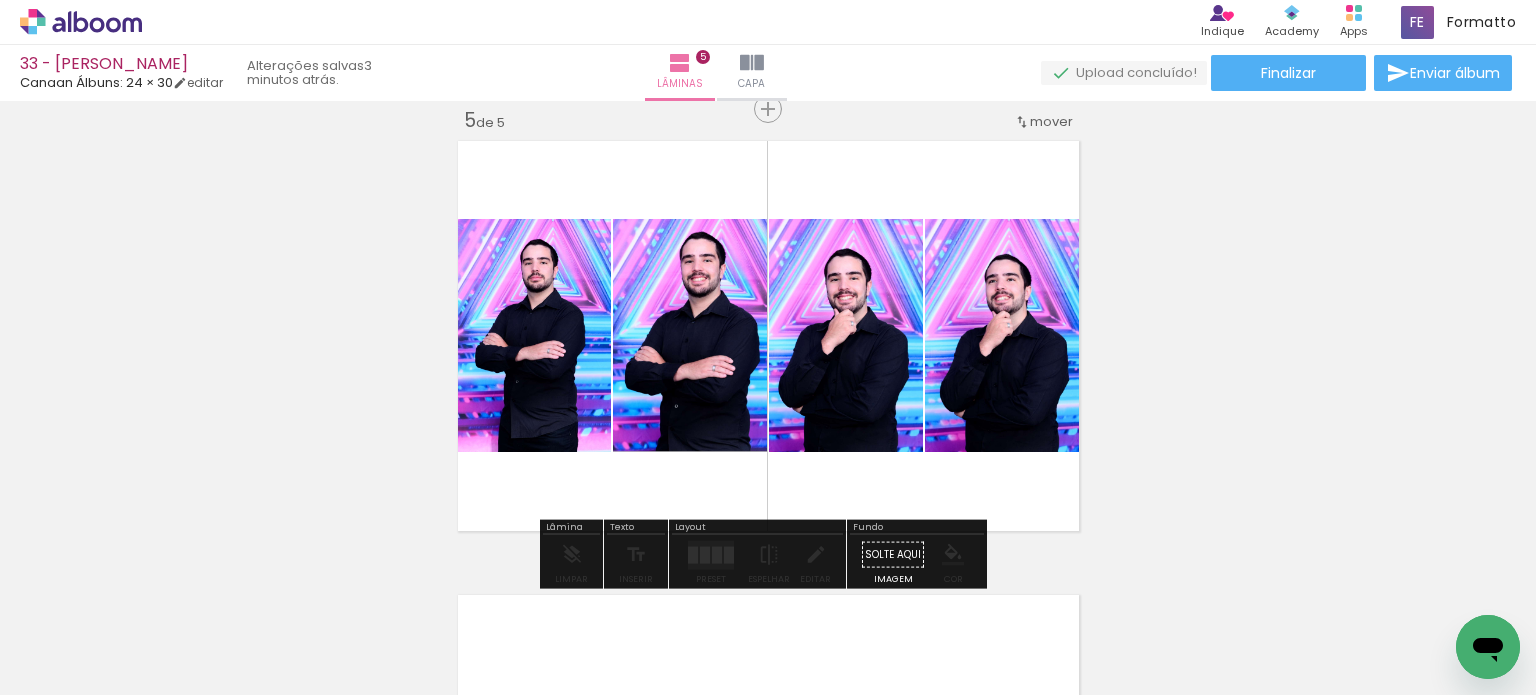 drag, startPoint x: 676, startPoint y: 383, endPoint x: 690, endPoint y: 371, distance: 18.439089 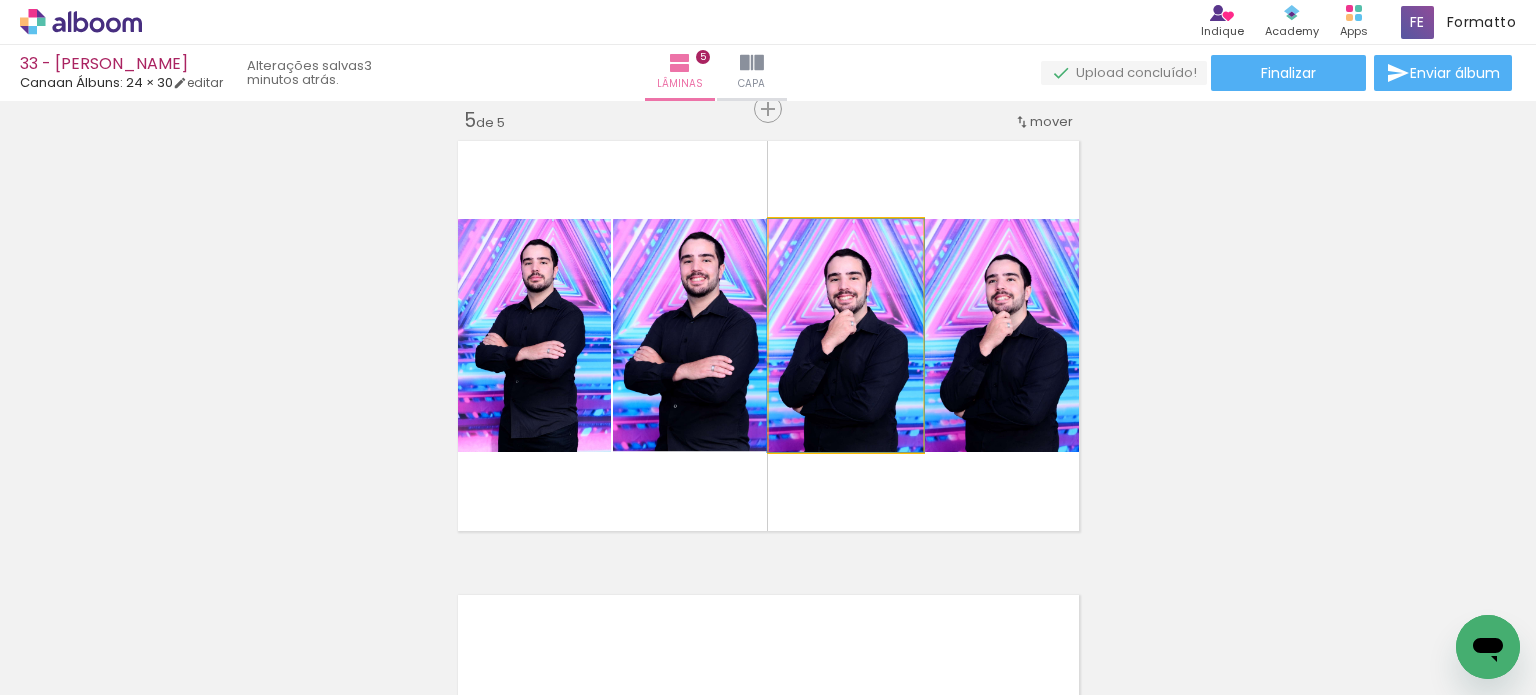click 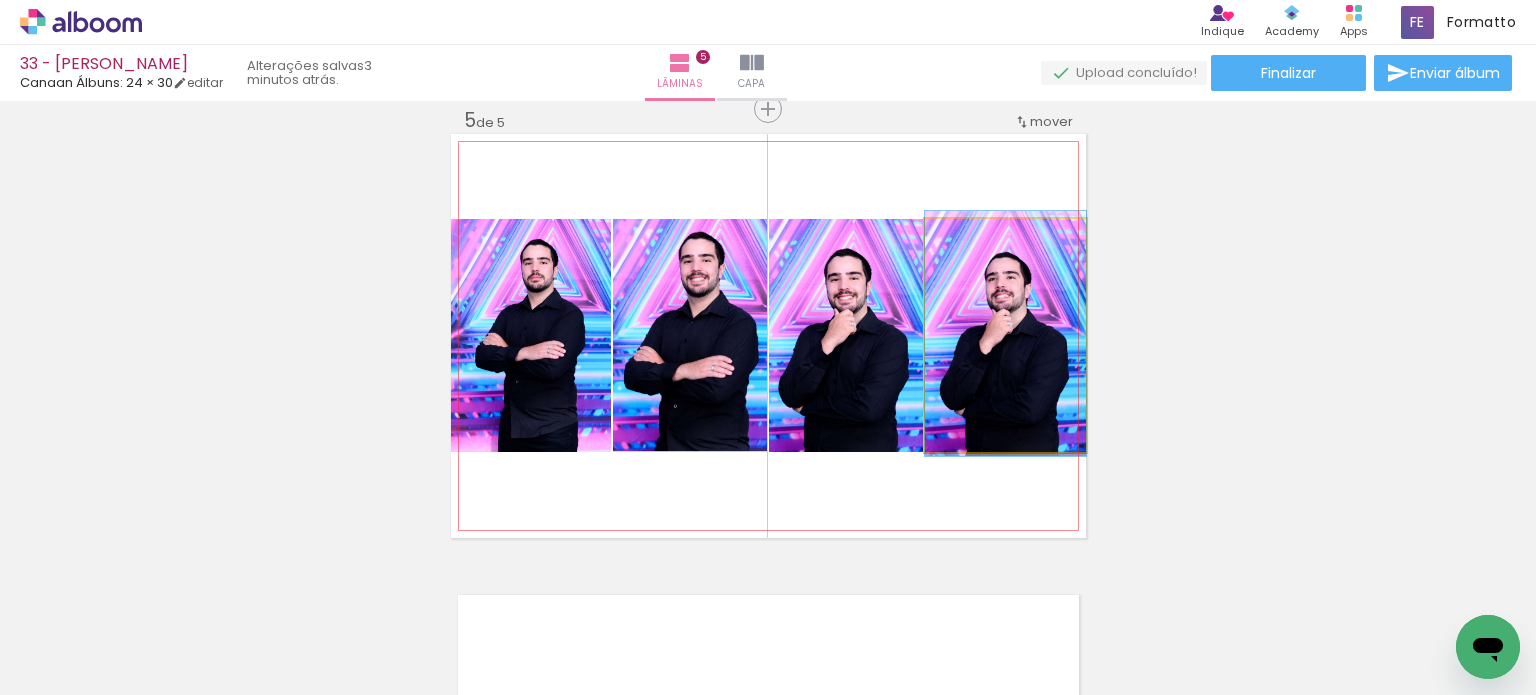 drag, startPoint x: 1020, startPoint y: 379, endPoint x: 1005, endPoint y: 377, distance: 15.132746 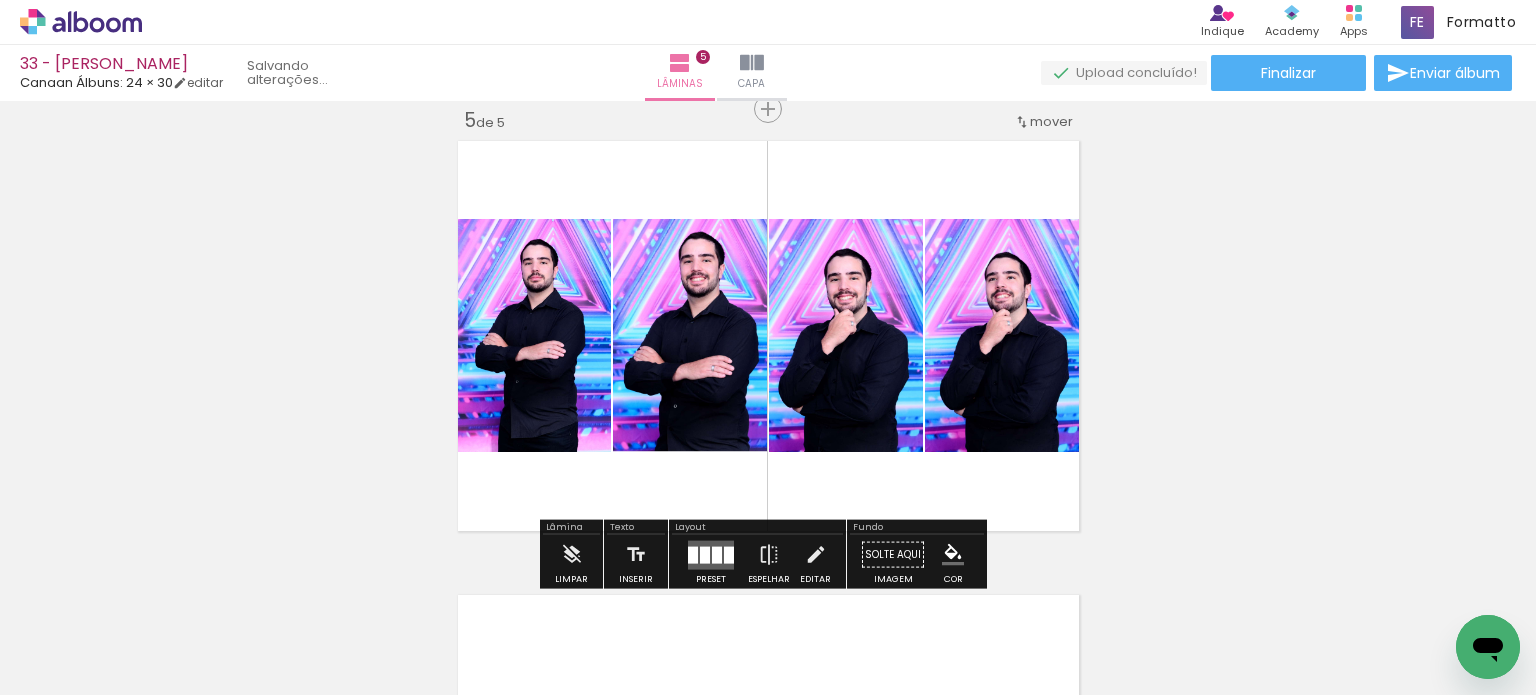 click on "Inserir lâmina 1  de 5  Inserir lâmina 2  de 5  Inserir lâmina 3  de 5  Inserir lâmina 4  de 5  Inserir lâmina 5  de 5 O Designbox precisará aumentar a sua imagem em 157% para exportar para impressão. O Designbox precisará aumentar a sua imagem em 176% para exportar para impressão. O Designbox precisará aumentar a sua imagem em 176% para exportar para impressão. O Designbox precisará aumentar a sua imagem em 157% para exportar para impressão. O Designbox precisará aumentar a sua imagem em 157% para exportar para impressão." at bounding box center (768, -371) 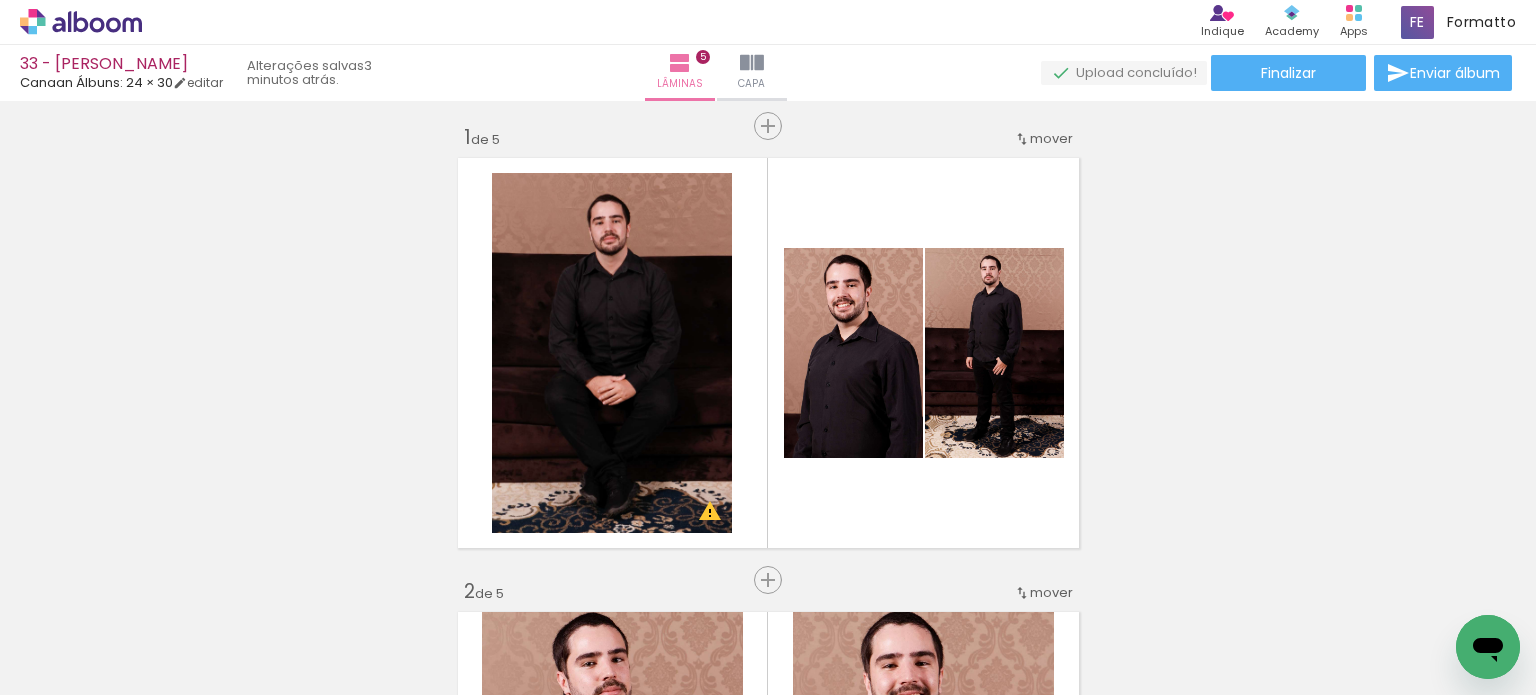 scroll, scrollTop: 0, scrollLeft: 0, axis: both 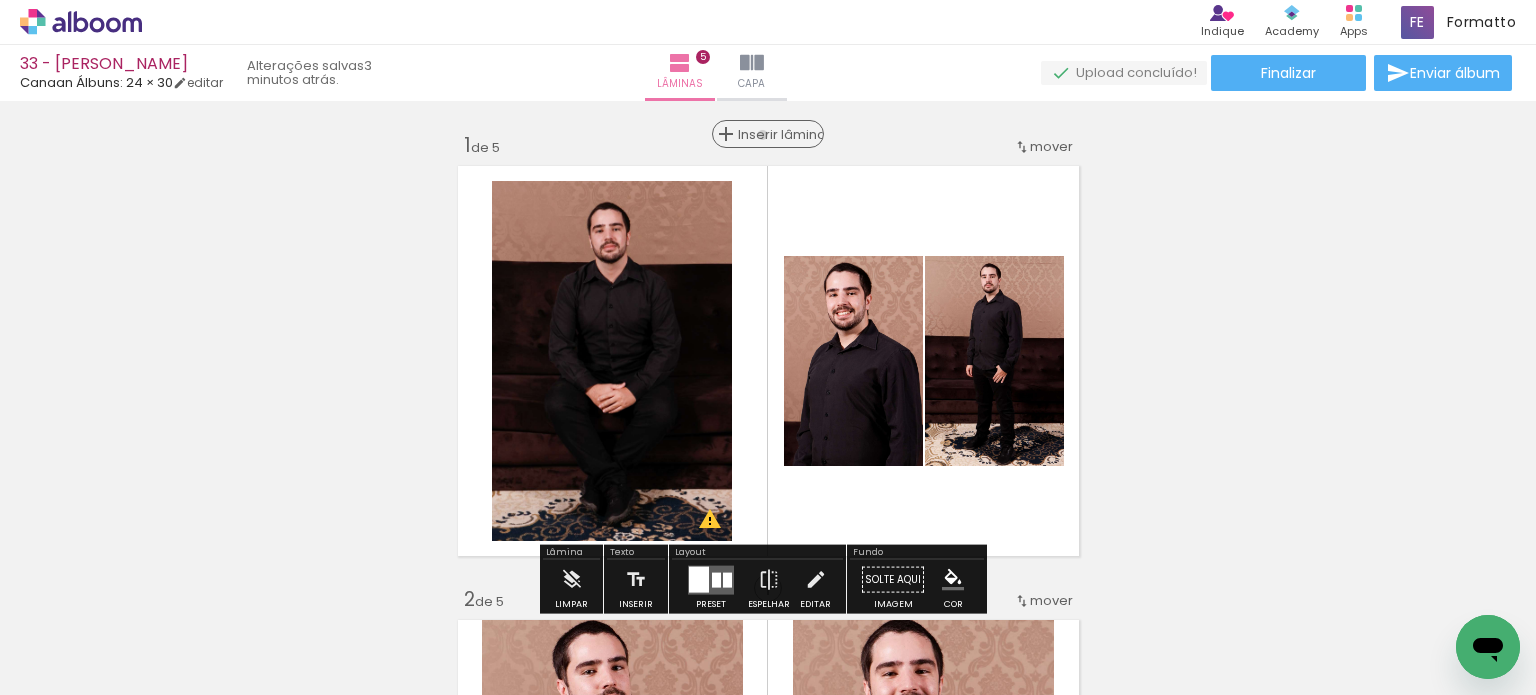 click on "Inserir lâmina" at bounding box center [777, 134] 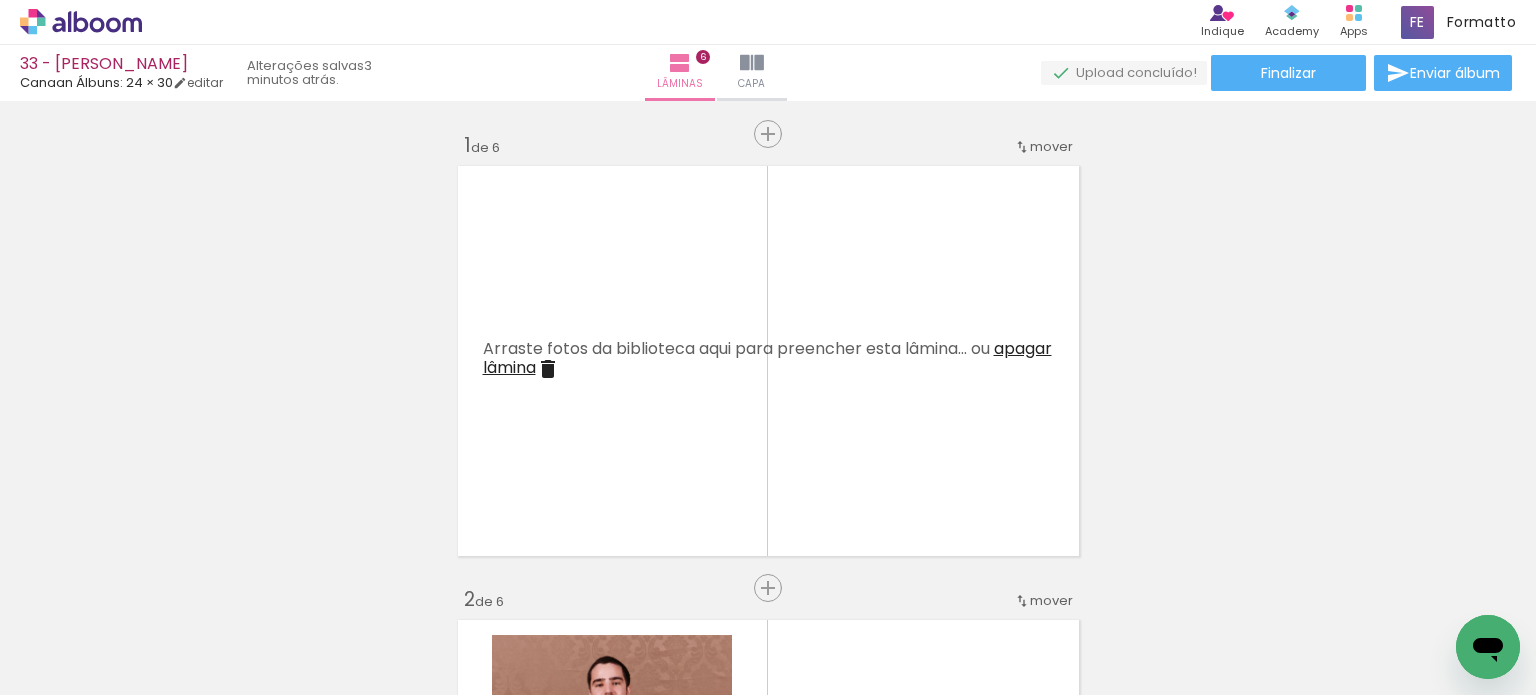 scroll, scrollTop: 0, scrollLeft: 2217, axis: horizontal 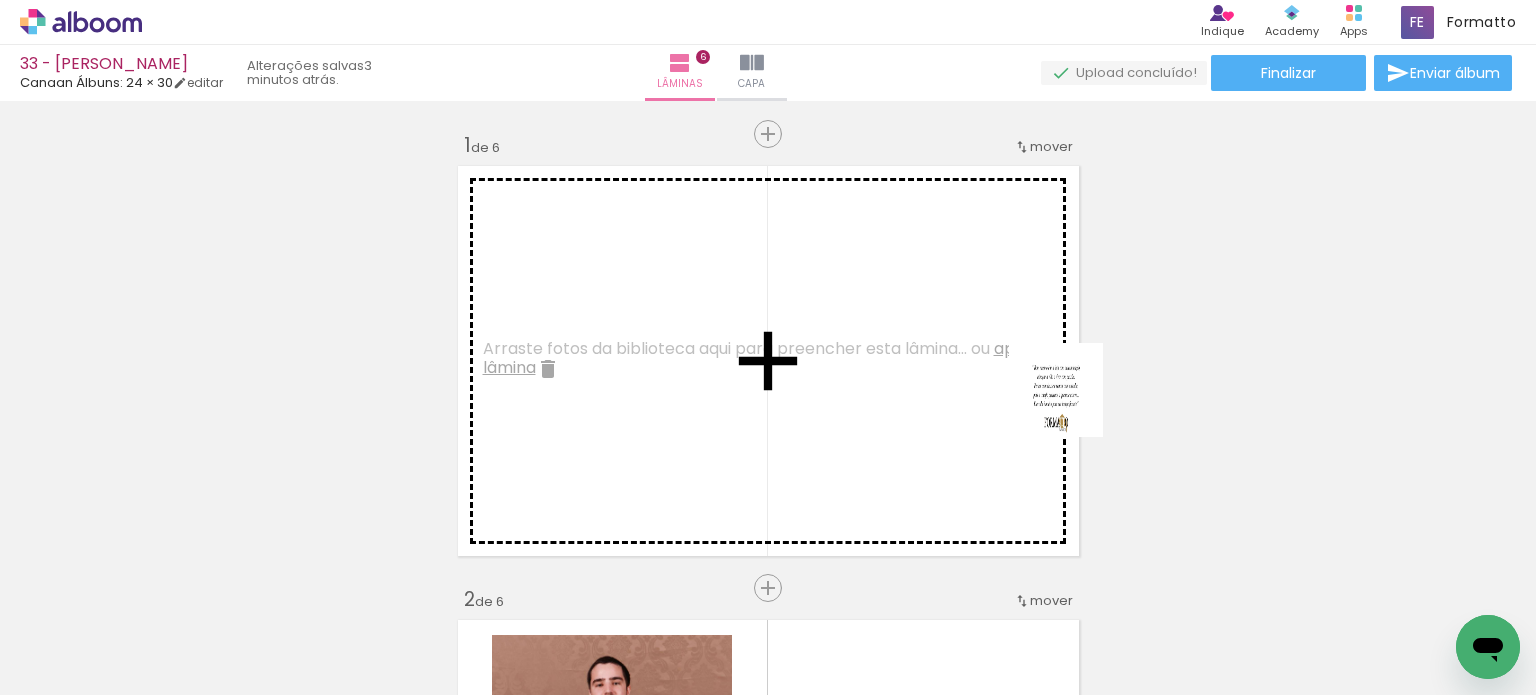 drag, startPoint x: 1430, startPoint y: 627, endPoint x: 939, endPoint y: 316, distance: 581.20734 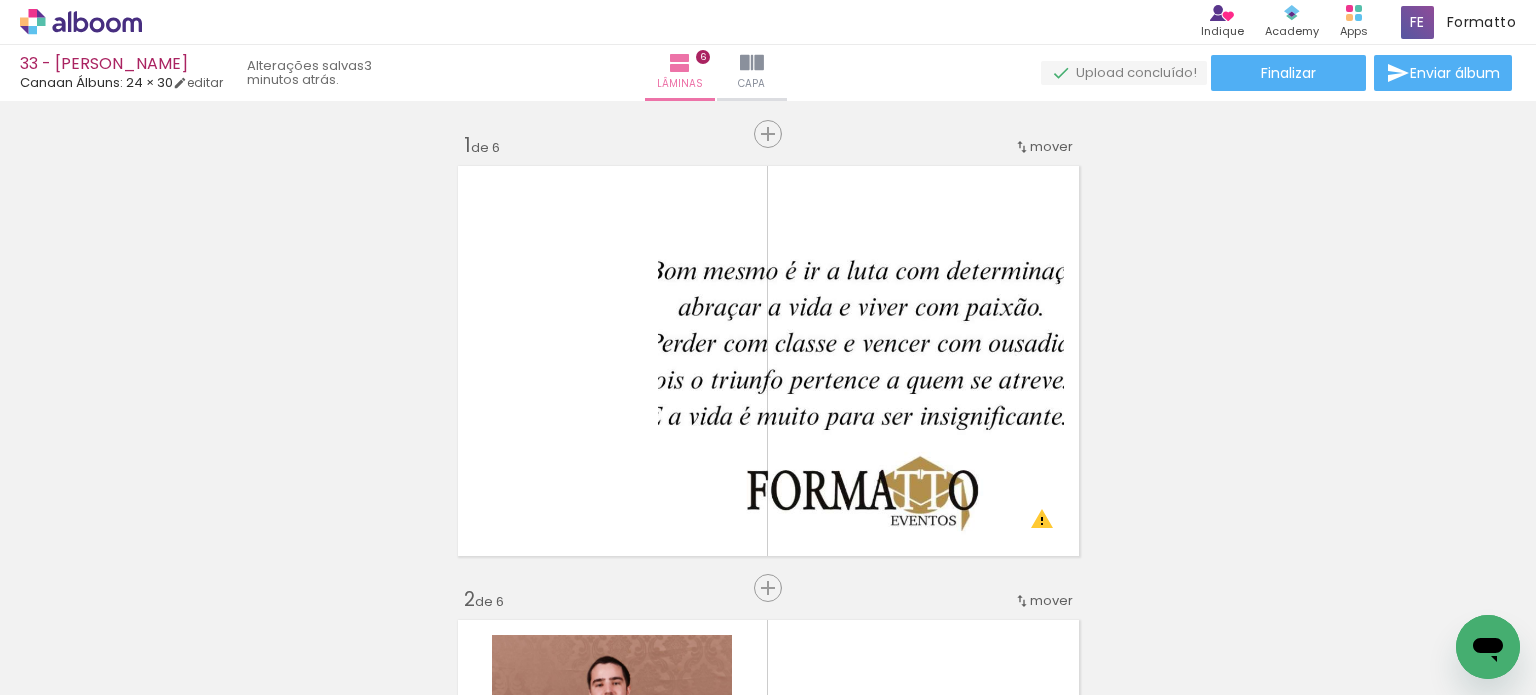 scroll, scrollTop: 0, scrollLeft: 0, axis: both 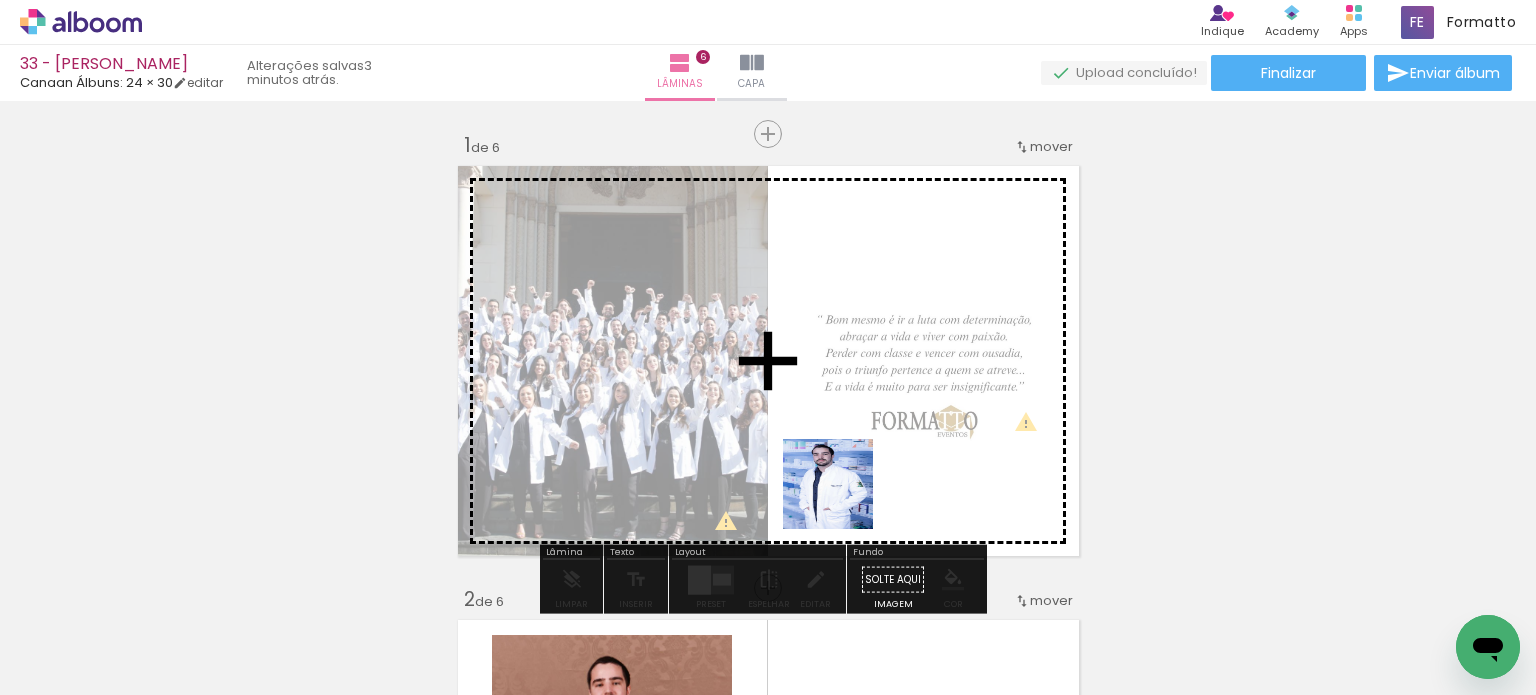 drag, startPoint x: 566, startPoint y: 635, endPoint x: 844, endPoint y: 495, distance: 311.26193 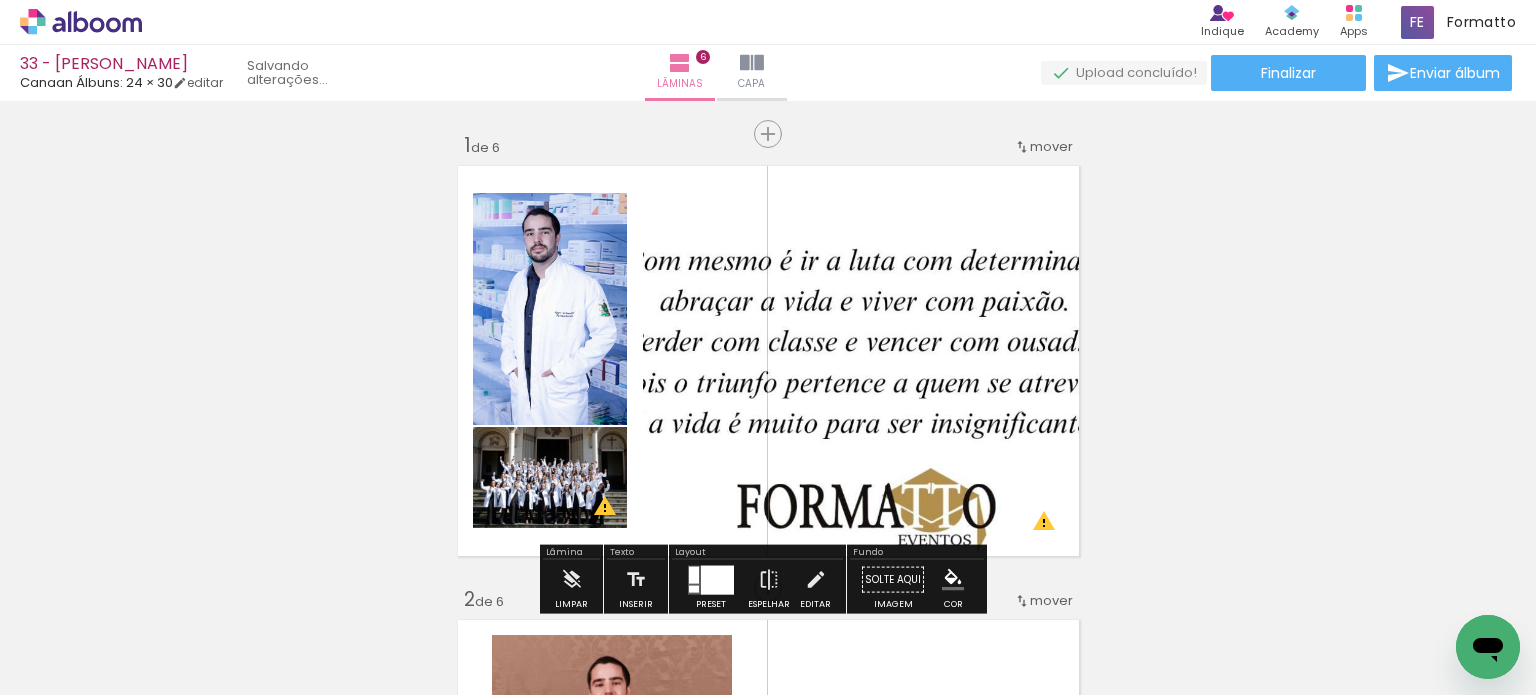 scroll, scrollTop: 0, scrollLeft: 1881, axis: horizontal 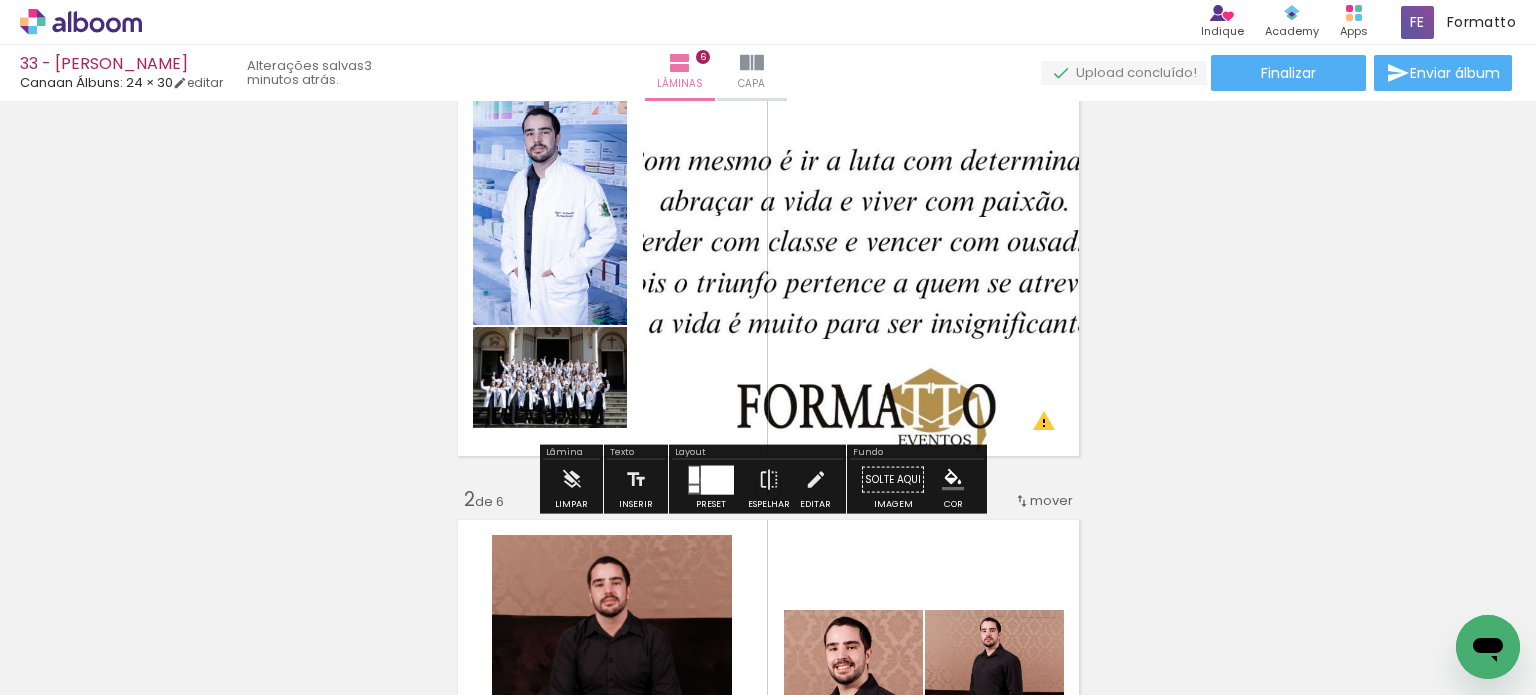 click at bounding box center (717, 479) 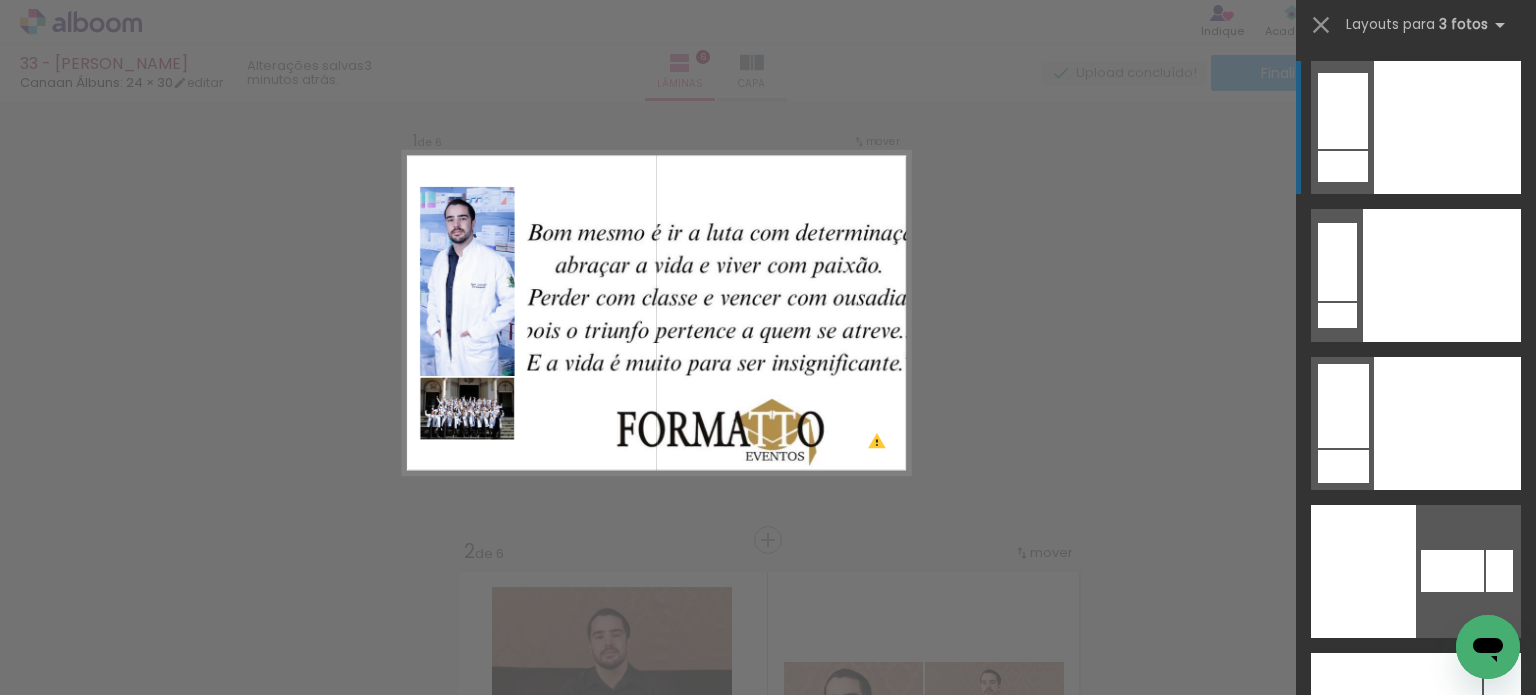 scroll, scrollTop: 25, scrollLeft: 0, axis: vertical 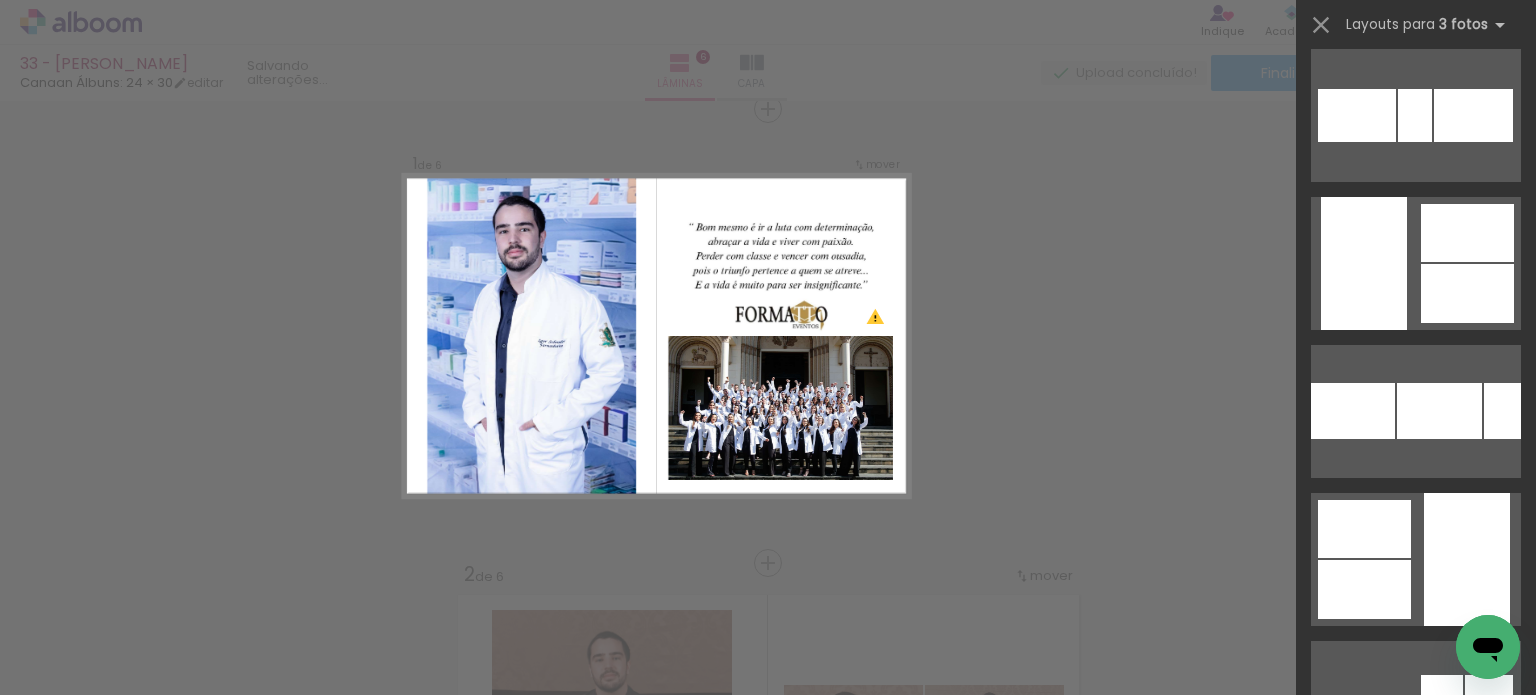 click at bounding box center (1416, 404) 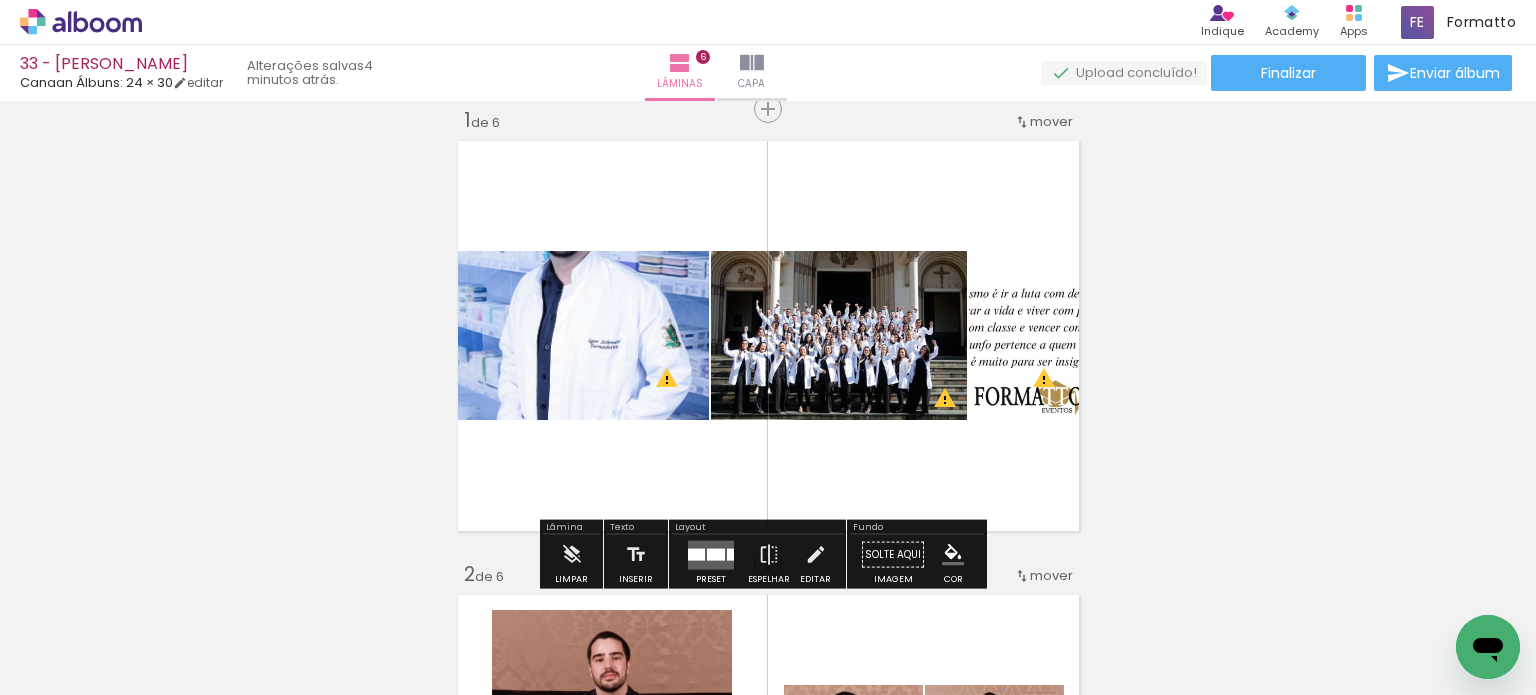 click at bounding box center (696, 554) 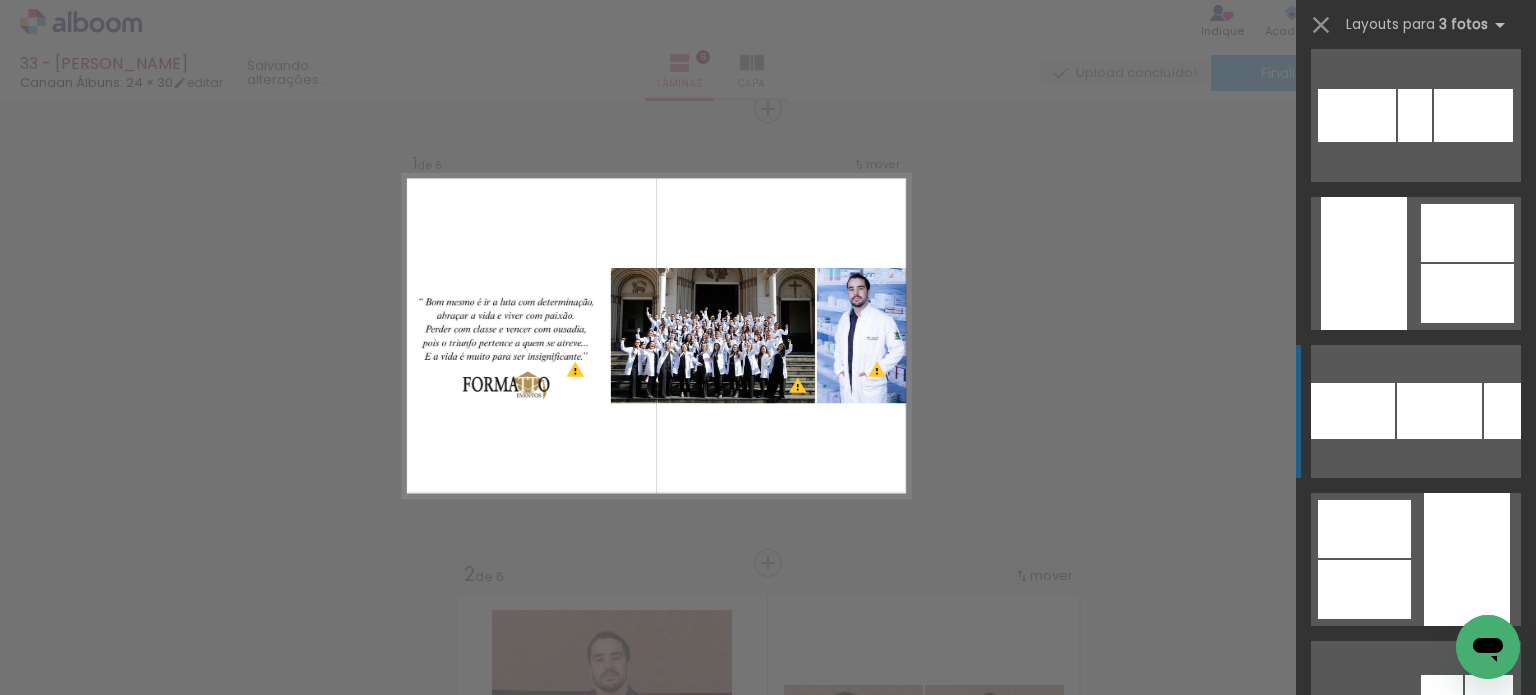 scroll, scrollTop: 4884, scrollLeft: 0, axis: vertical 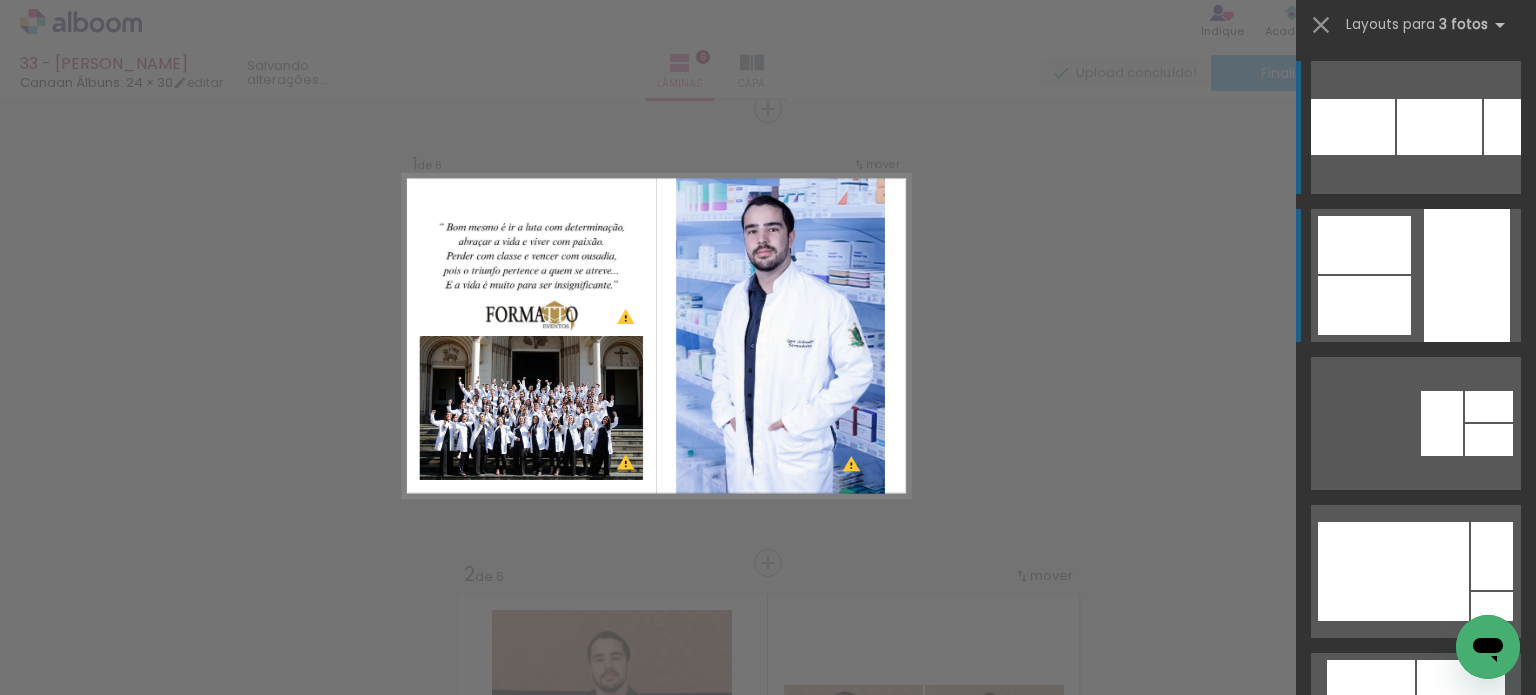 click at bounding box center (1447, 867) 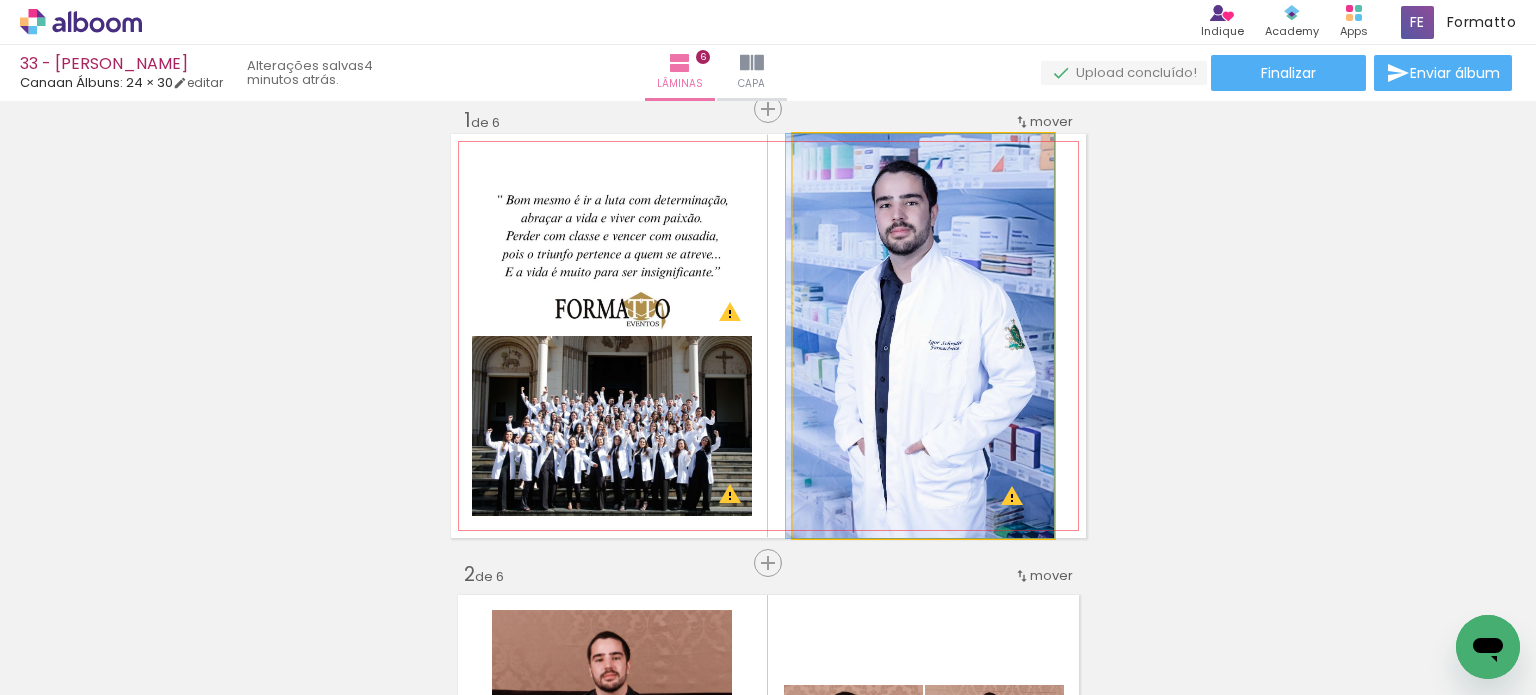 drag, startPoint x: 966, startPoint y: 350, endPoint x: 952, endPoint y: 335, distance: 20.518284 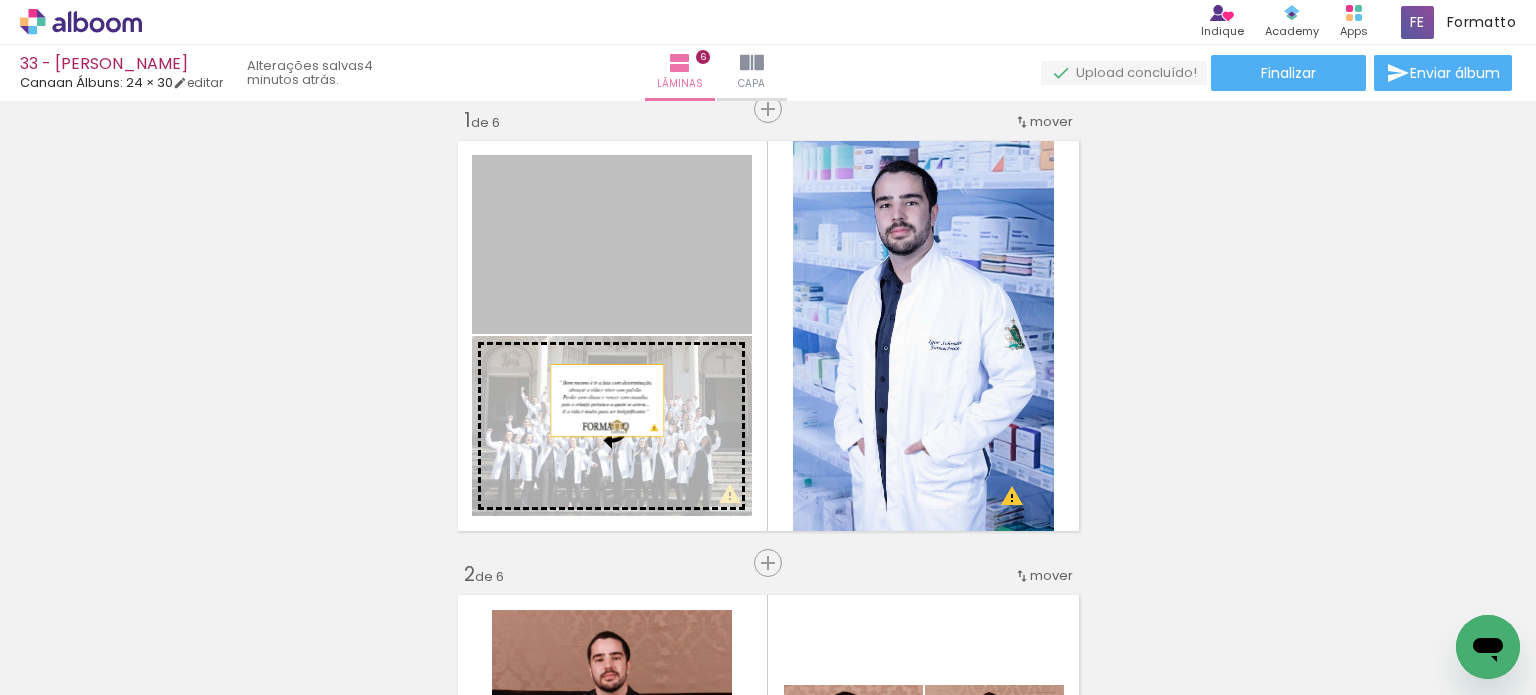 drag, startPoint x: 605, startPoint y: 245, endPoint x: 597, endPoint y: 423, distance: 178.17969 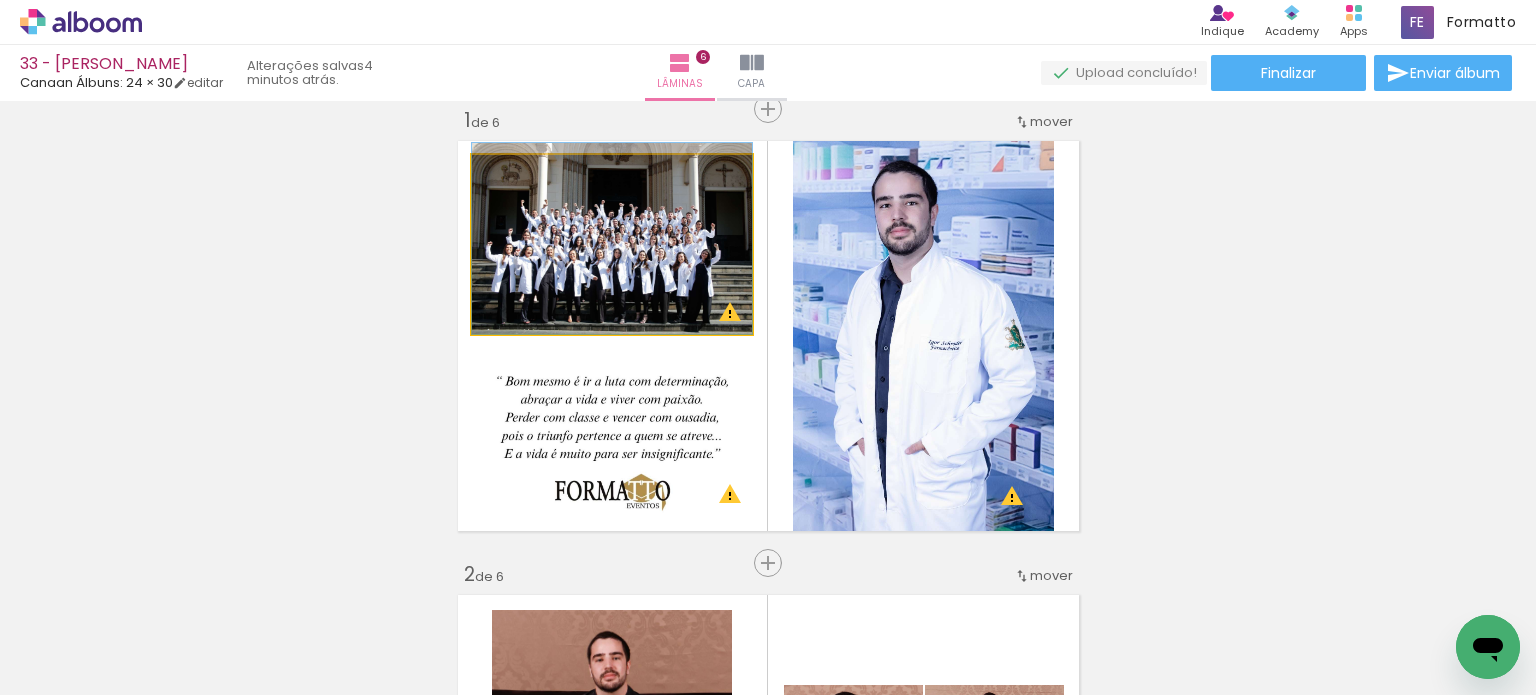 drag, startPoint x: 607, startPoint y: 291, endPoint x: 617, endPoint y: 254, distance: 38.327538 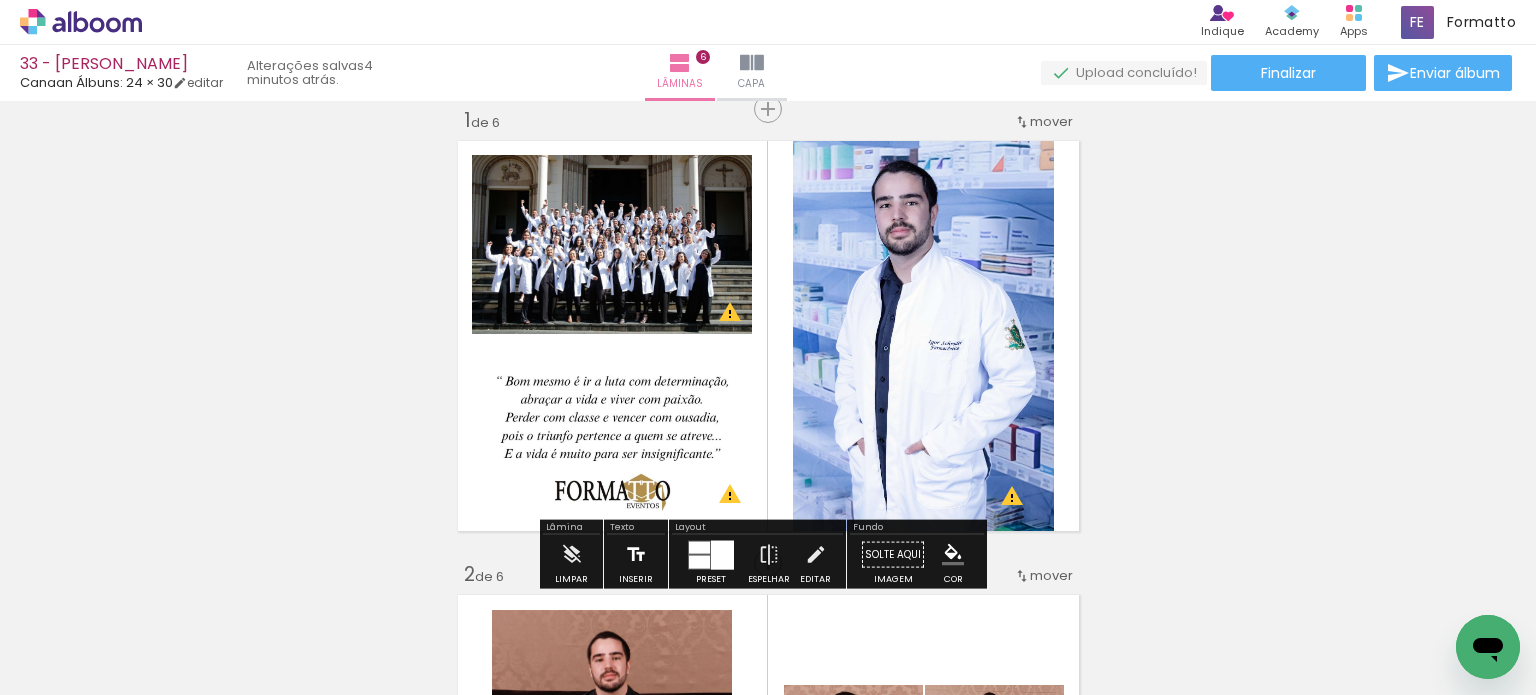 click at bounding box center (636, 555) 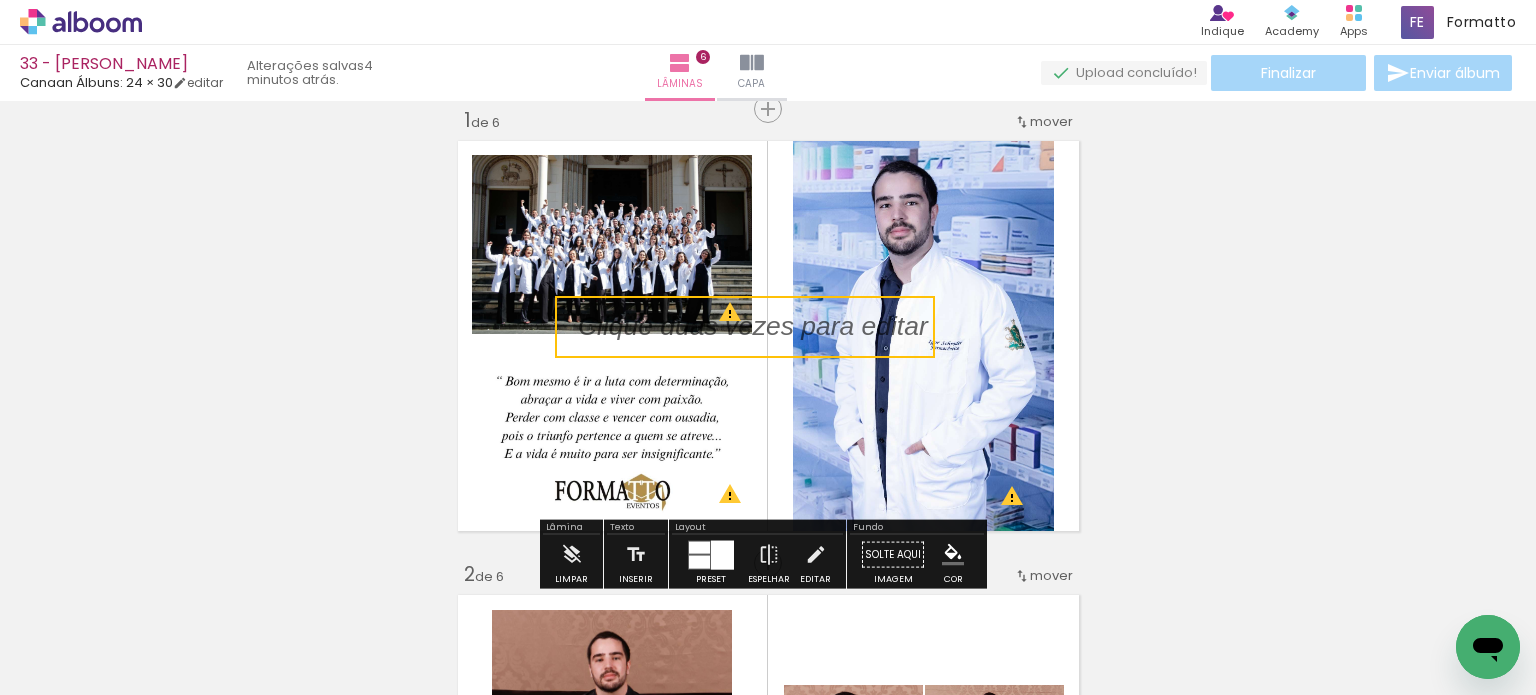 click at bounding box center (745, 327) 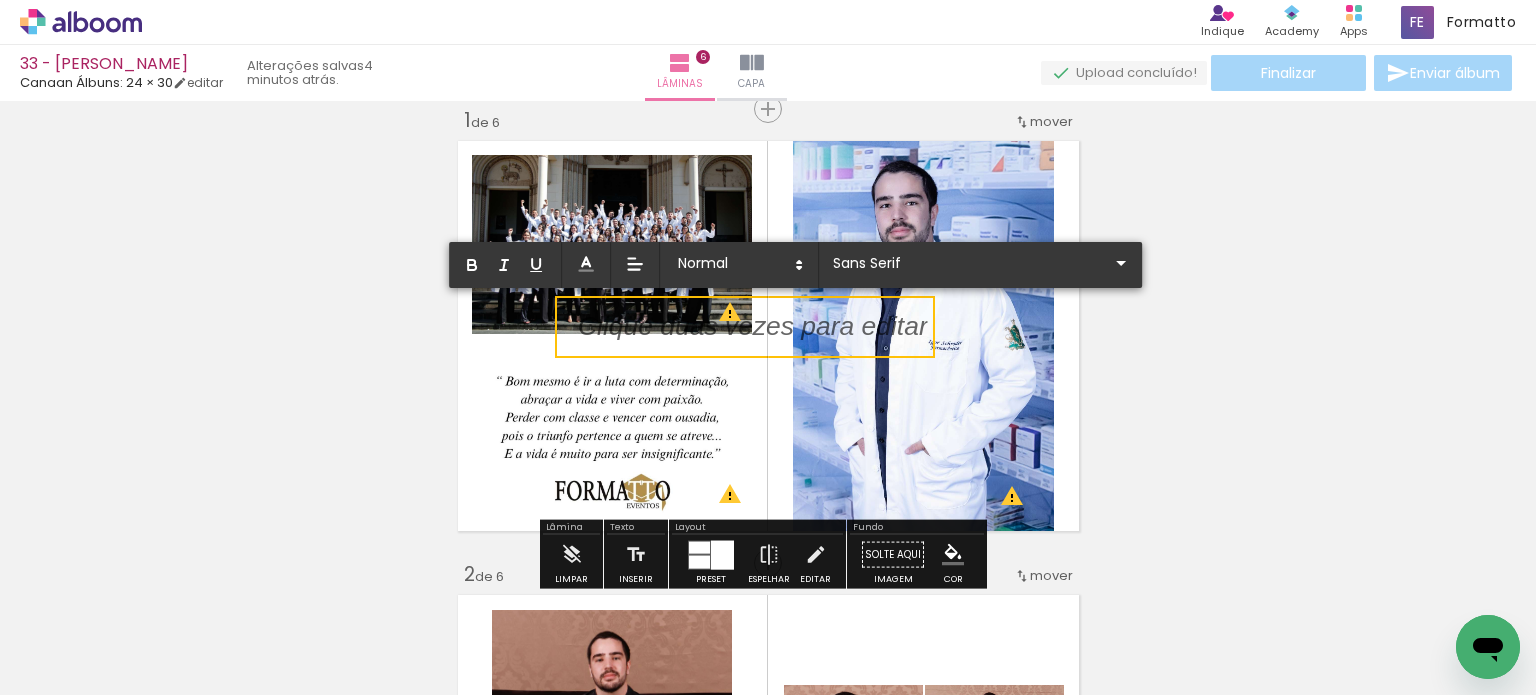 type 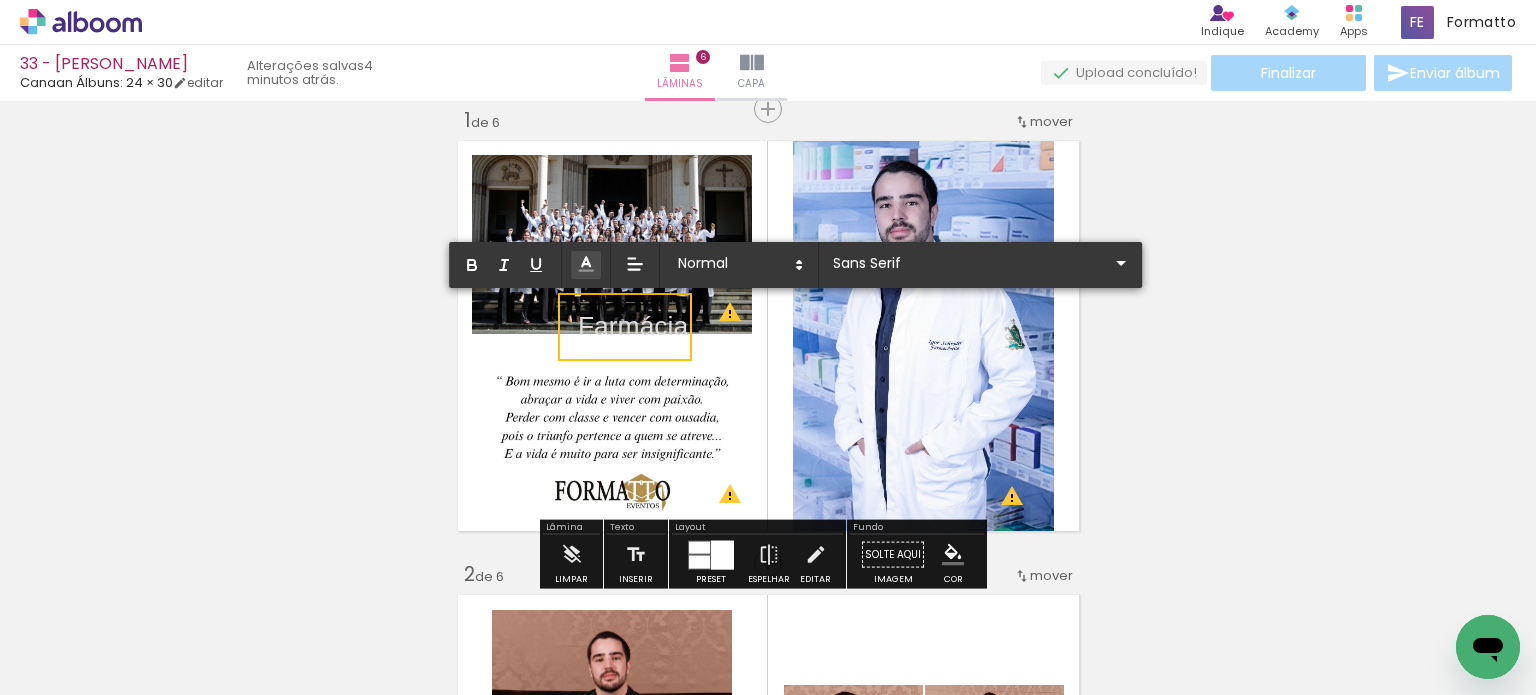 click 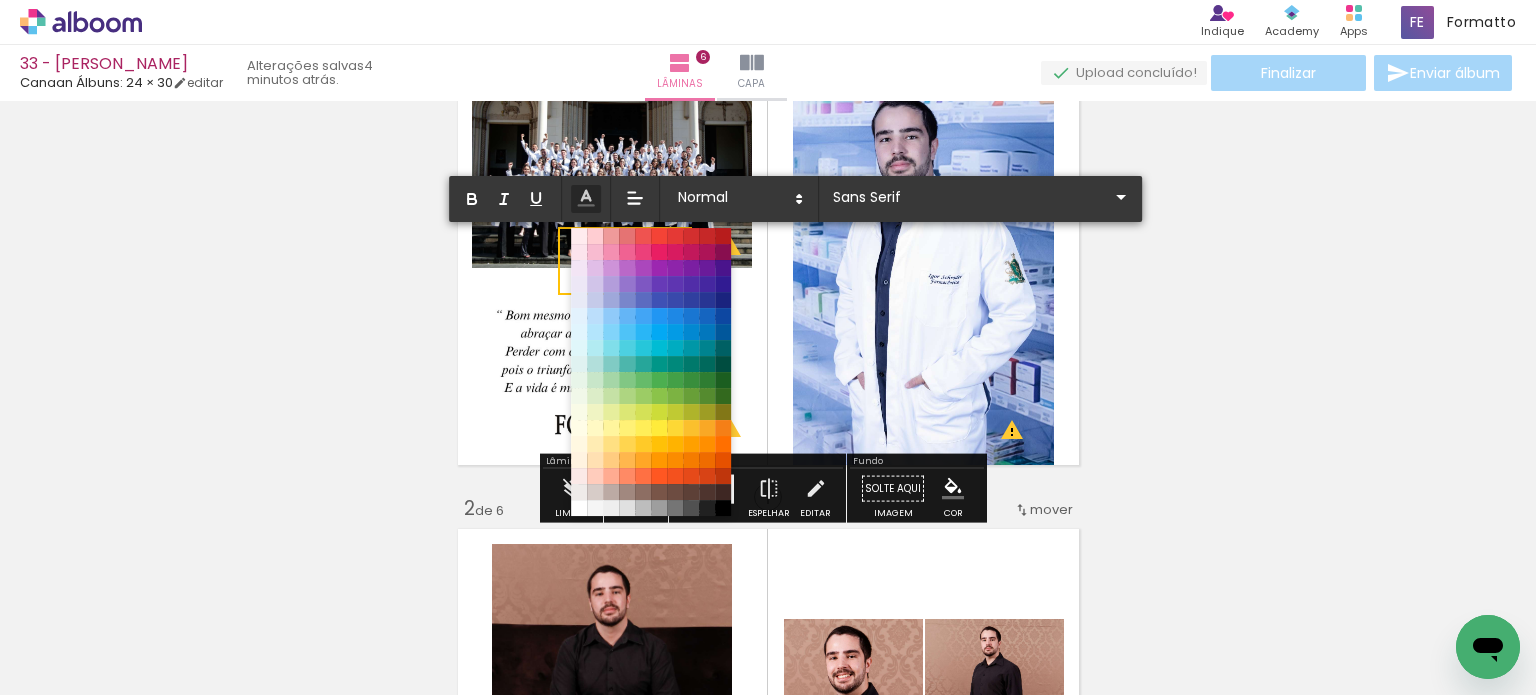 scroll, scrollTop: 125, scrollLeft: 0, axis: vertical 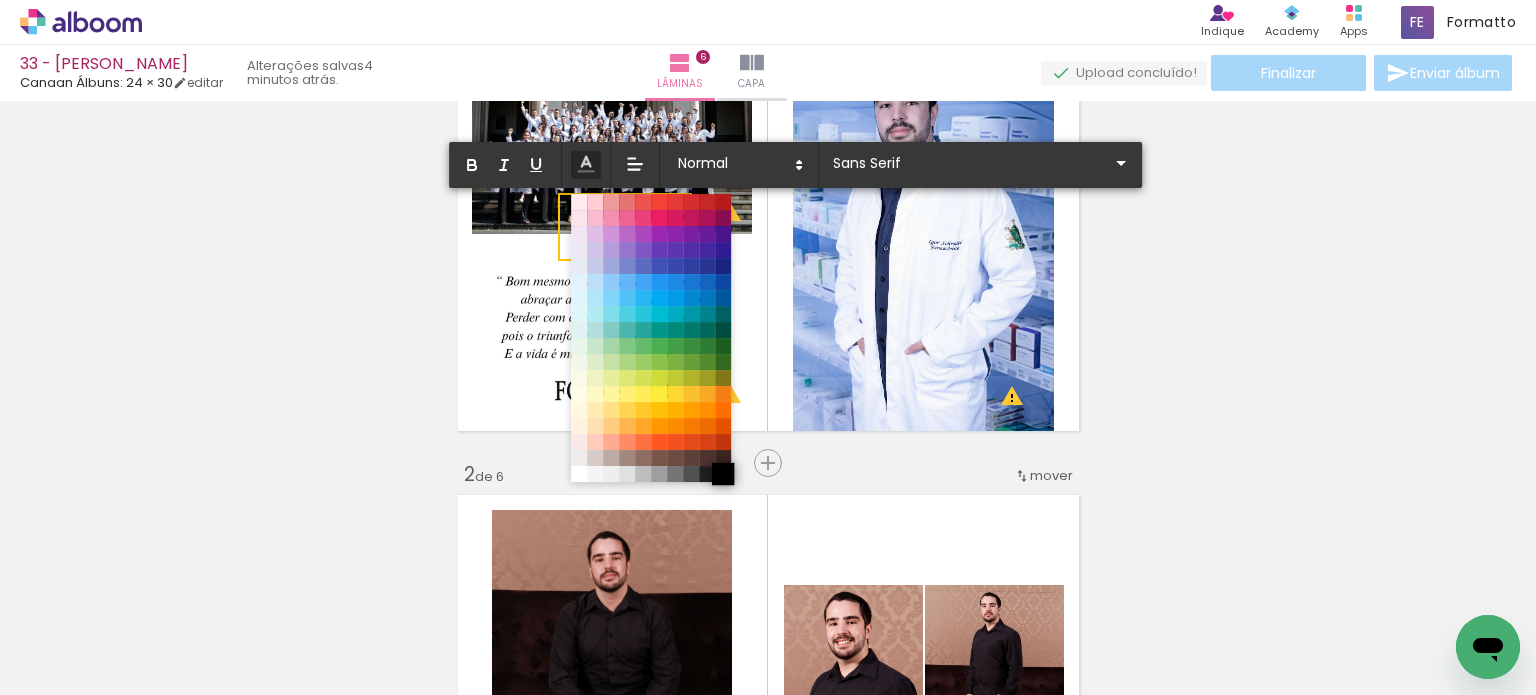 click at bounding box center (723, 474) 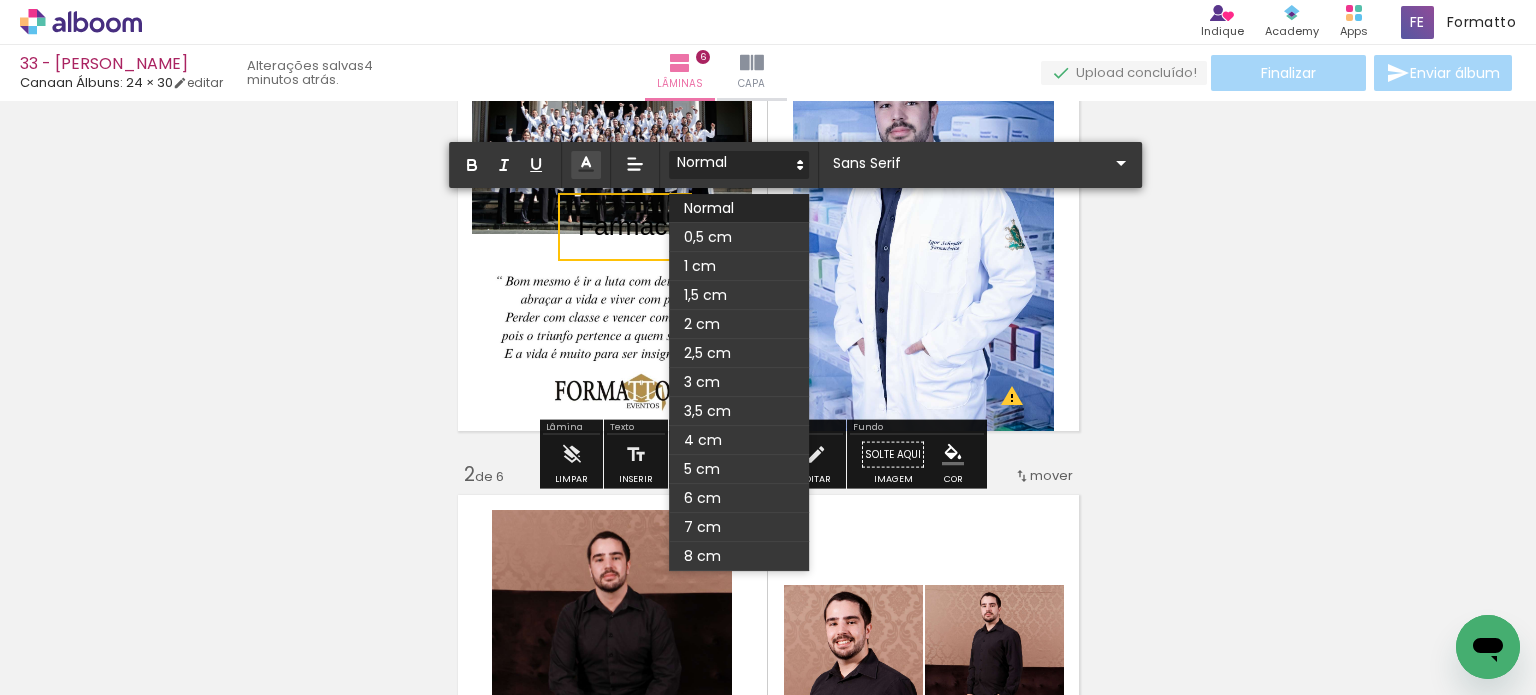click 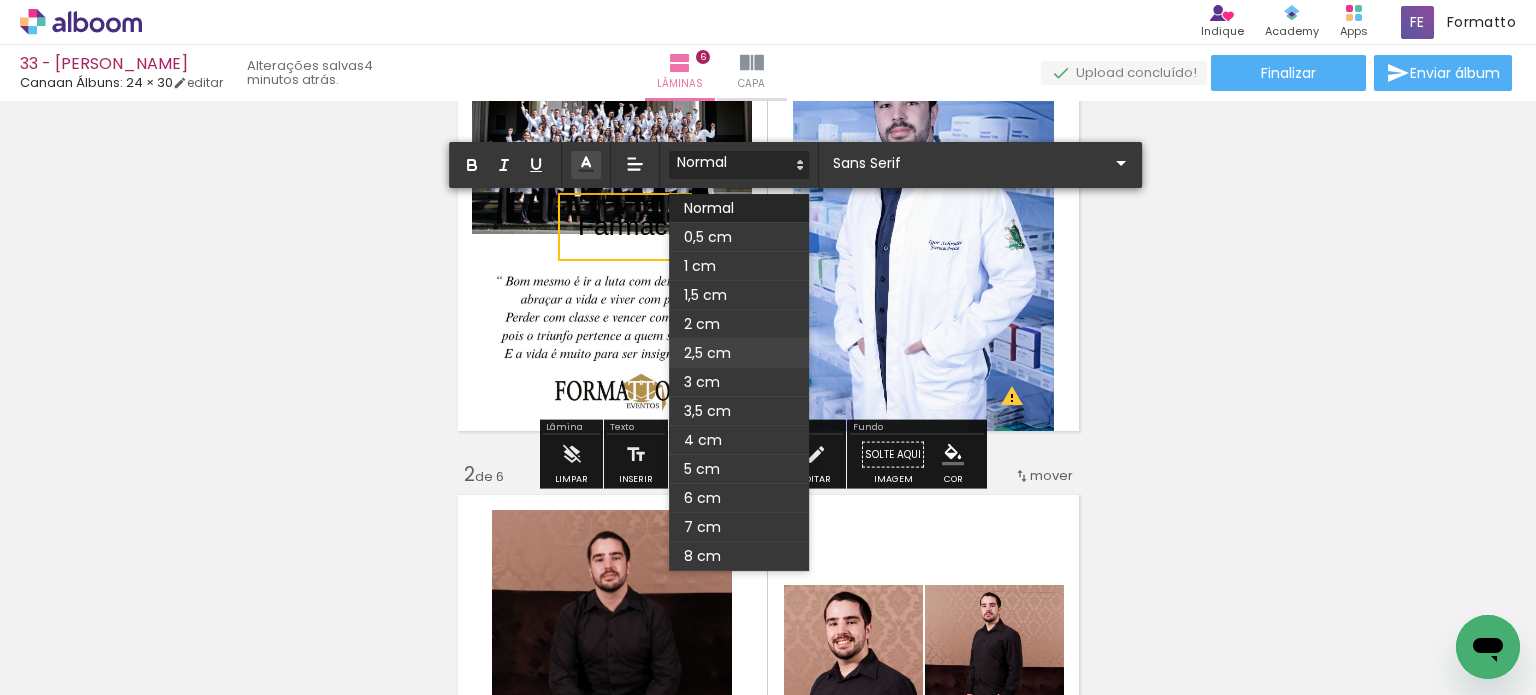 click at bounding box center (739, 353) 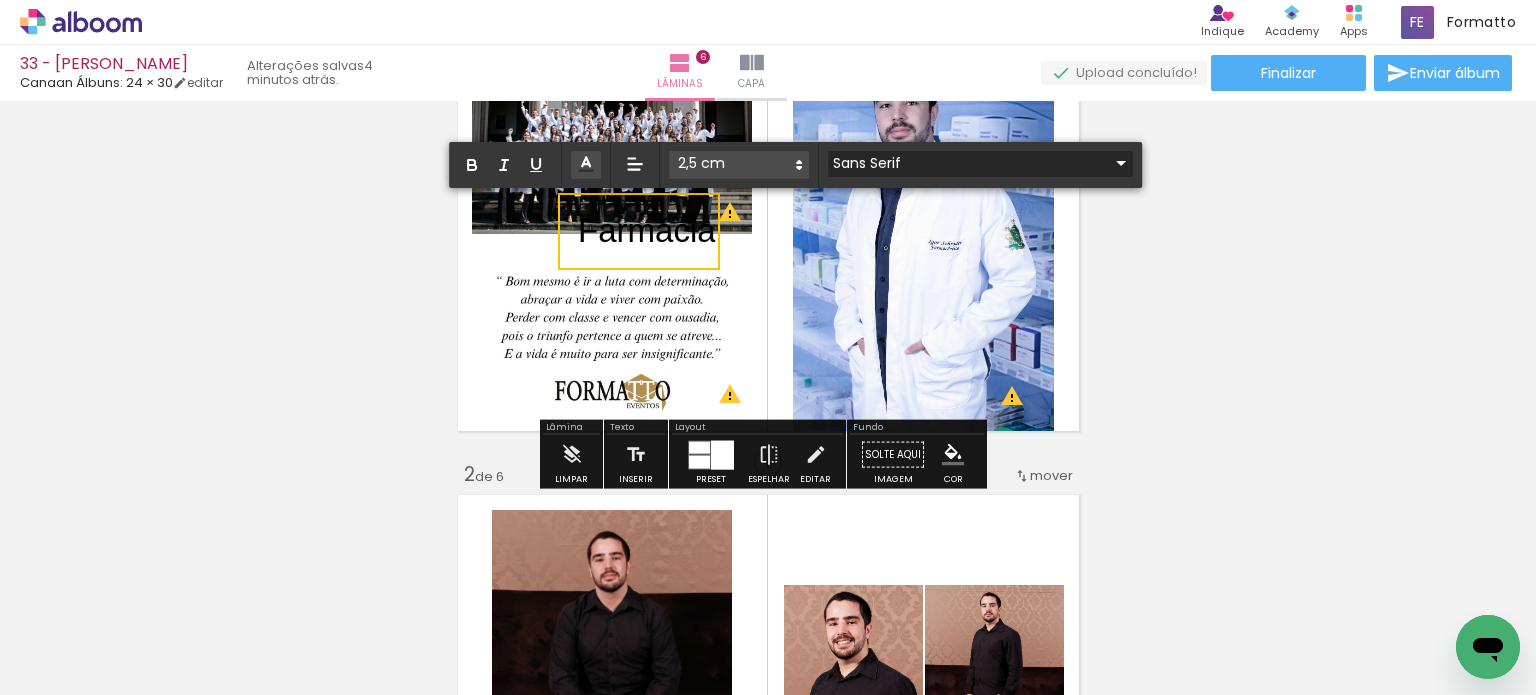 click 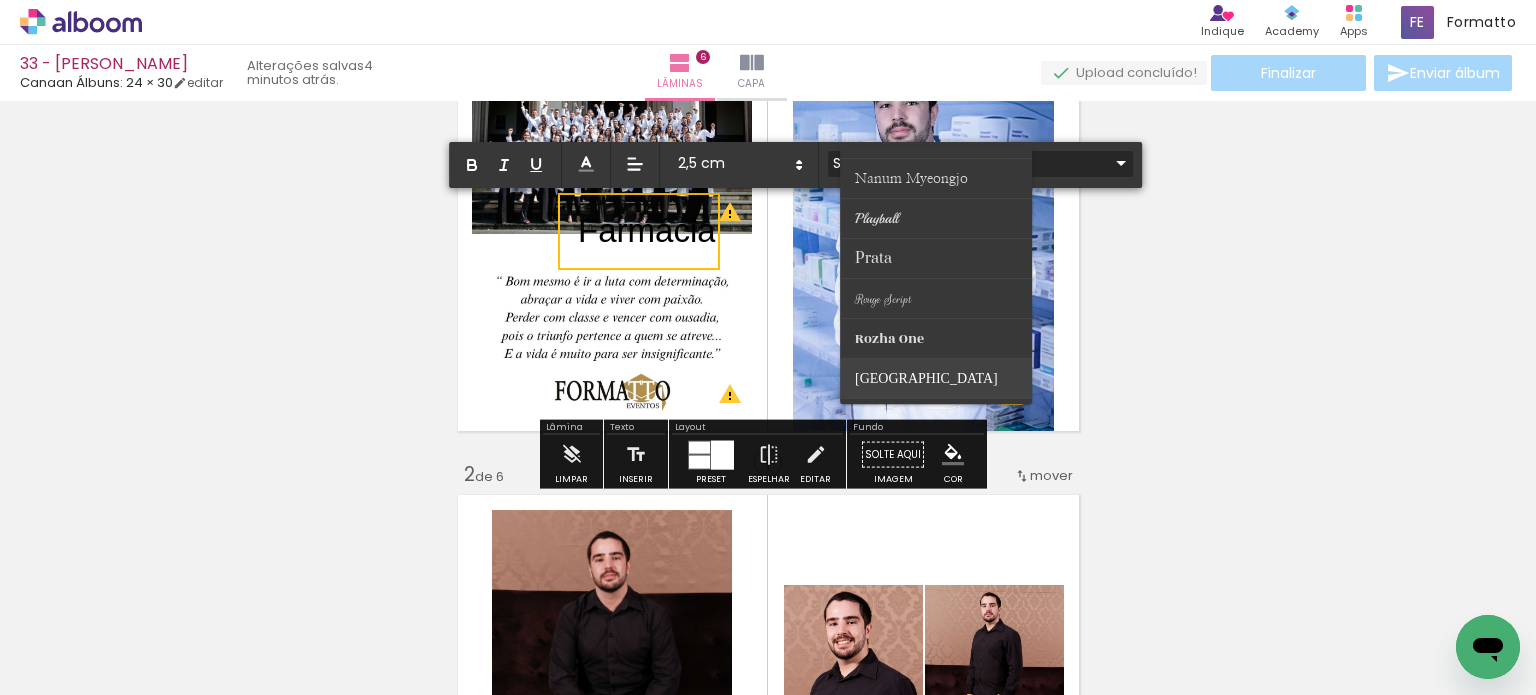 scroll, scrollTop: 600, scrollLeft: 0, axis: vertical 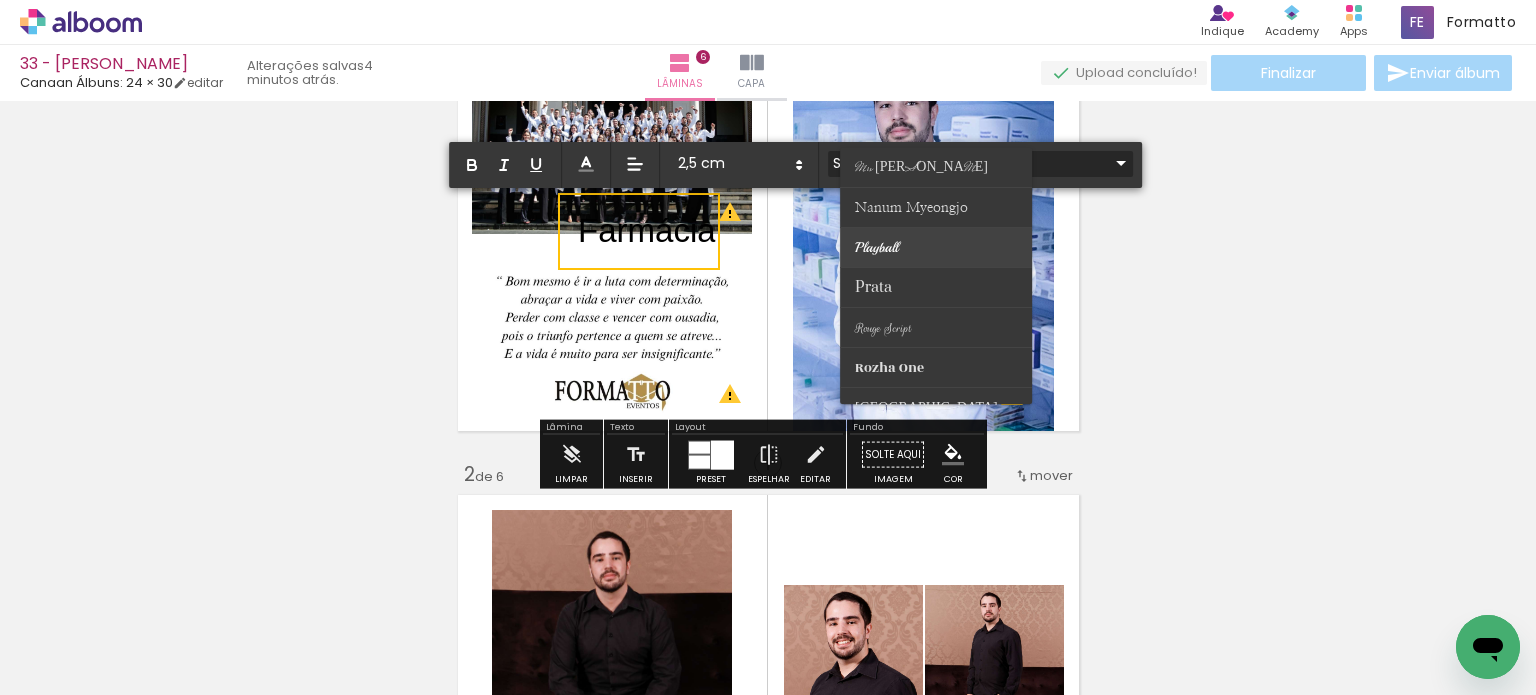 click at bounding box center [937, 248] 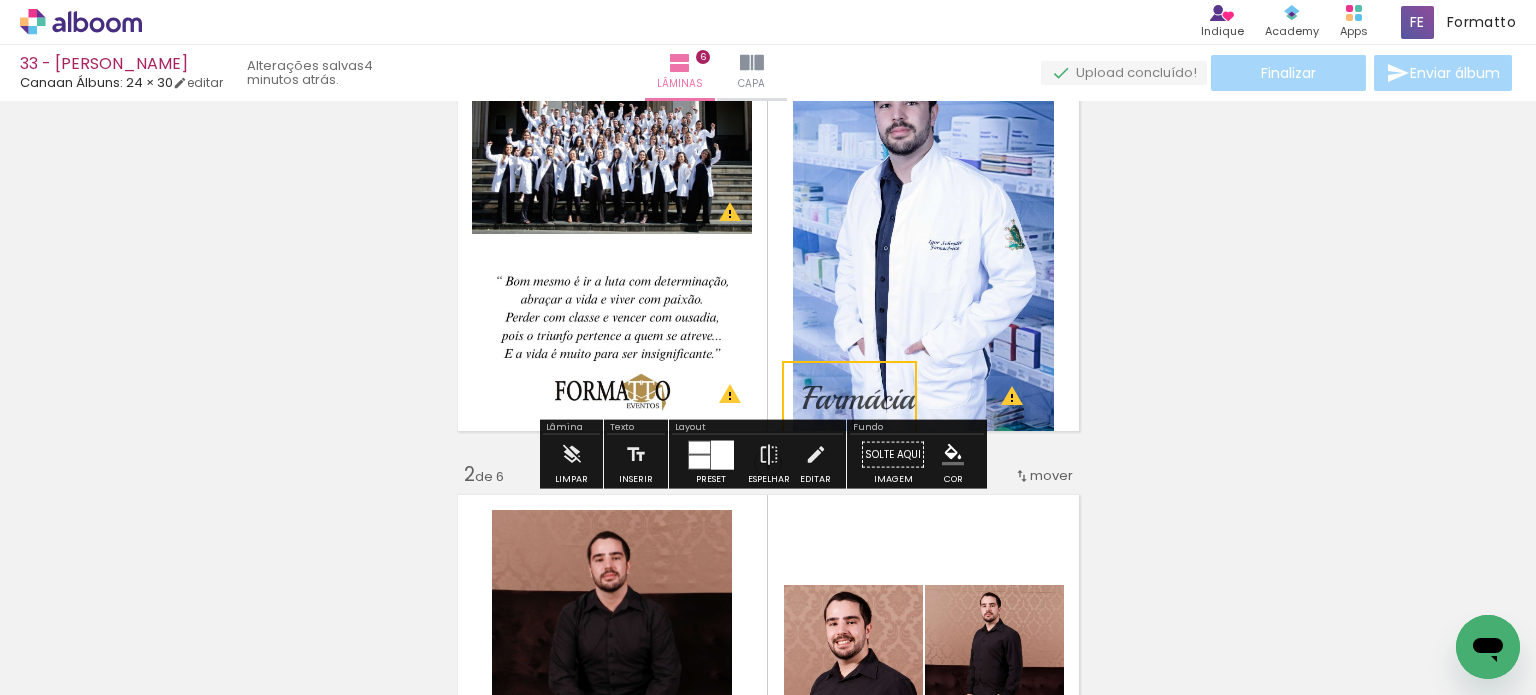 drag, startPoint x: 693, startPoint y: 203, endPoint x: 917, endPoint y: 379, distance: 284.8719 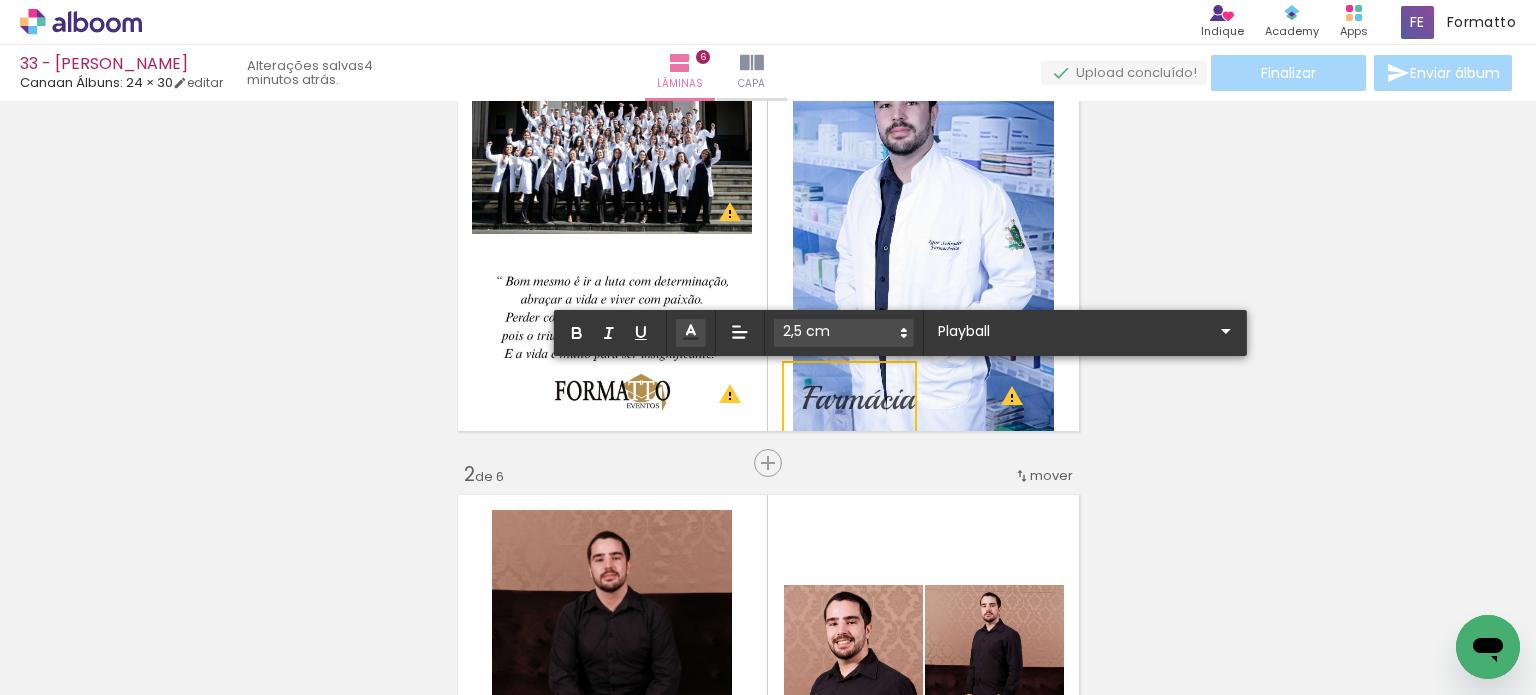 click at bounding box center (768, 690) 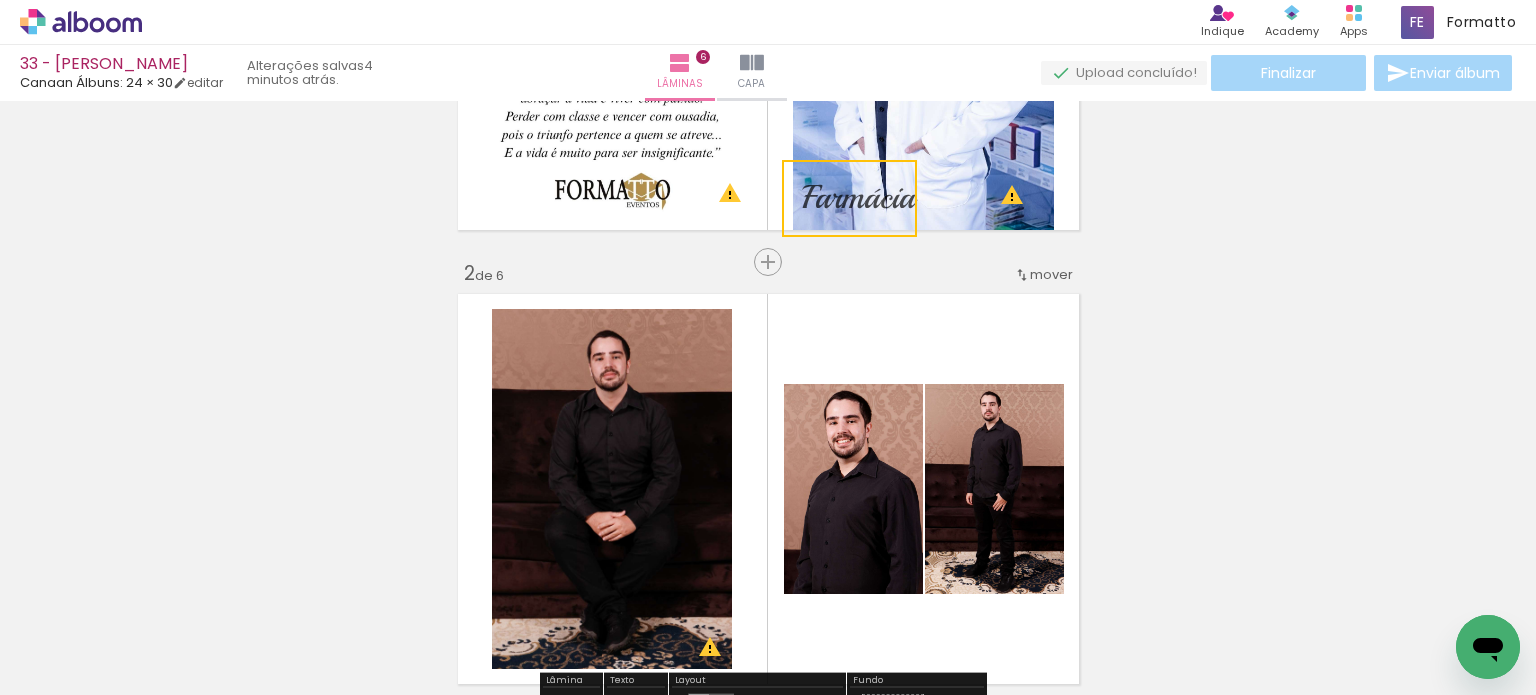 scroll, scrollTop: 325, scrollLeft: 0, axis: vertical 